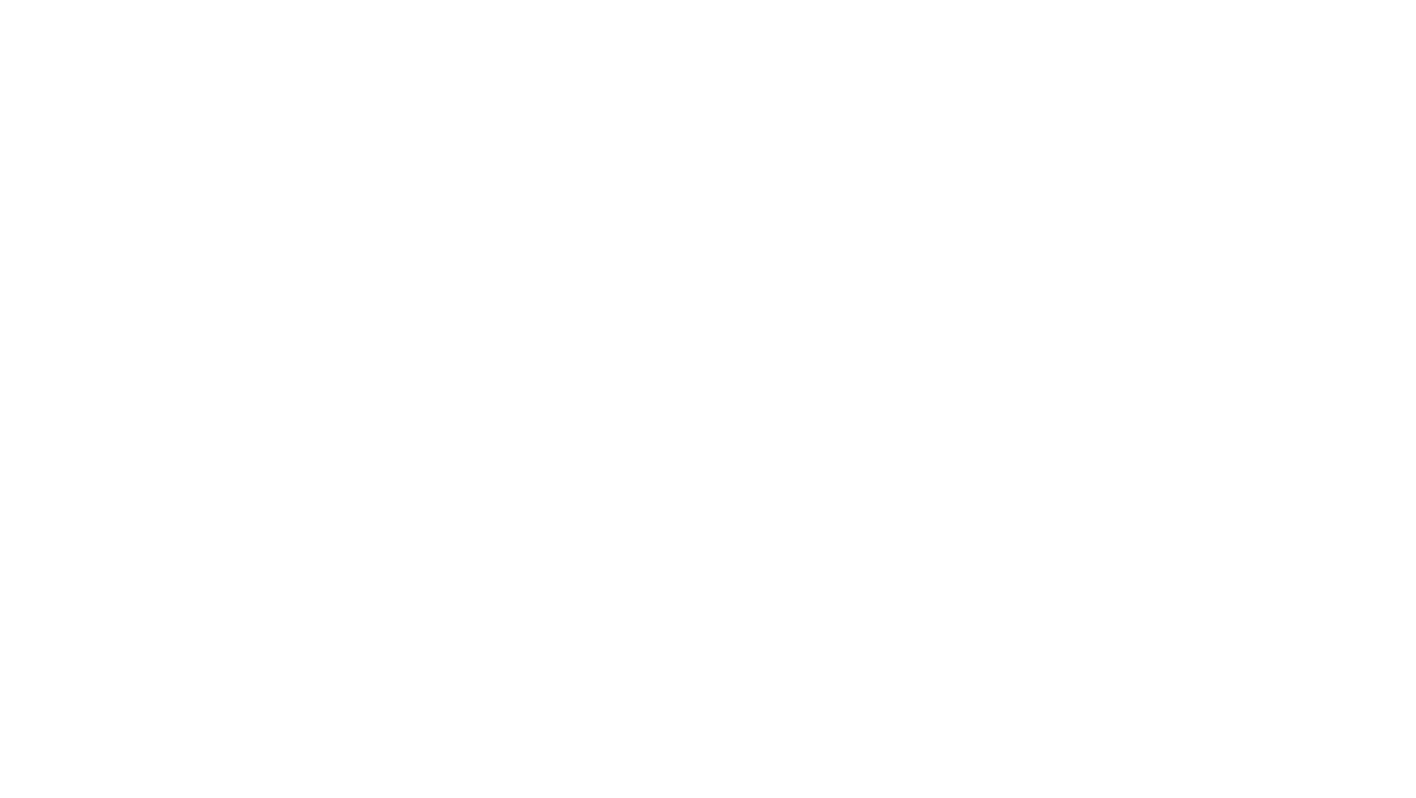 scroll, scrollTop: 0, scrollLeft: 0, axis: both 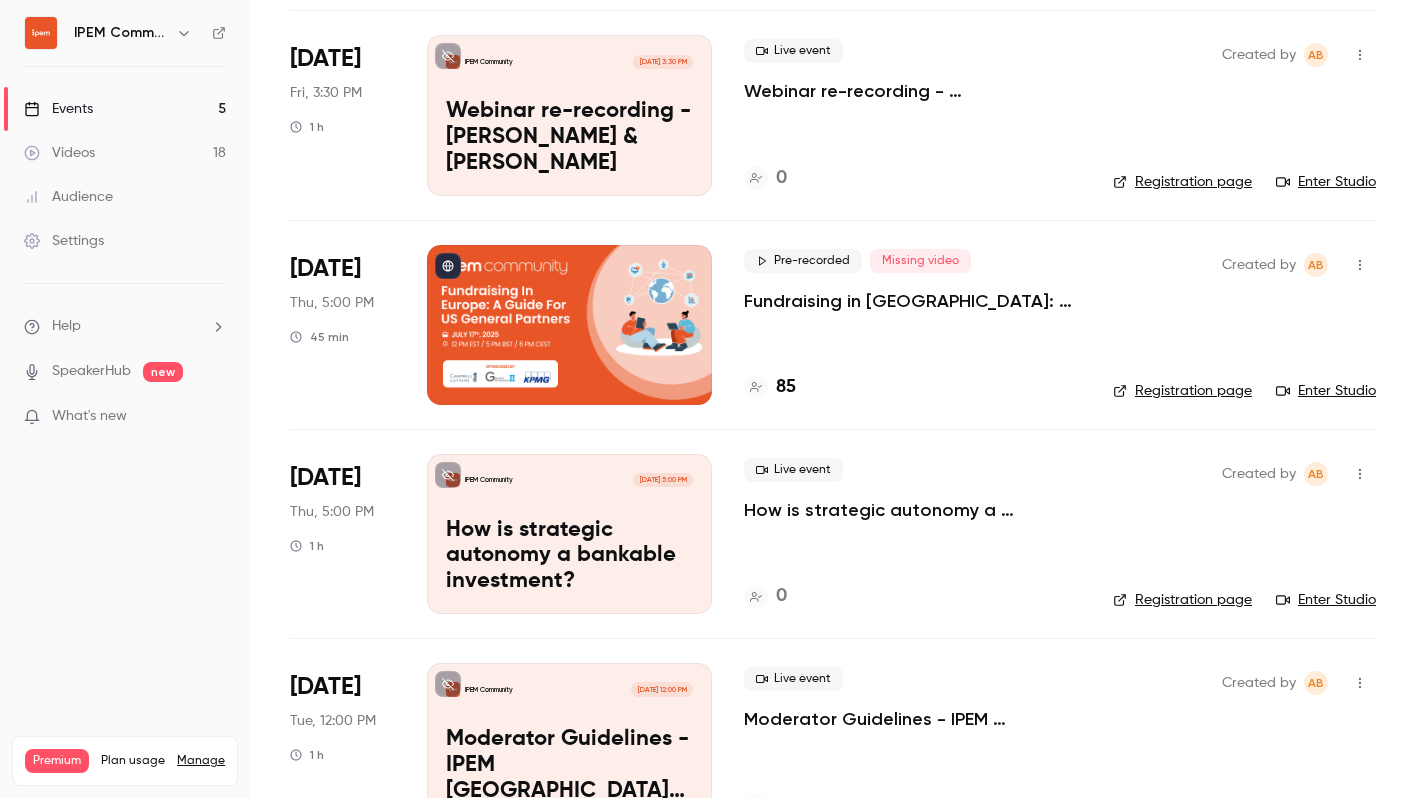 click on "Fundraising in [GEOGRAPHIC_DATA]: A Guide for US General Partners" at bounding box center (912, 301) 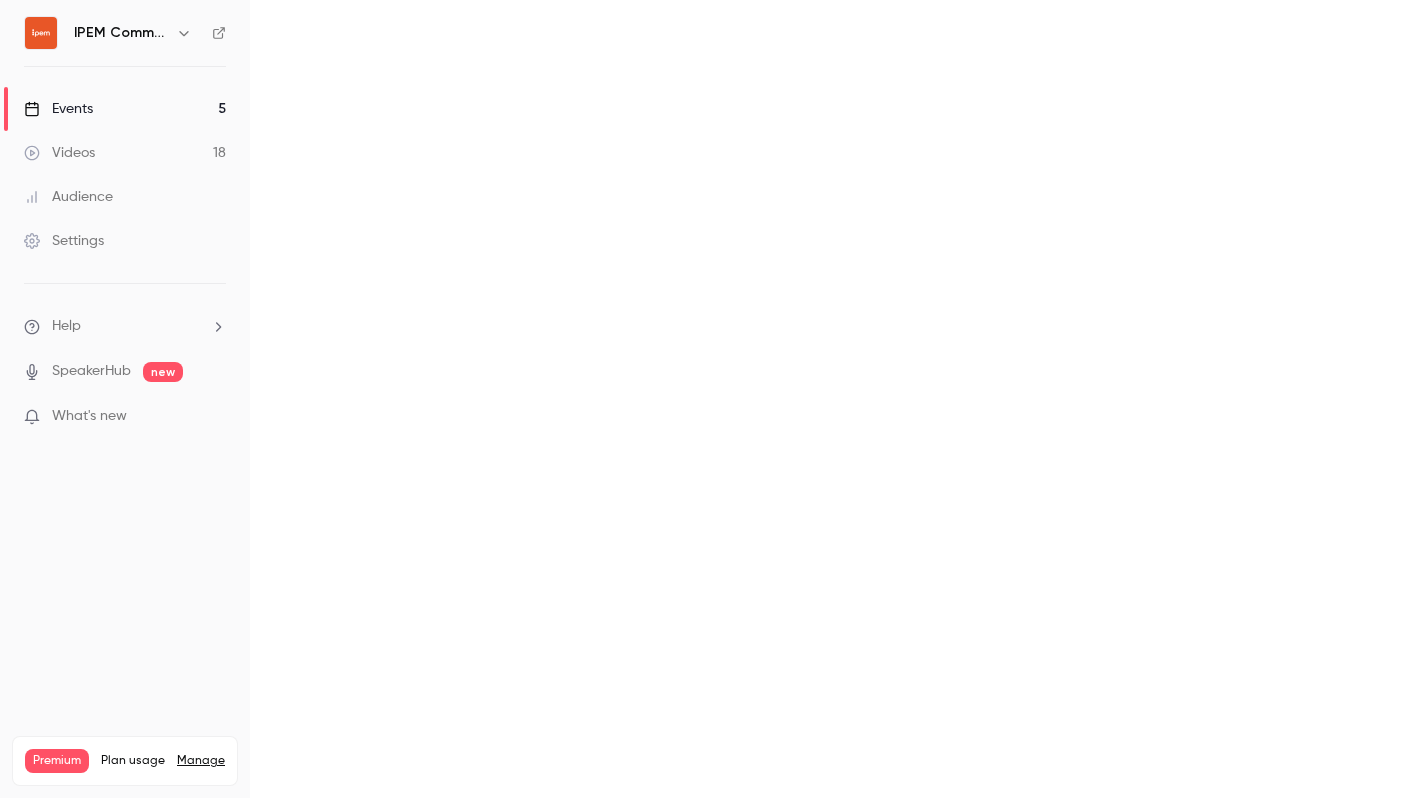 scroll, scrollTop: 0, scrollLeft: 0, axis: both 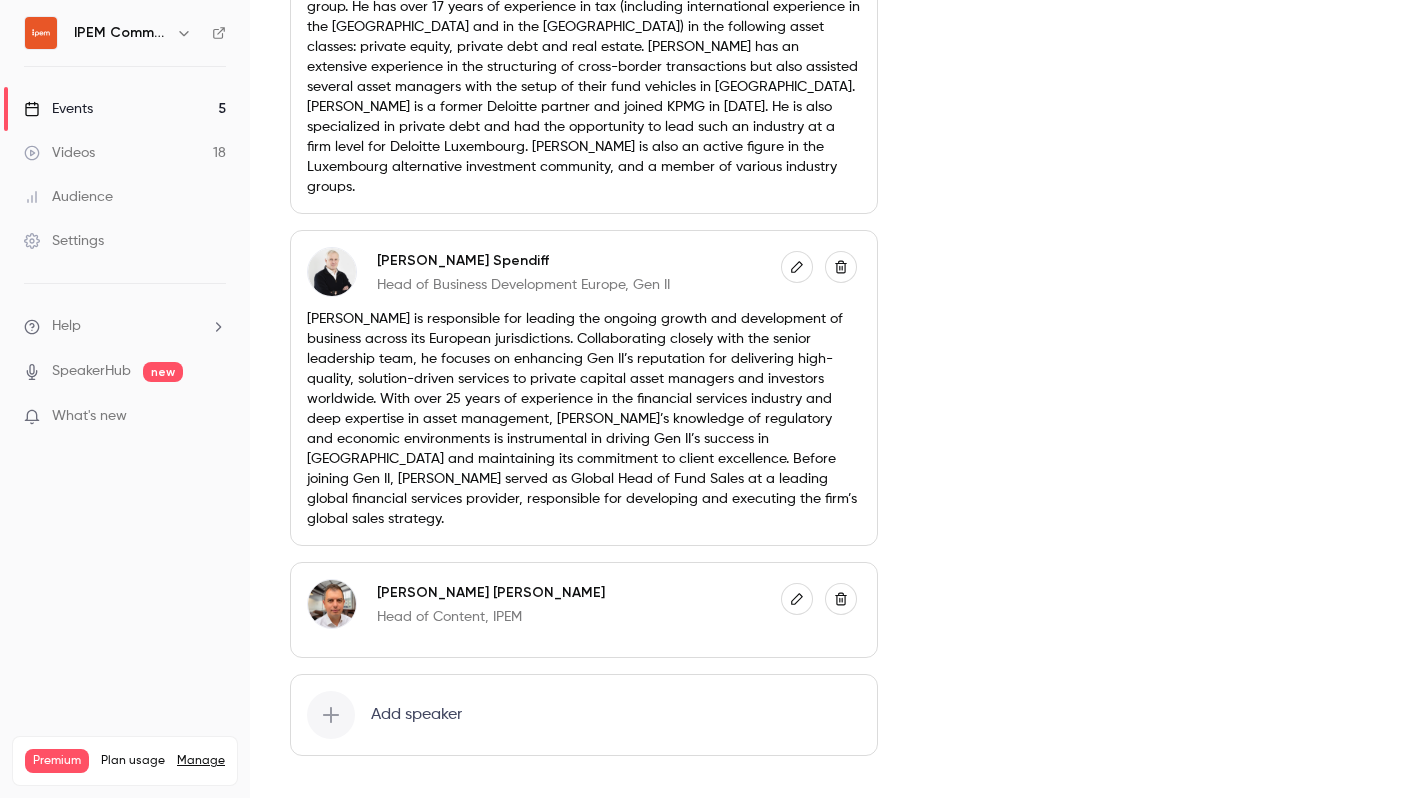 click at bounding box center (797, 599) 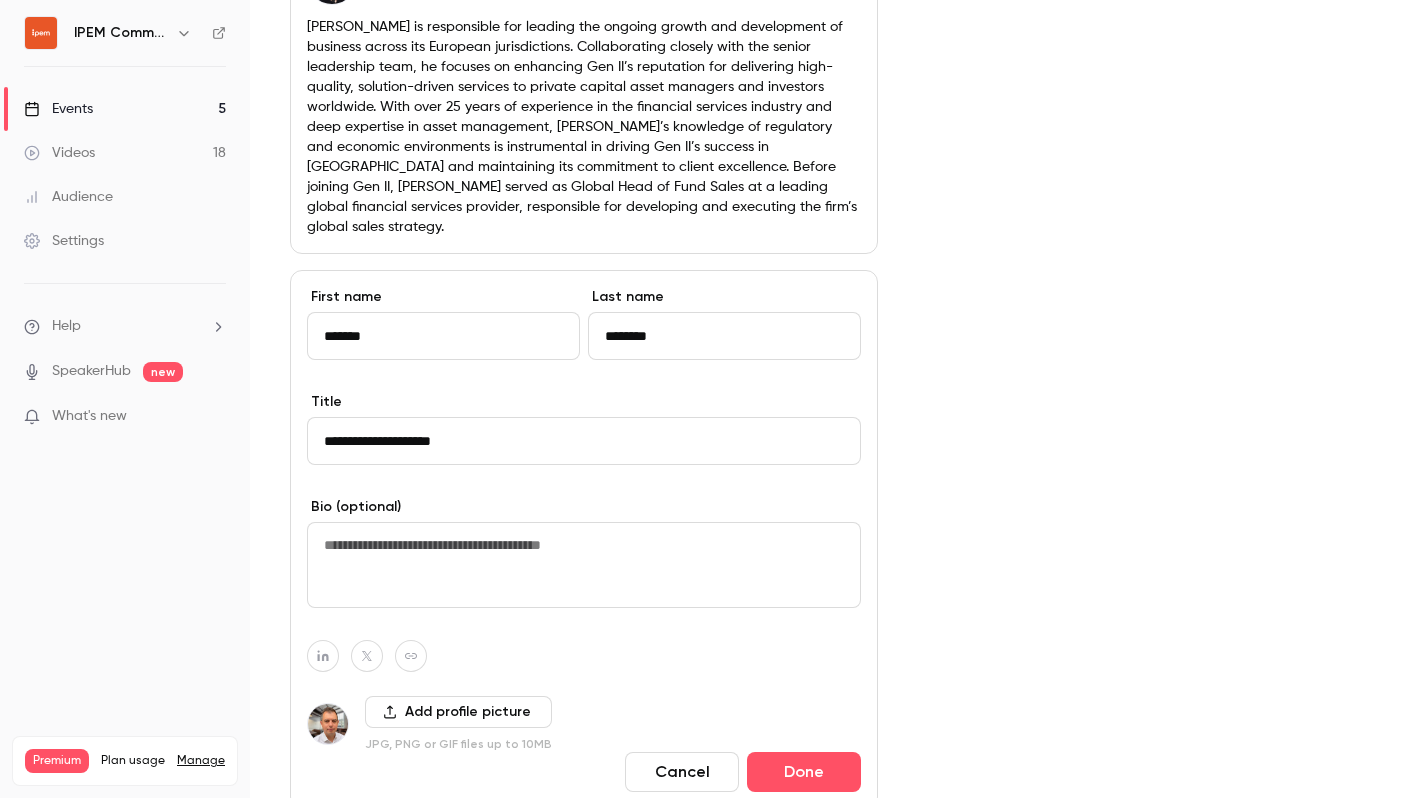 scroll, scrollTop: 2359, scrollLeft: 0, axis: vertical 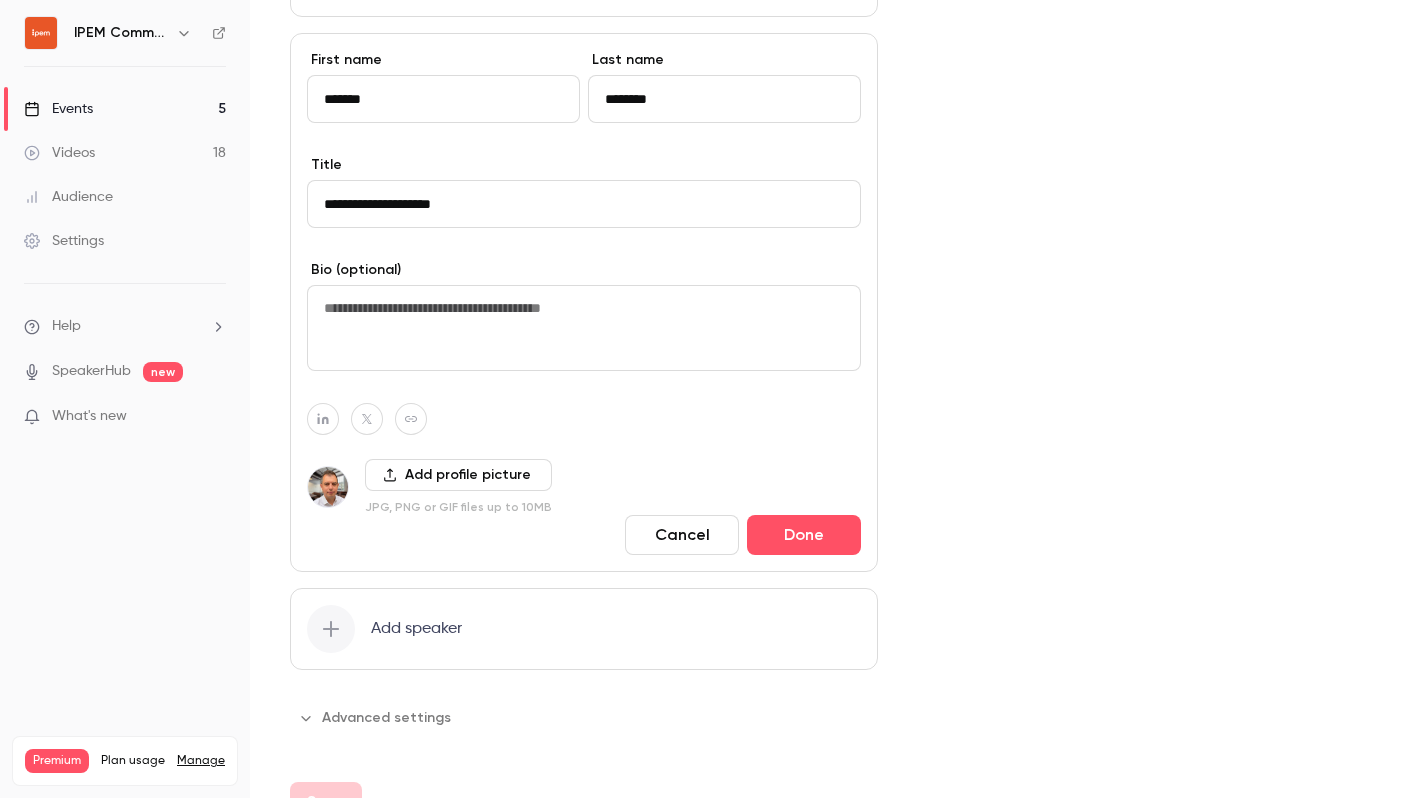 click at bounding box center (584, 328) 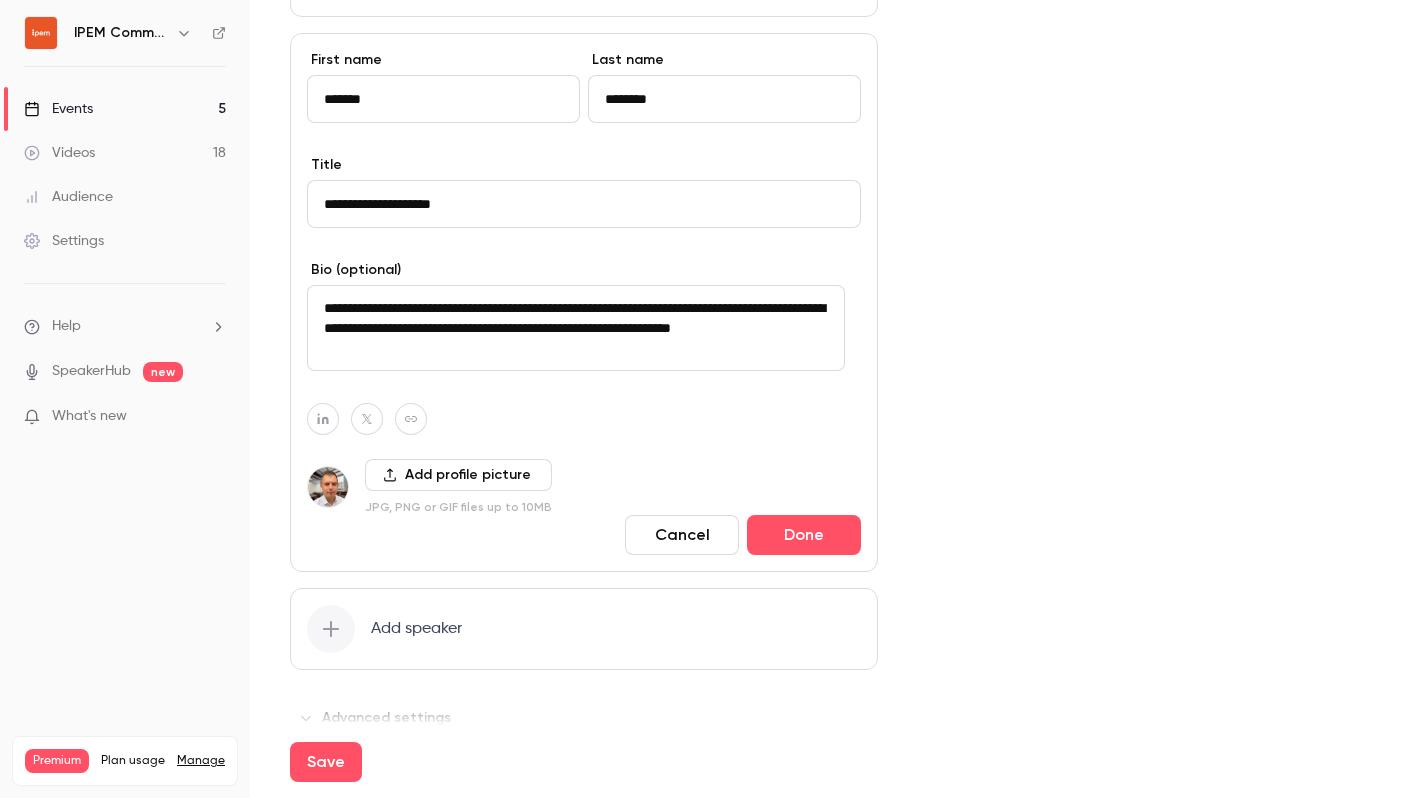 drag, startPoint x: 718, startPoint y: 285, endPoint x: 801, endPoint y: 291, distance: 83.21658 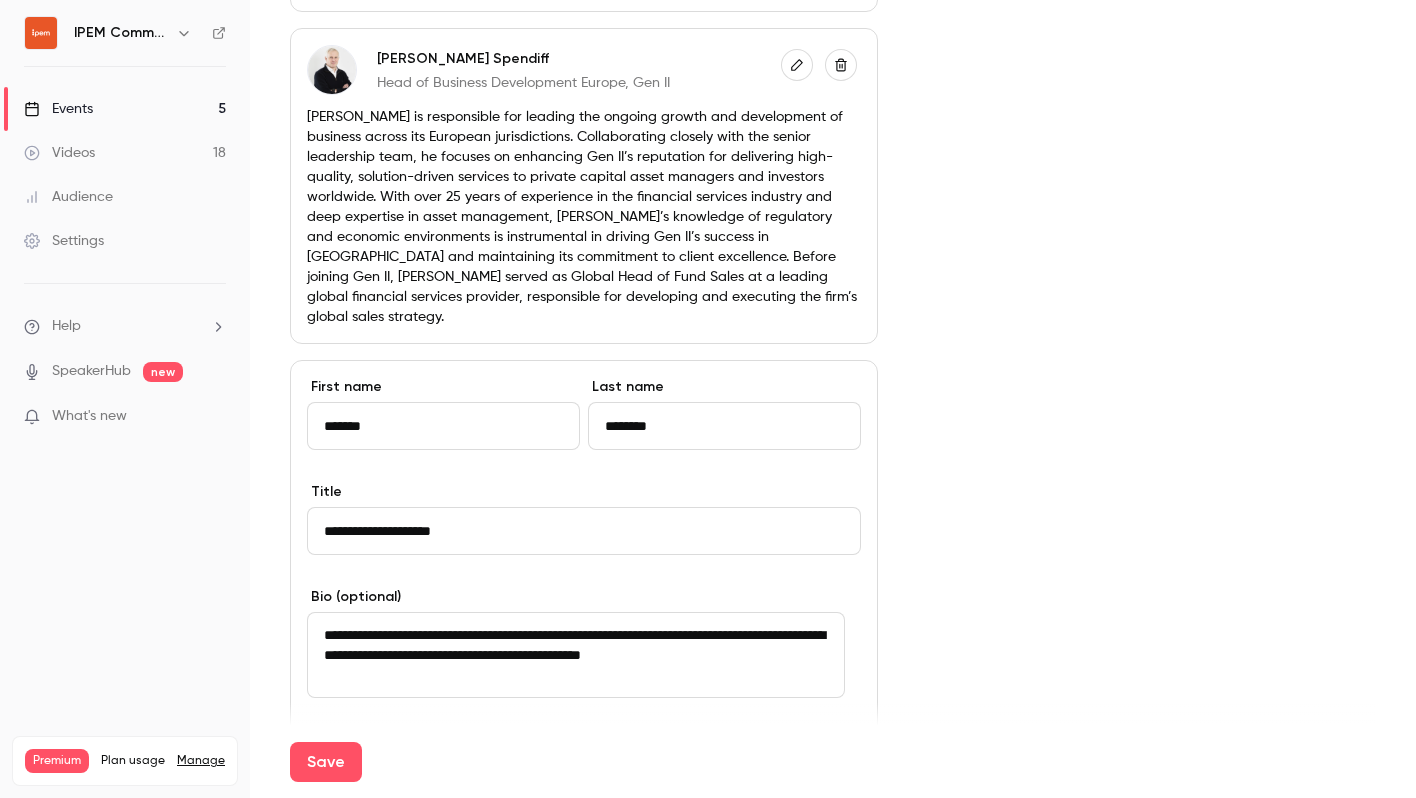 scroll, scrollTop: 2034, scrollLeft: 0, axis: vertical 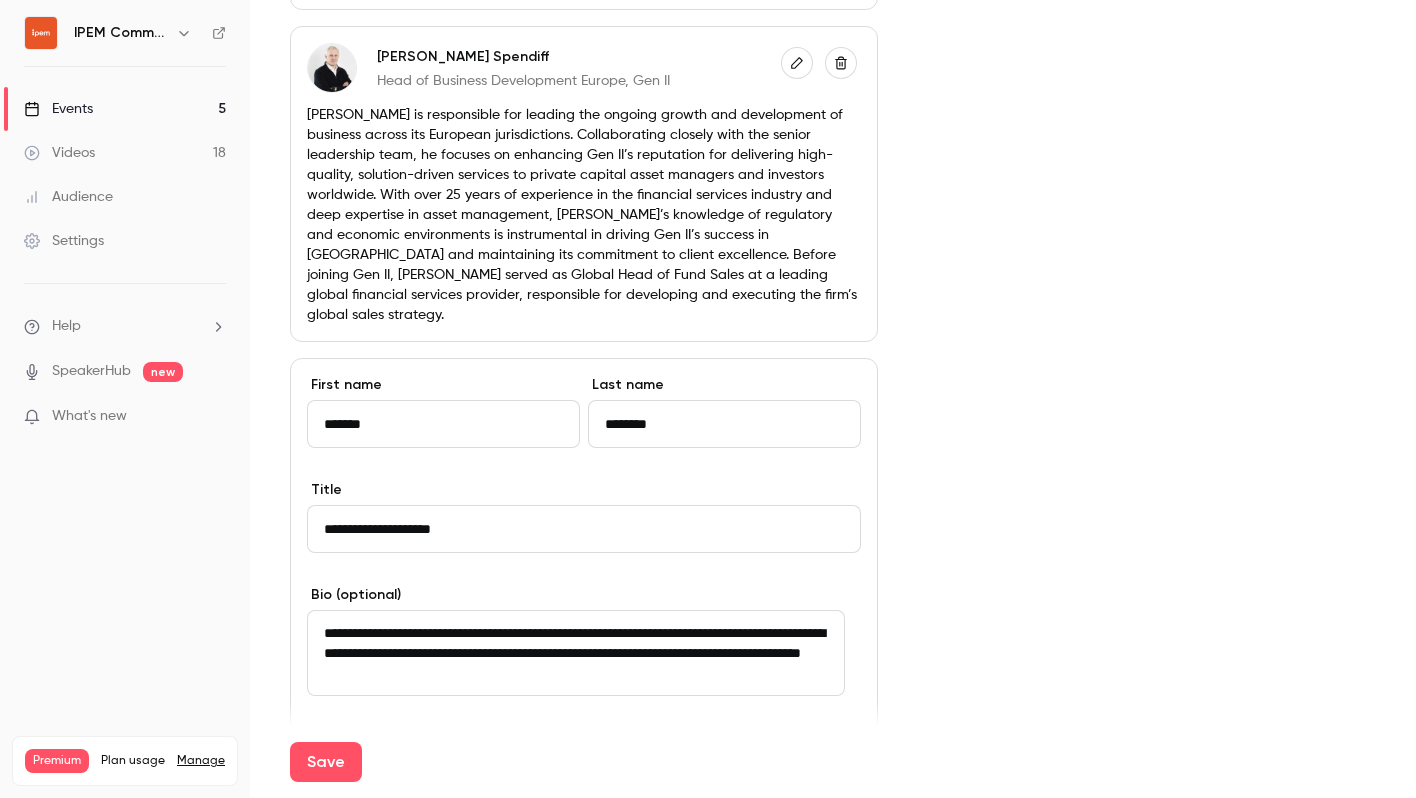 click on "**********" at bounding box center [576, 653] 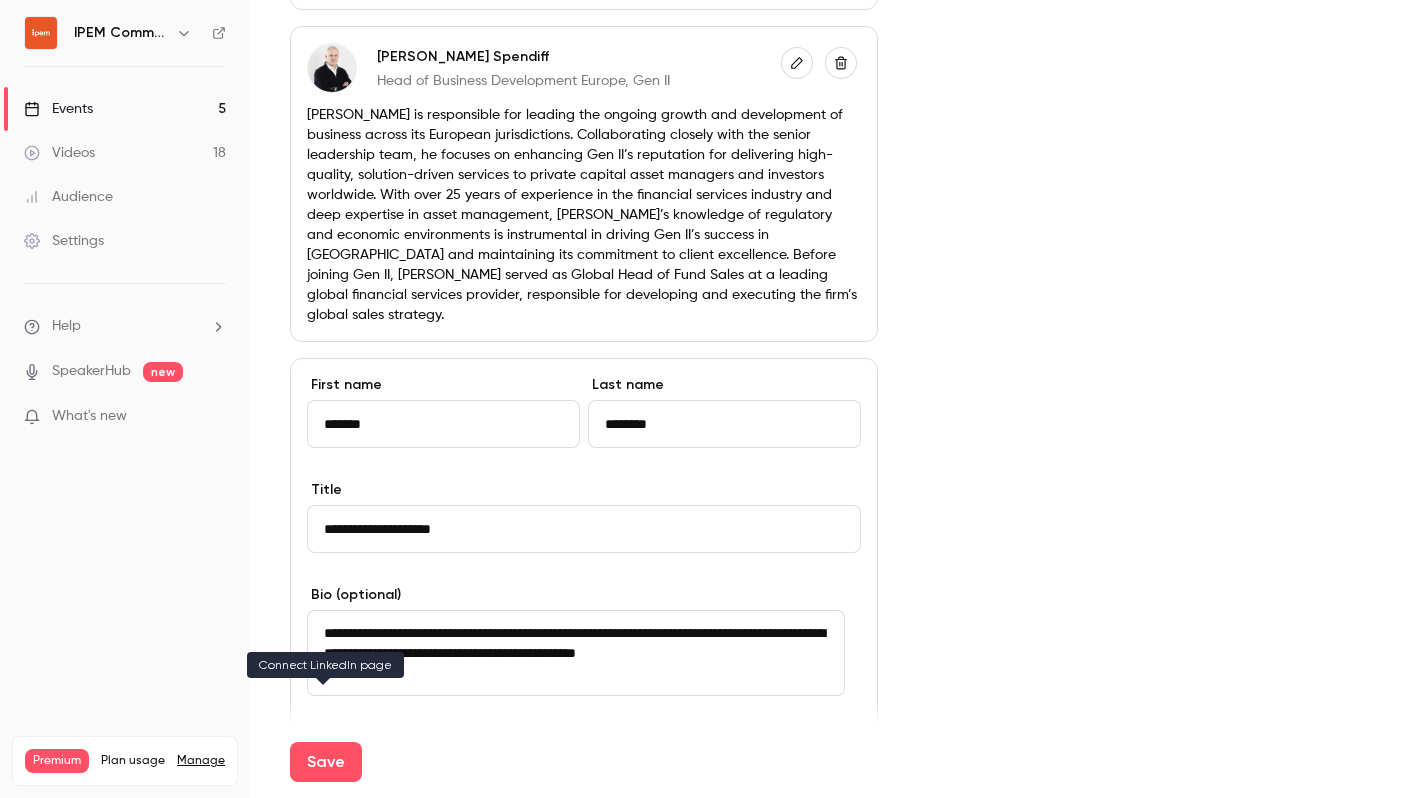 type on "**********" 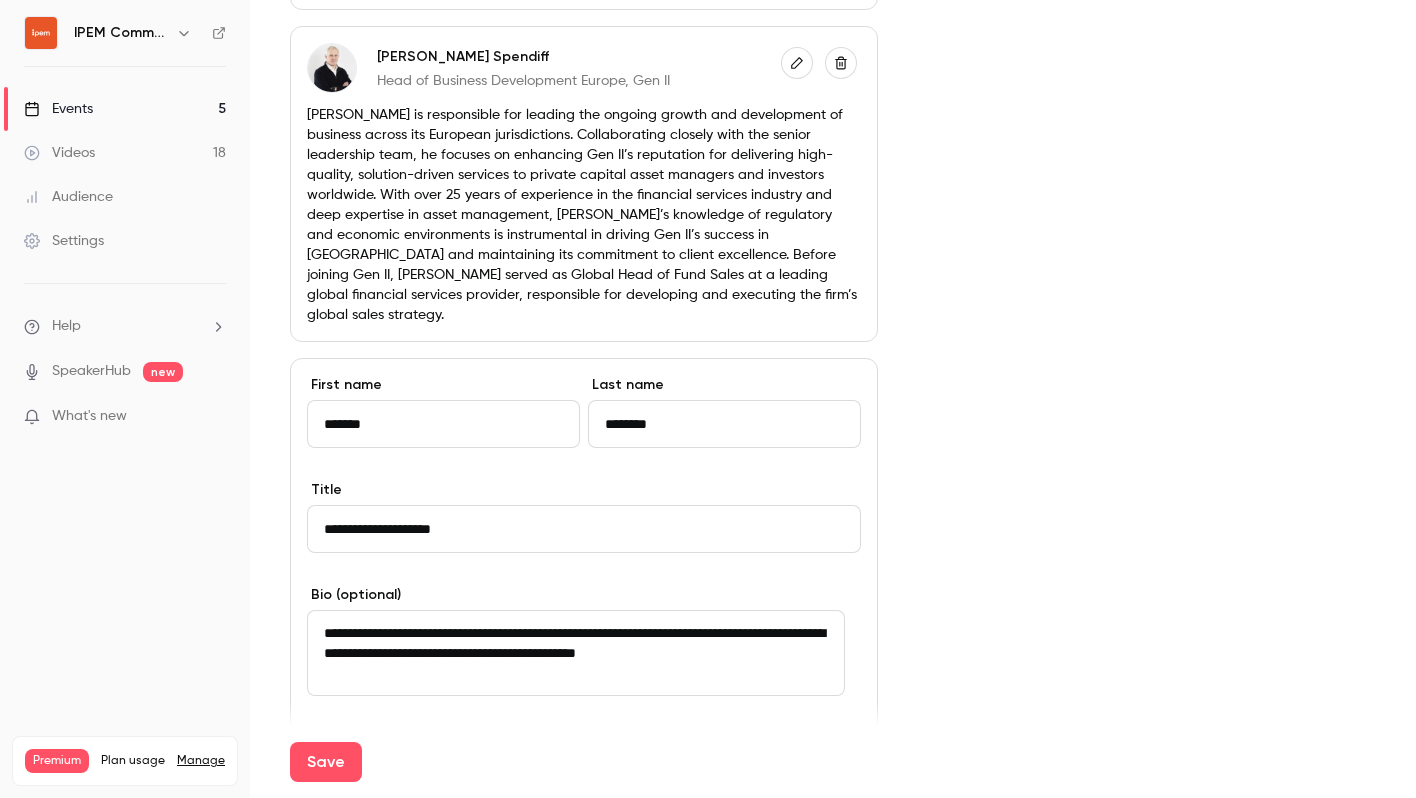 click at bounding box center [323, 744] 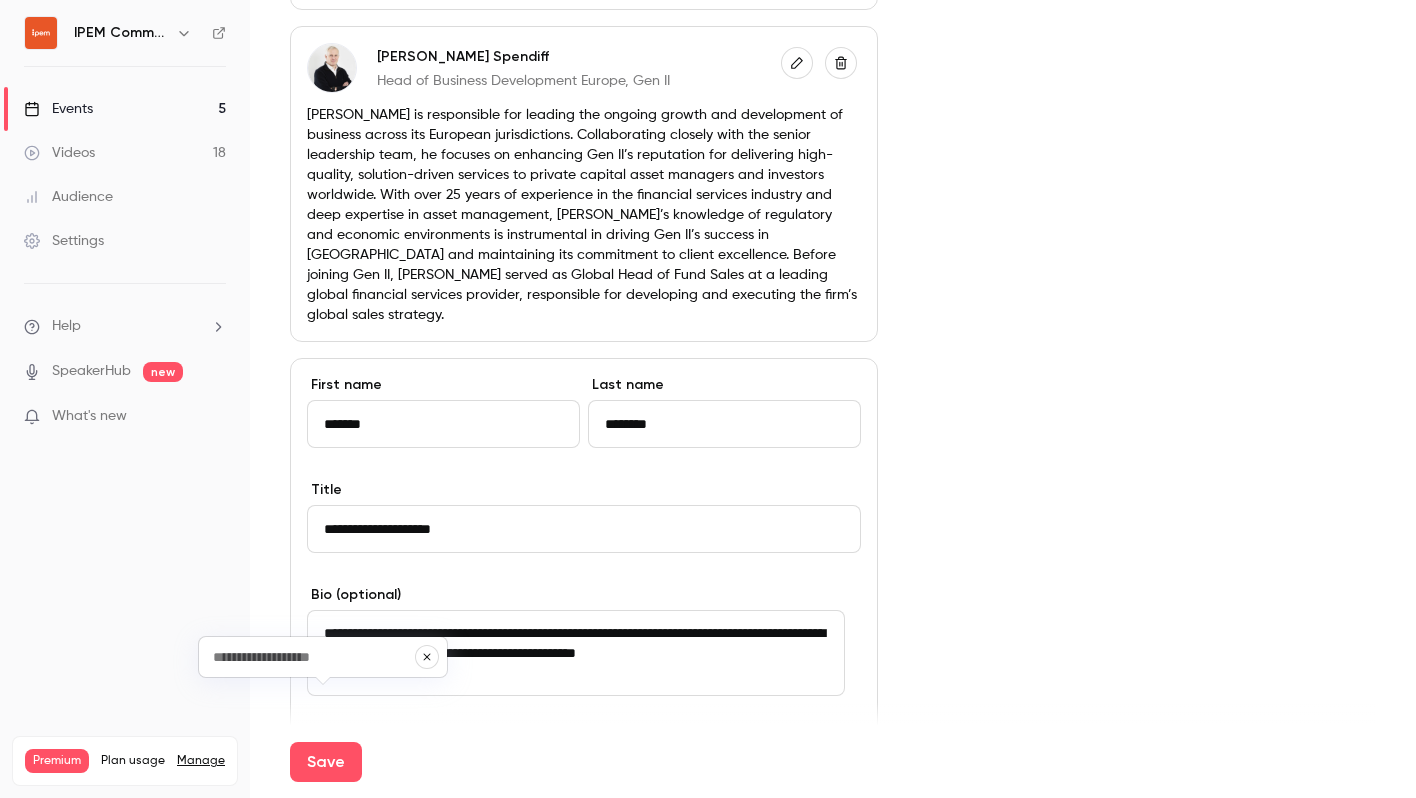 paste on "**********" 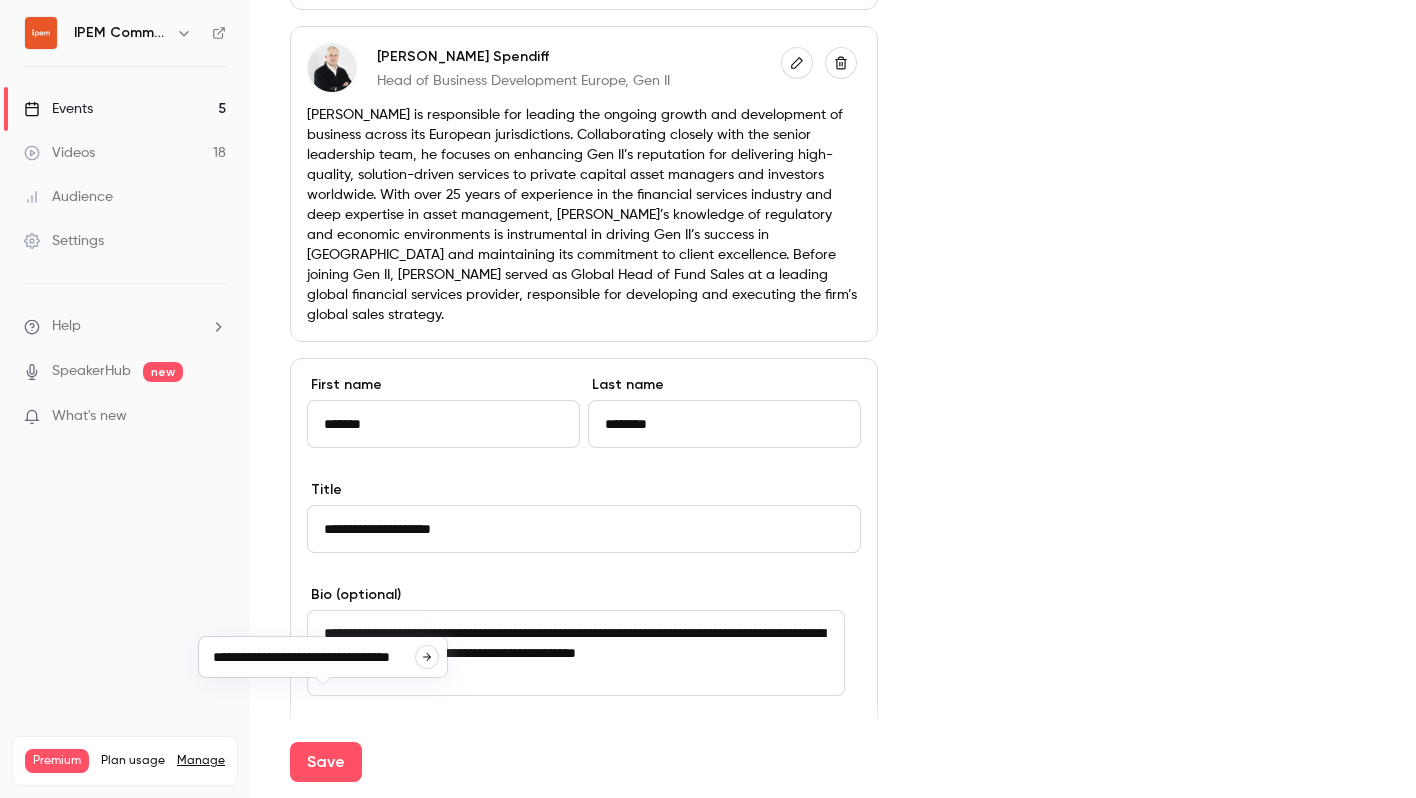 scroll, scrollTop: 0, scrollLeft: 18, axis: horizontal 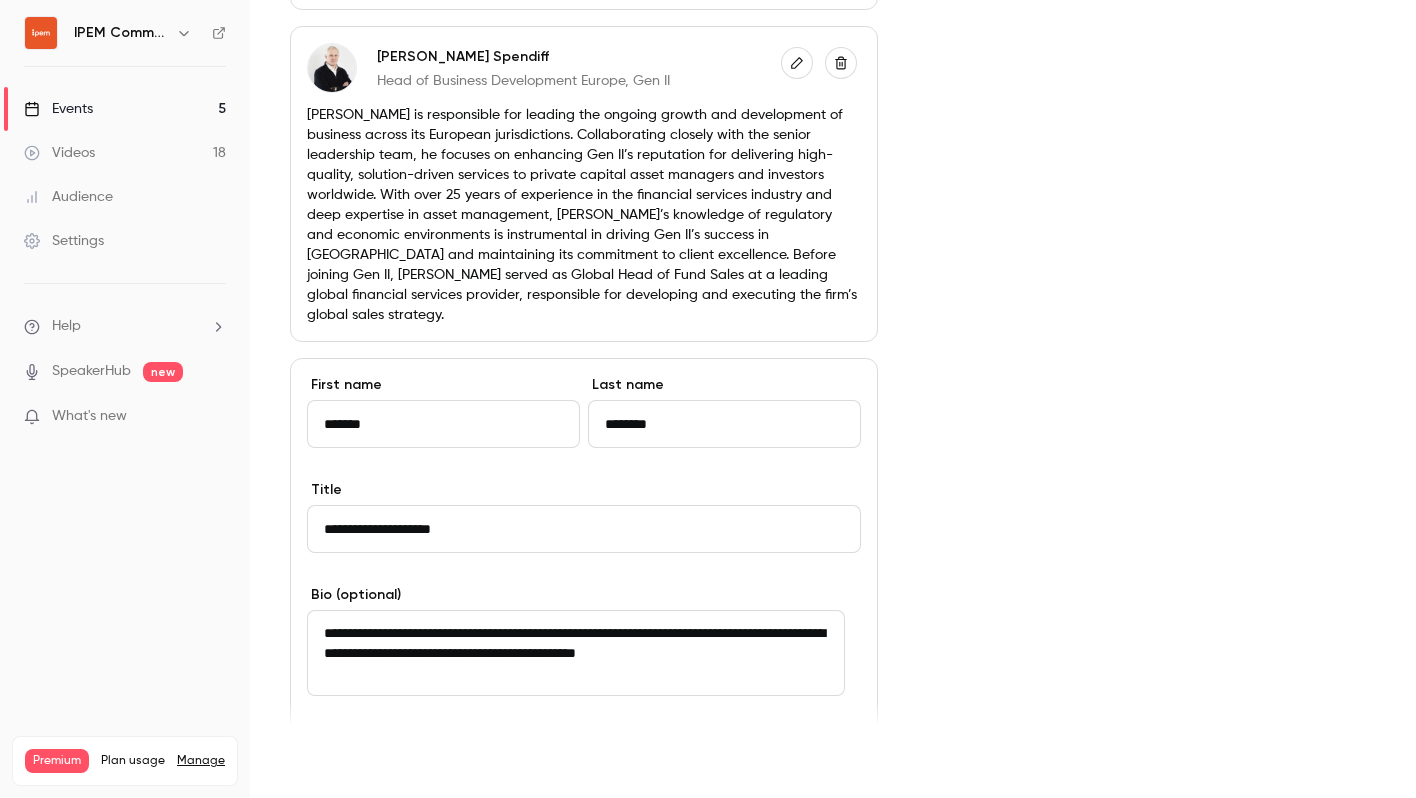 click on "Save" at bounding box center [326, 762] 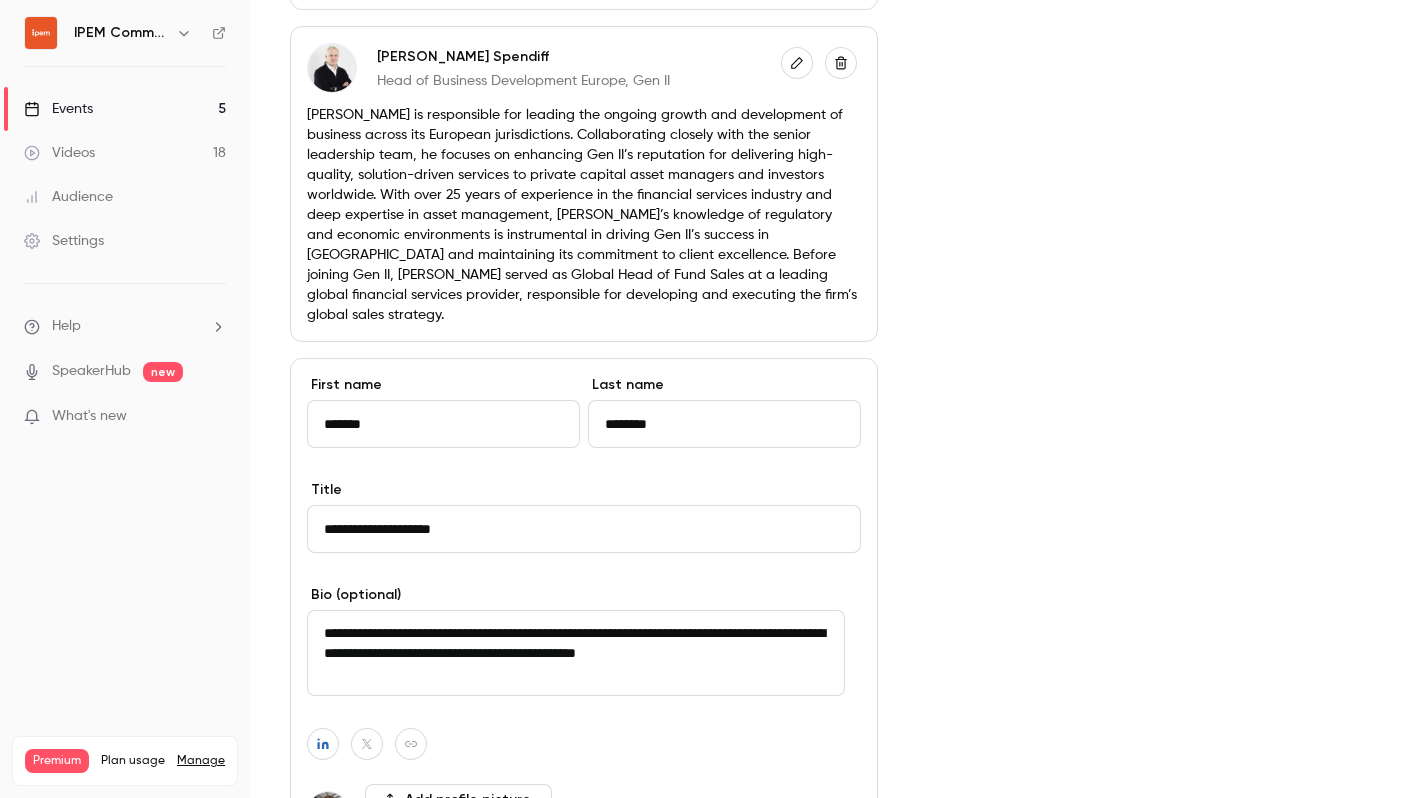 type on "**********" 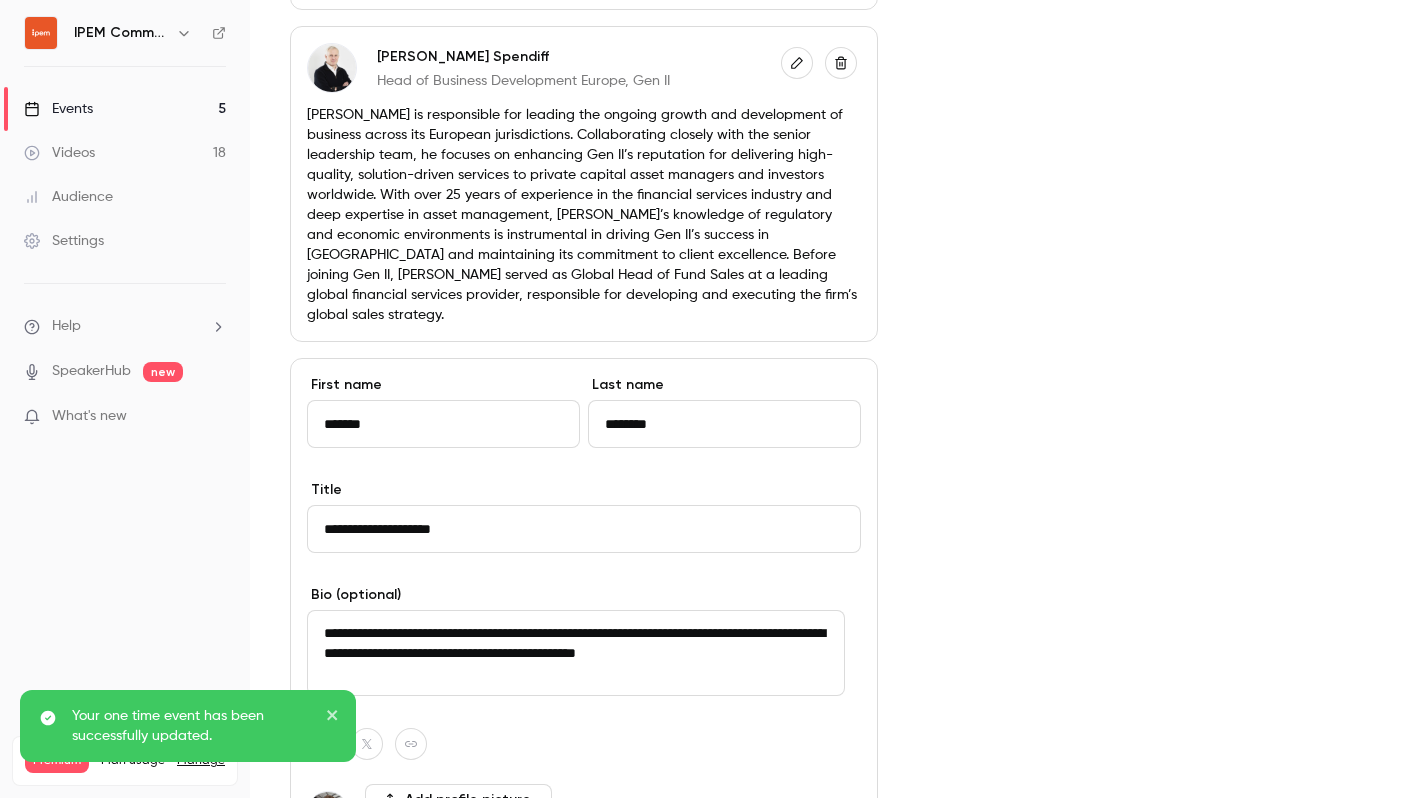 scroll, scrollTop: 2359, scrollLeft: 0, axis: vertical 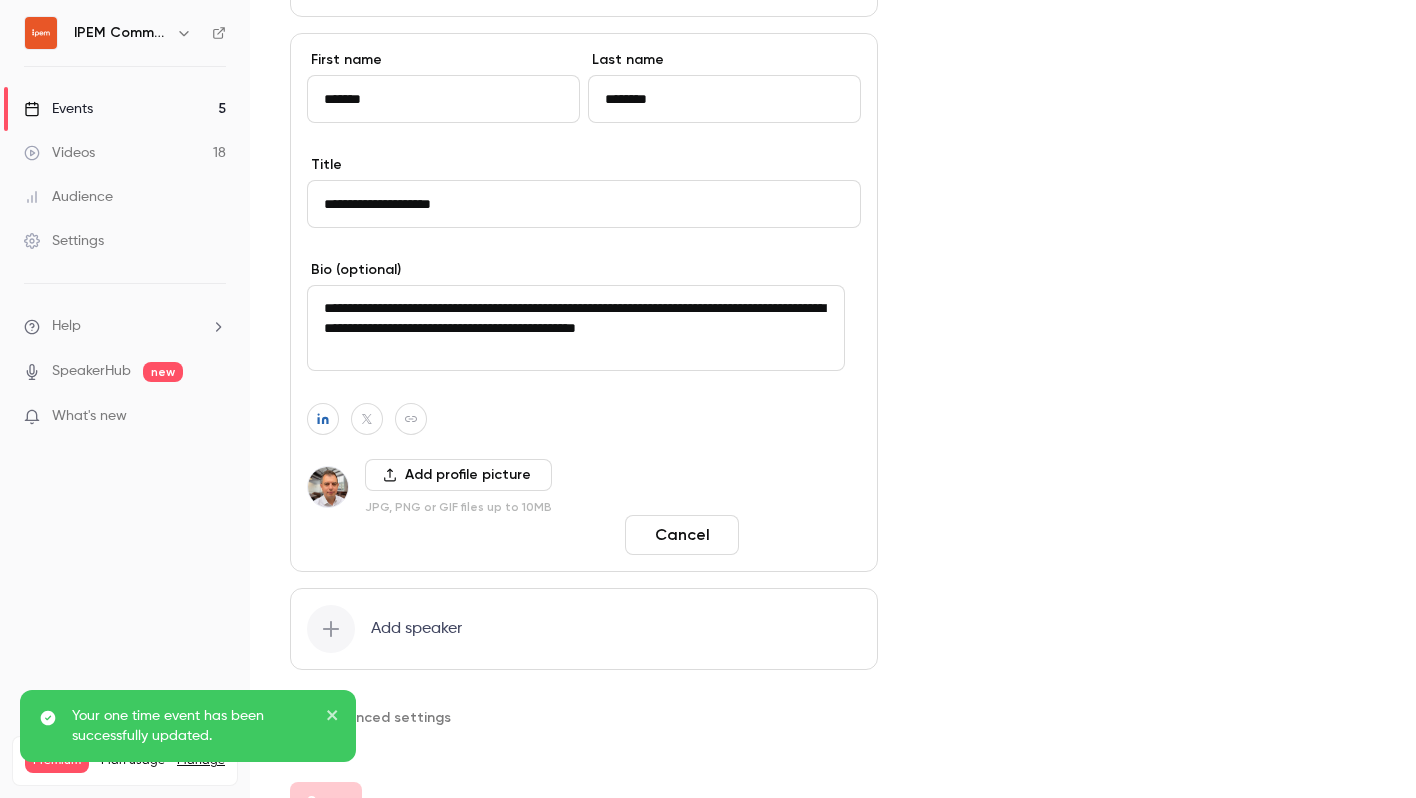click on "Done" at bounding box center (804, 535) 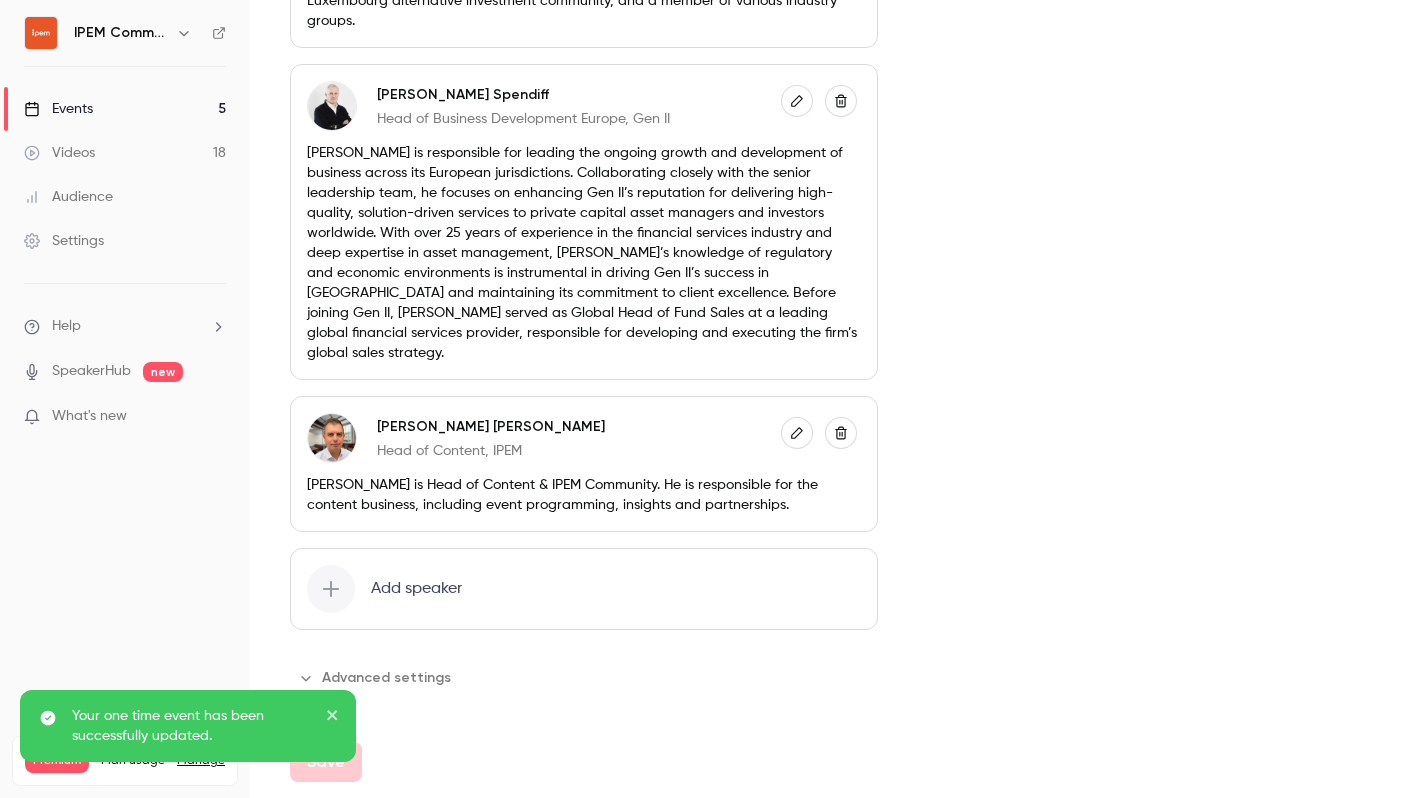 scroll, scrollTop: 1956, scrollLeft: 0, axis: vertical 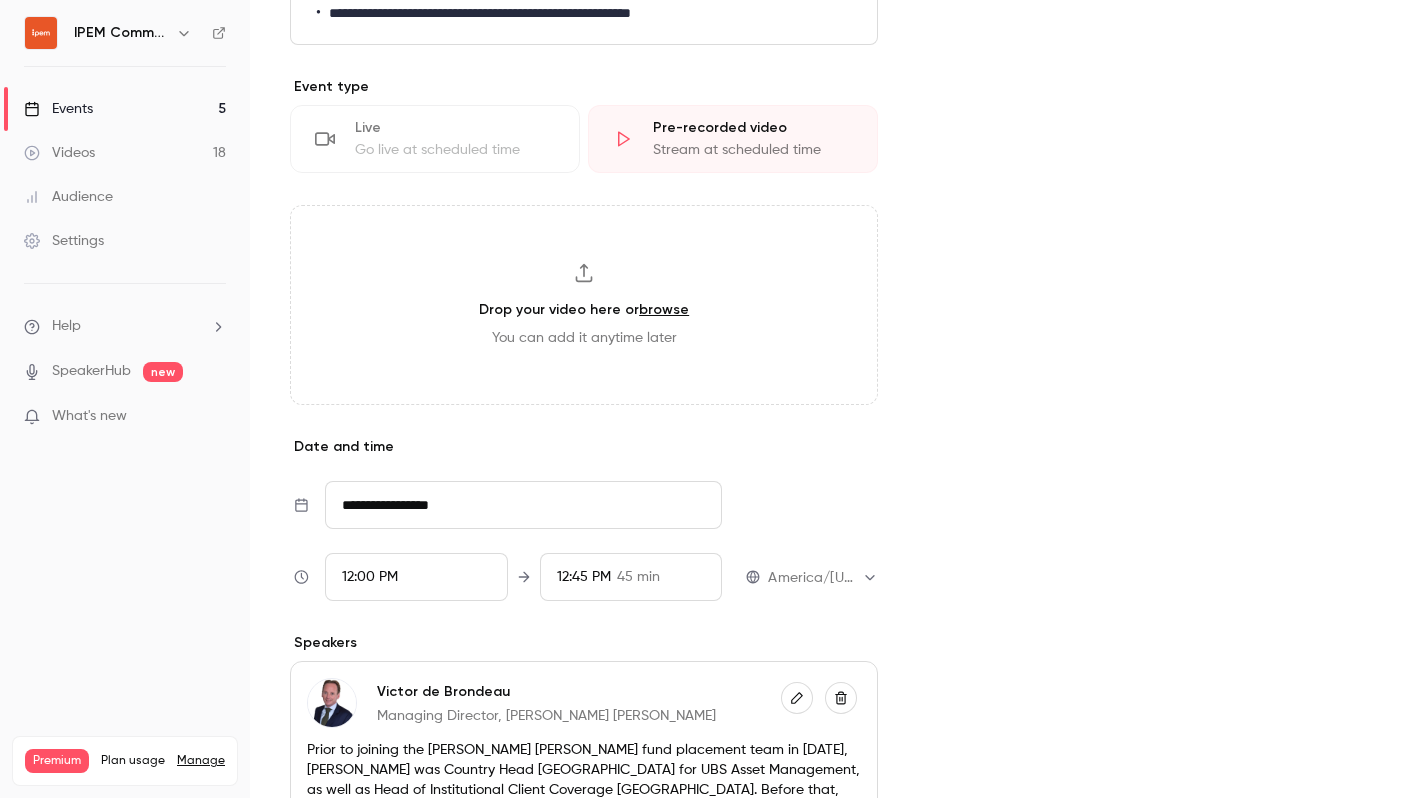 click on "Events 5" at bounding box center (125, 109) 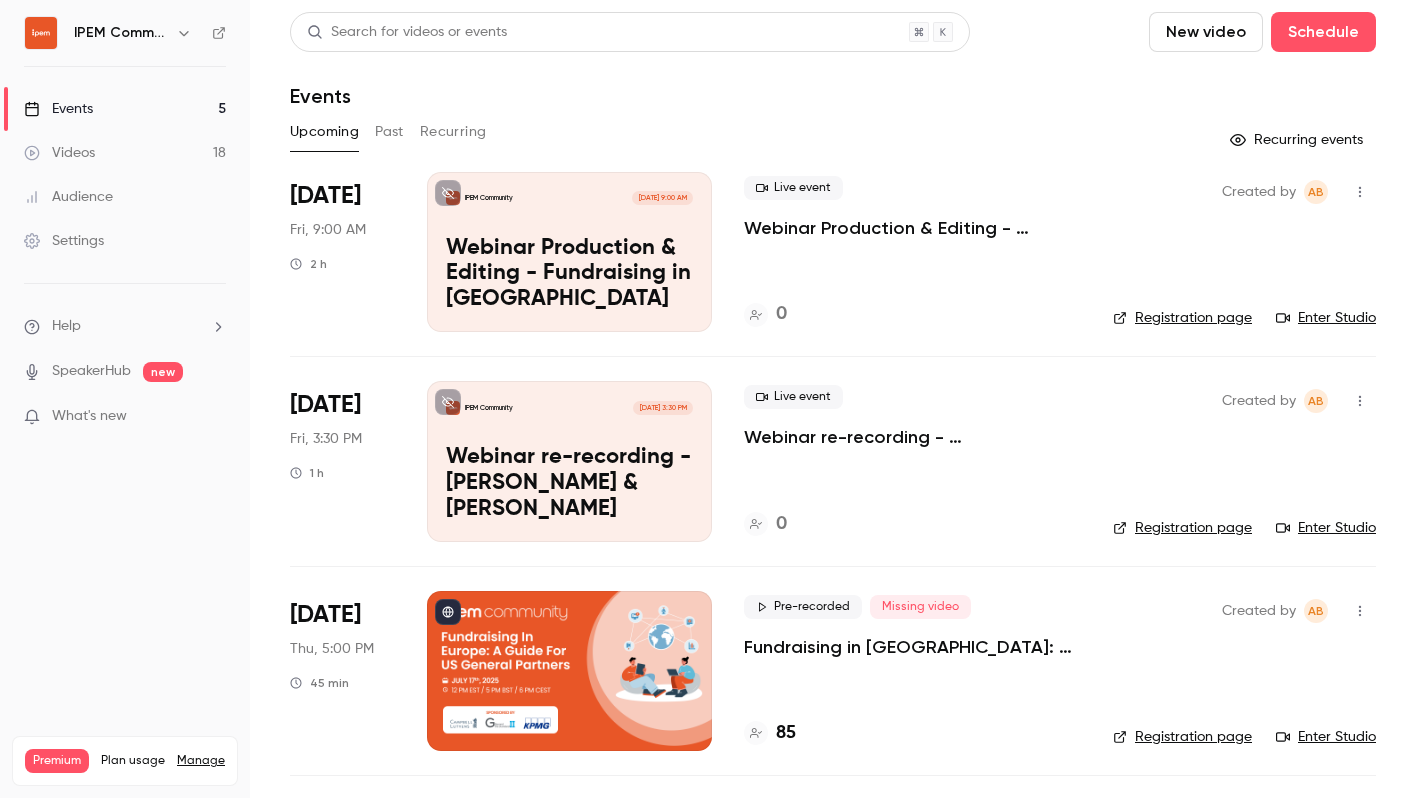 click on "Fundraising in [GEOGRAPHIC_DATA]: A Guide for US General Partners" at bounding box center (912, 647) 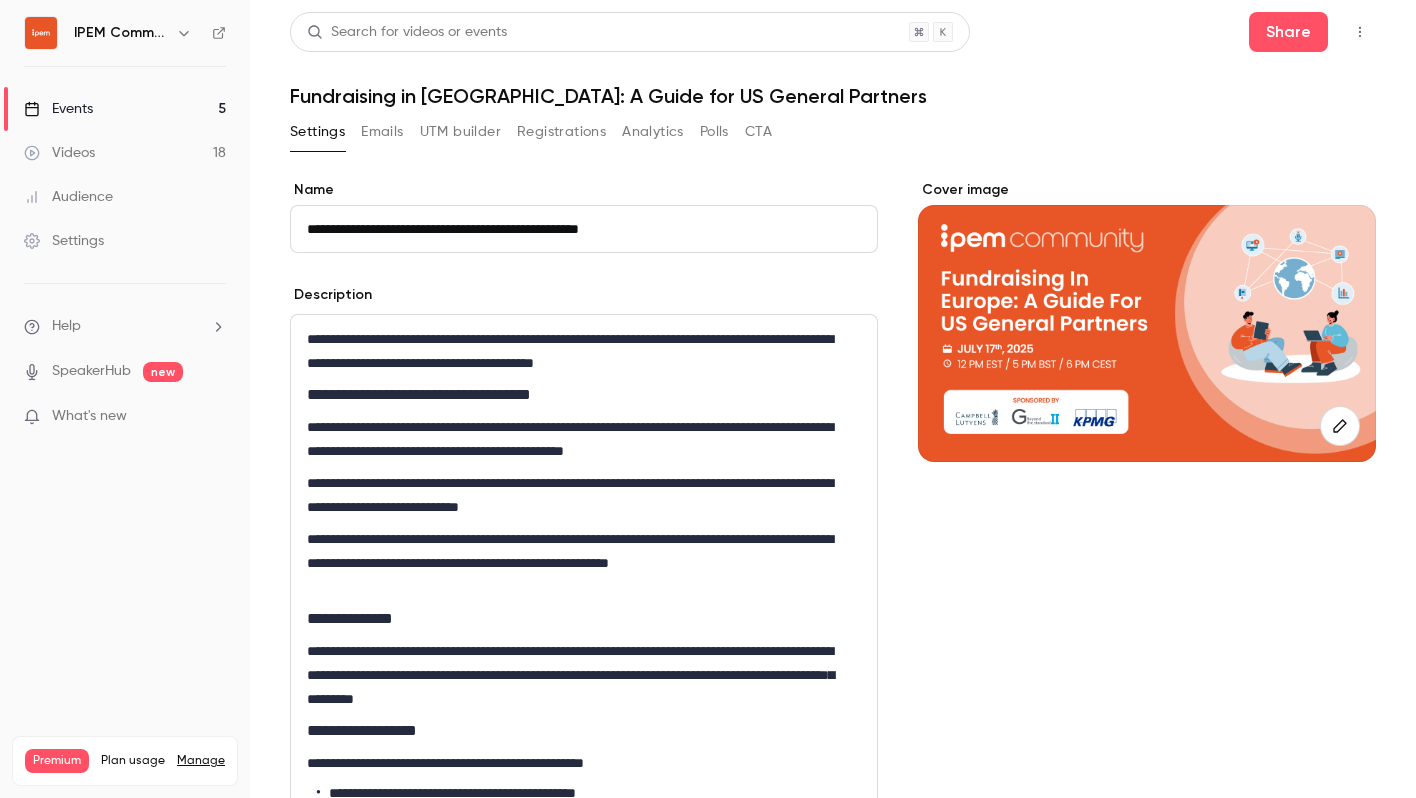 click on "UTM builder" at bounding box center [460, 132] 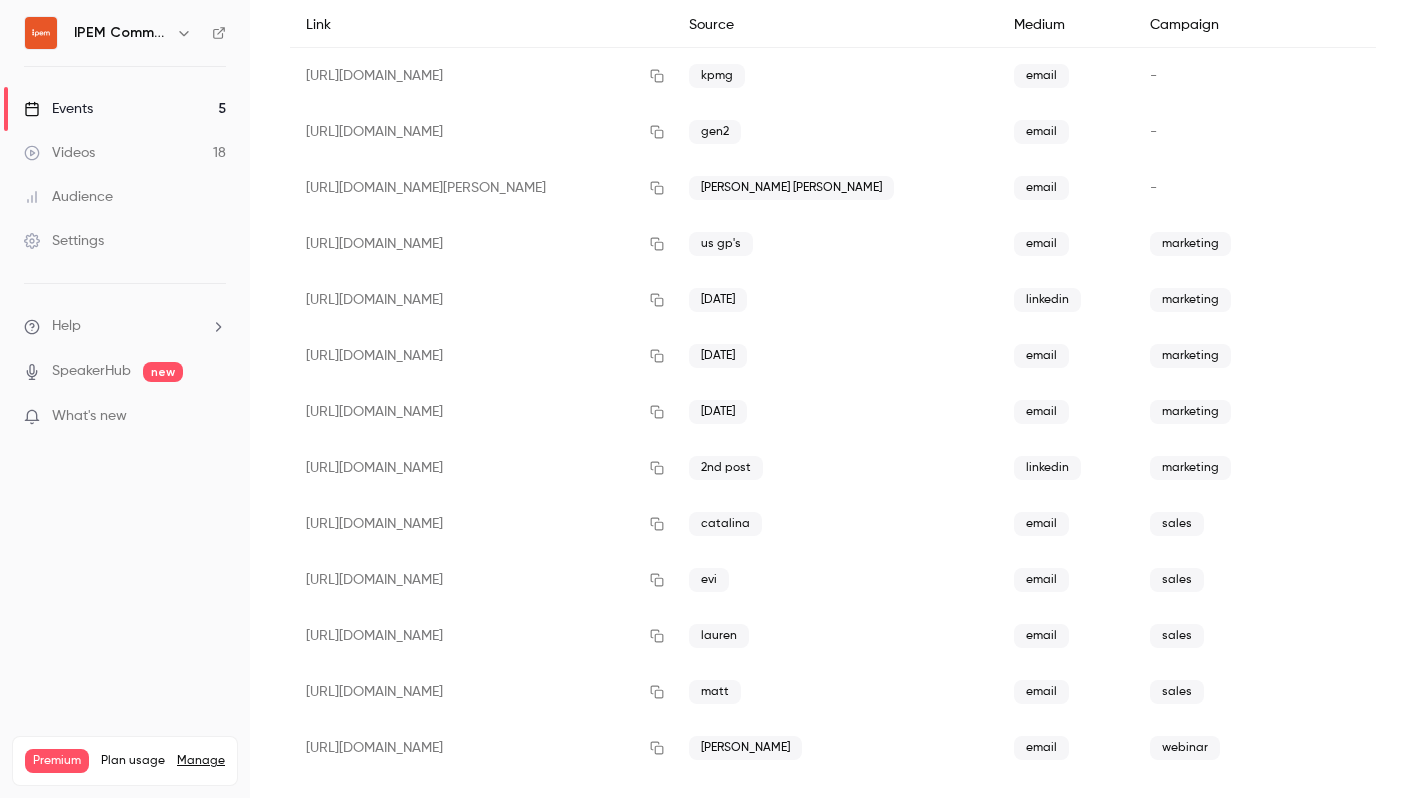 scroll, scrollTop: 231, scrollLeft: 0, axis: vertical 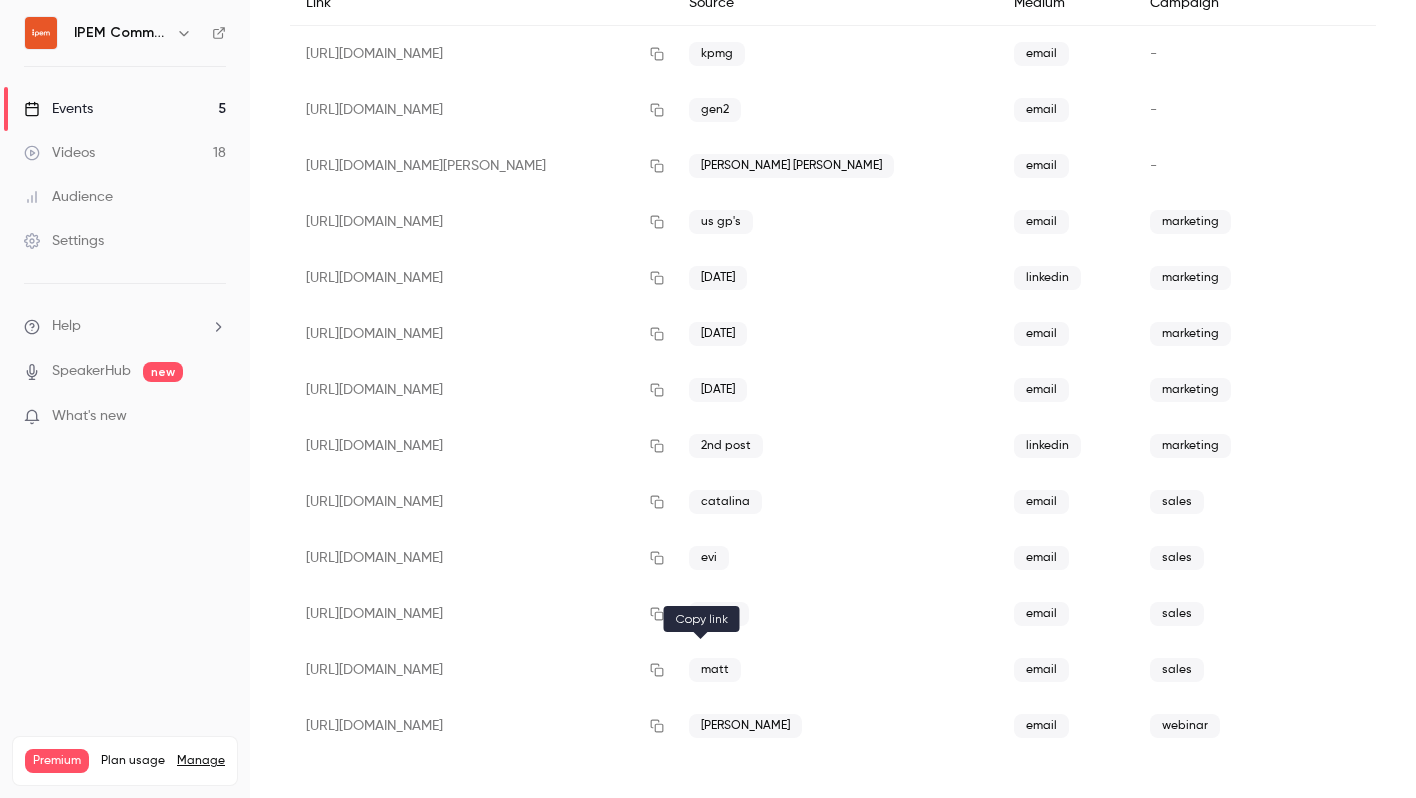 click 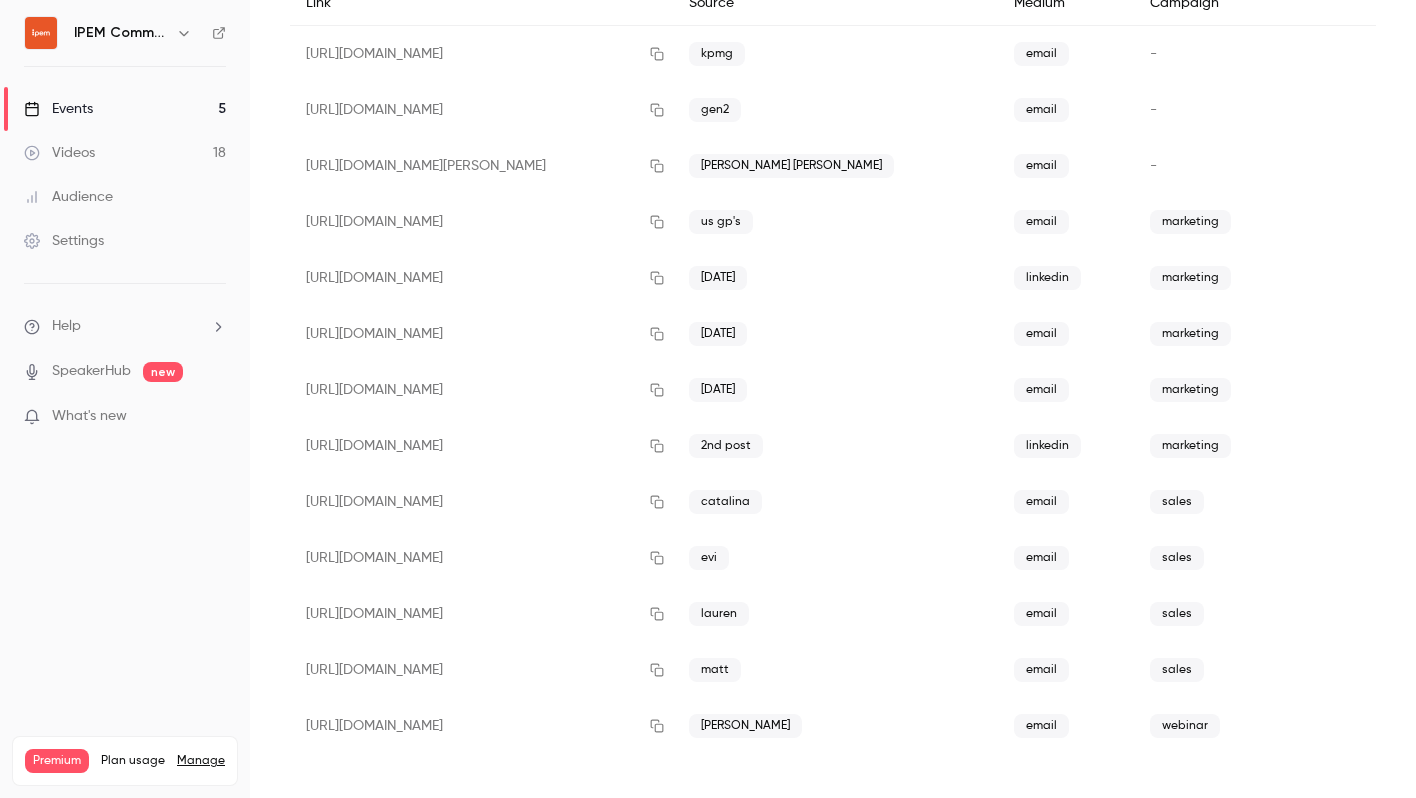 click on "Events 5" at bounding box center [125, 109] 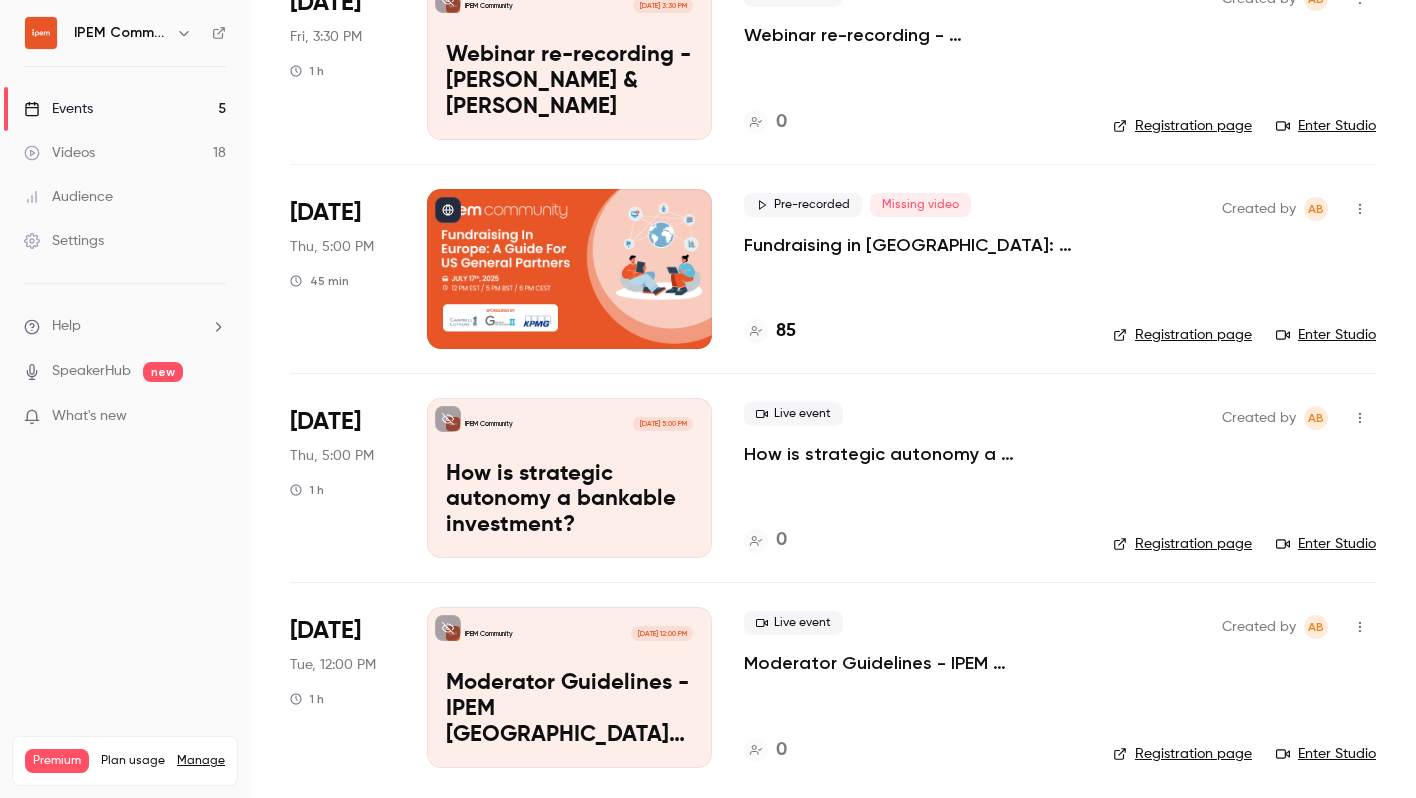 scroll, scrollTop: 407, scrollLeft: 0, axis: vertical 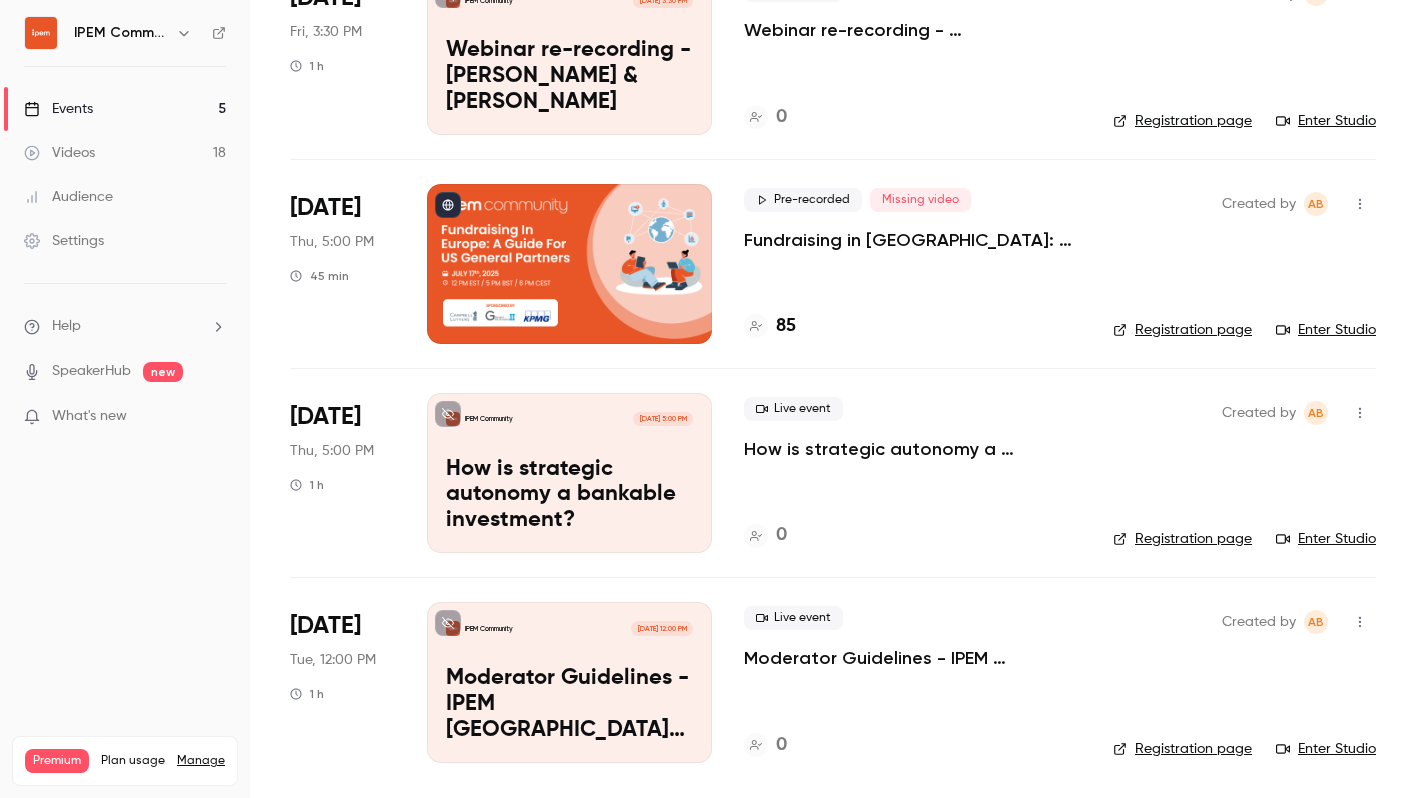 click on "Live event Moderator Guidelines - IPEM [GEOGRAPHIC_DATA] 2025 0" at bounding box center [912, 682] 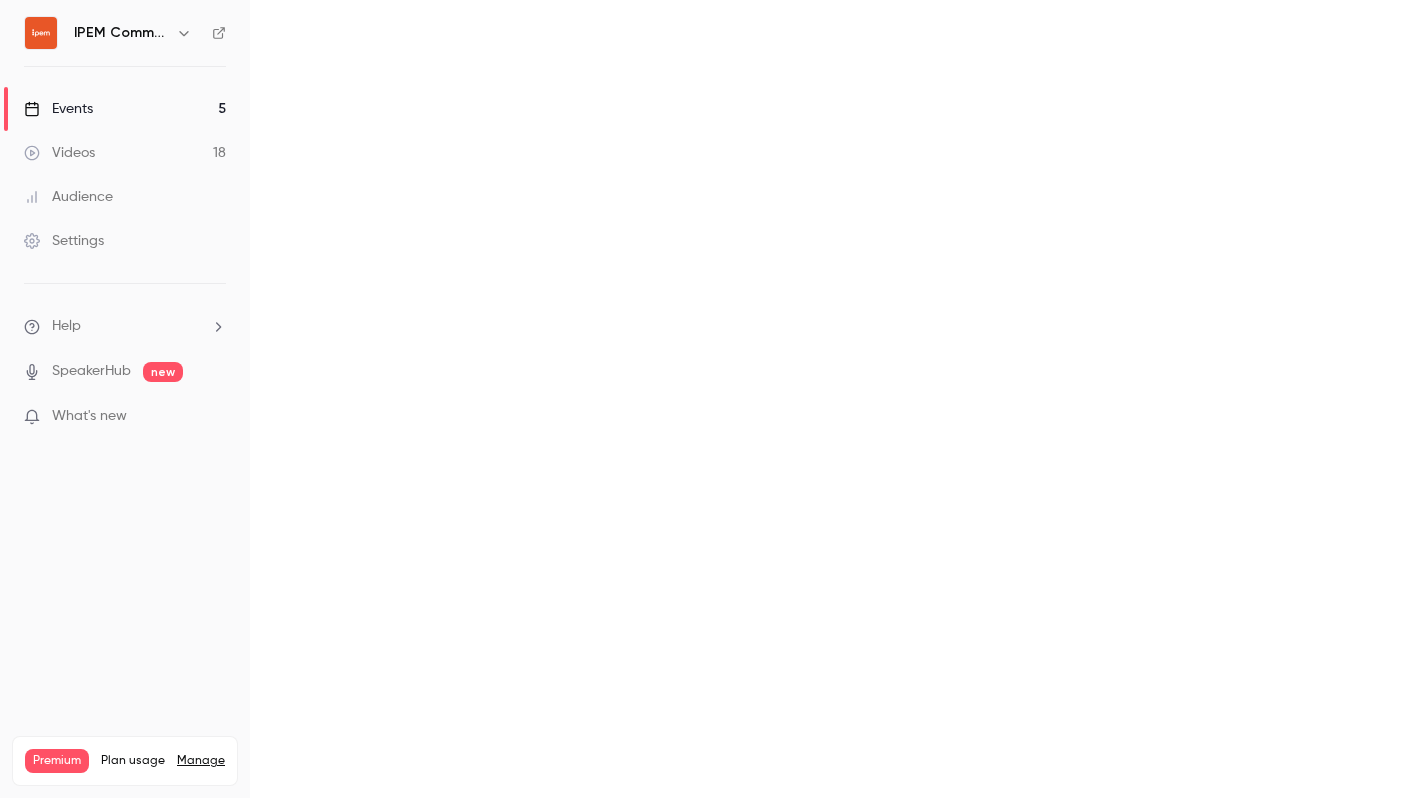 scroll, scrollTop: 0, scrollLeft: 0, axis: both 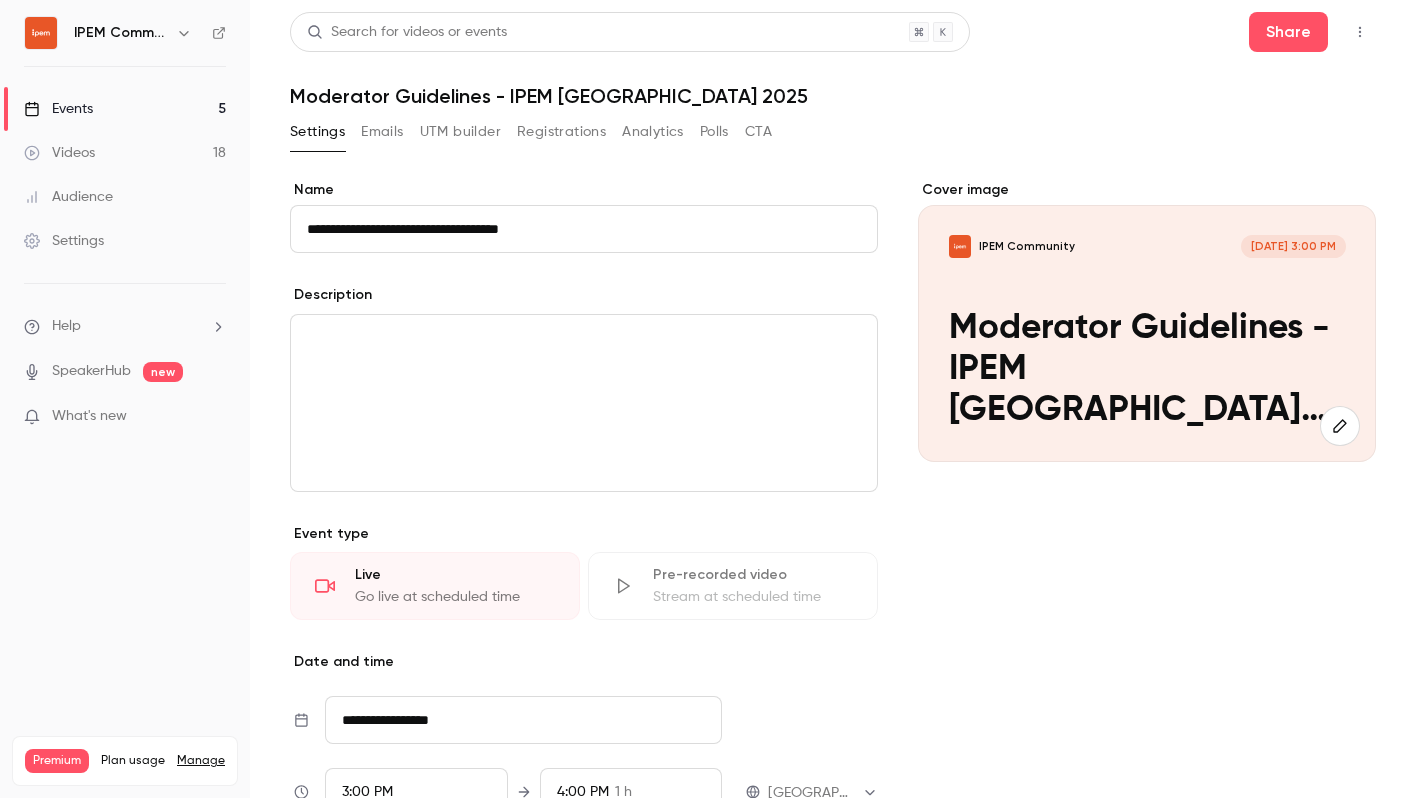 drag, startPoint x: 305, startPoint y: 230, endPoint x: 610, endPoint y: 212, distance: 305.5307 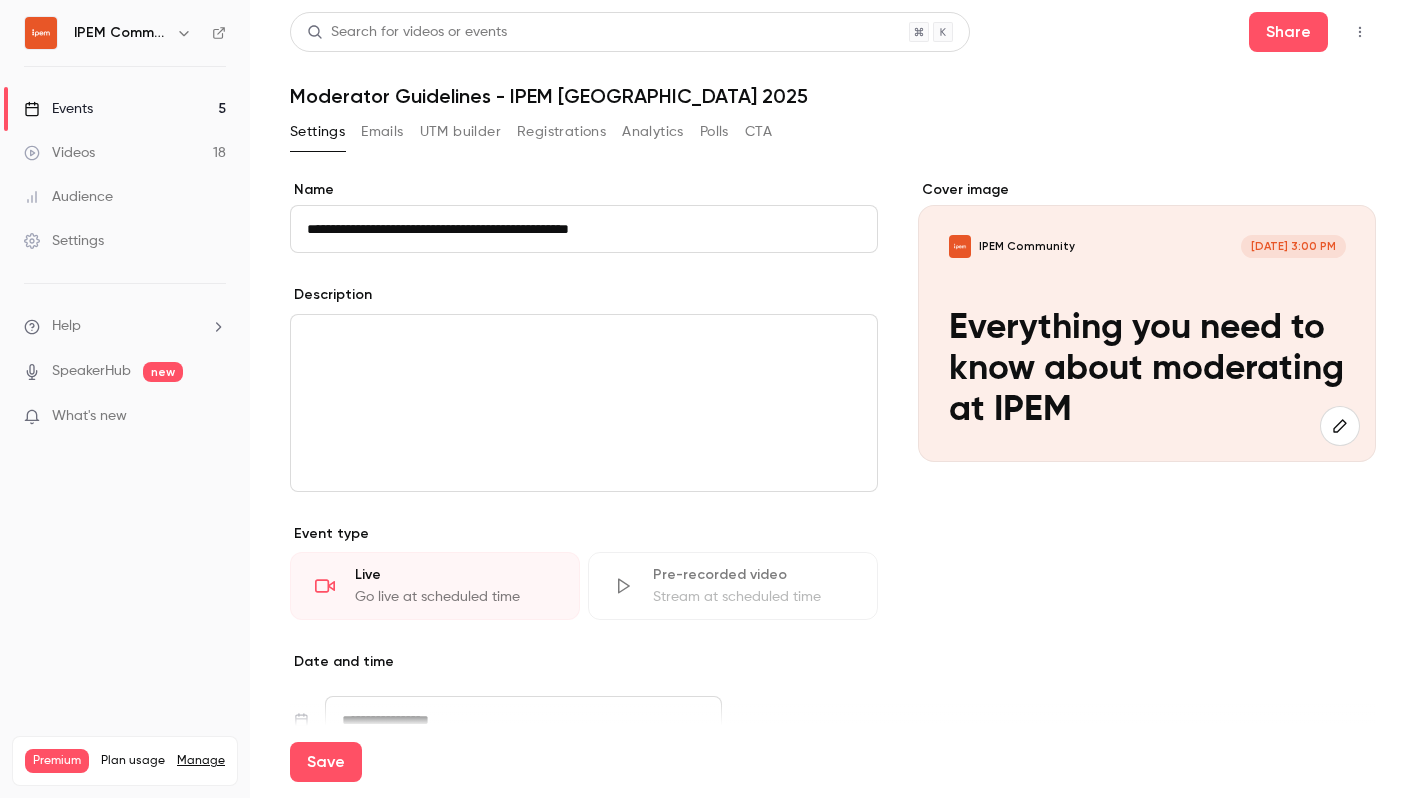 type on "**********" 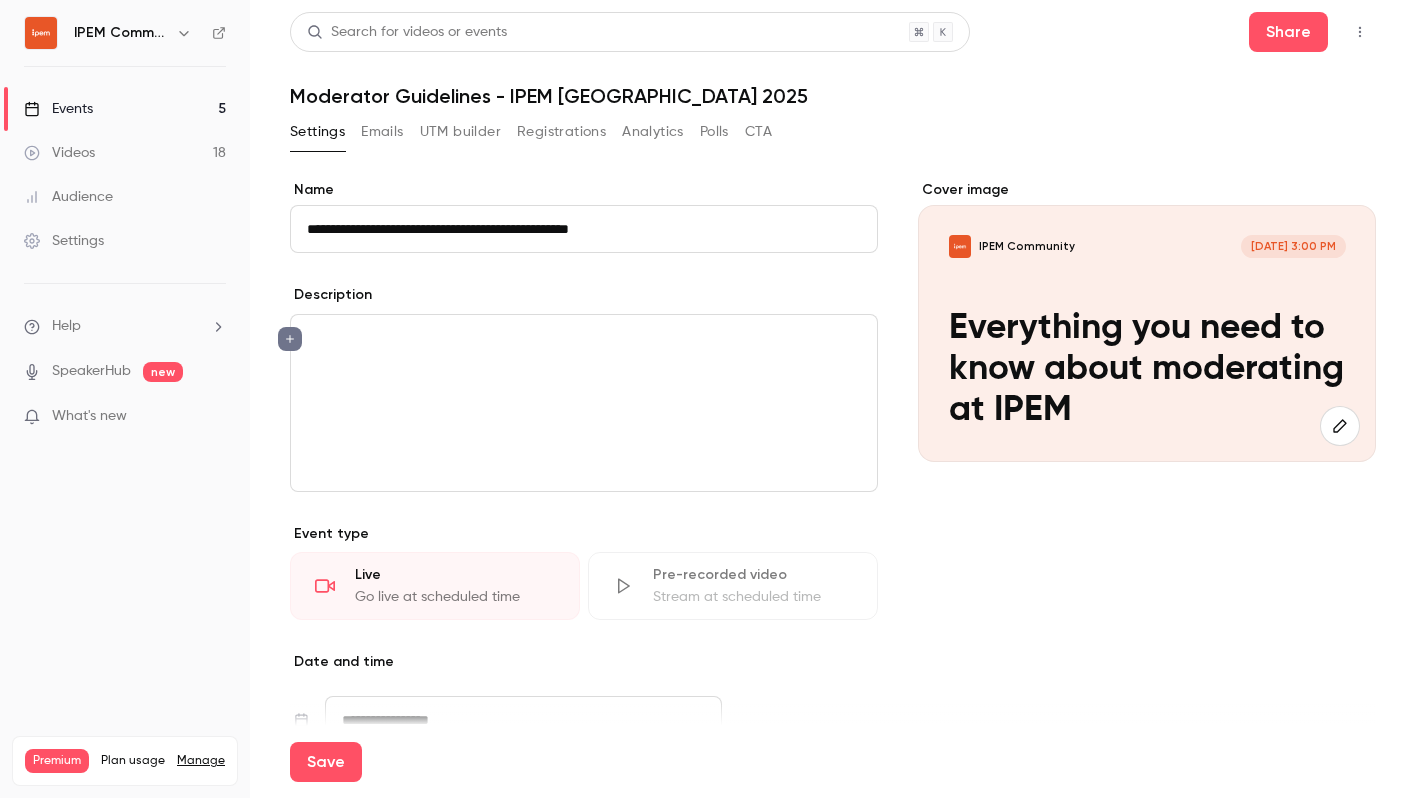 type 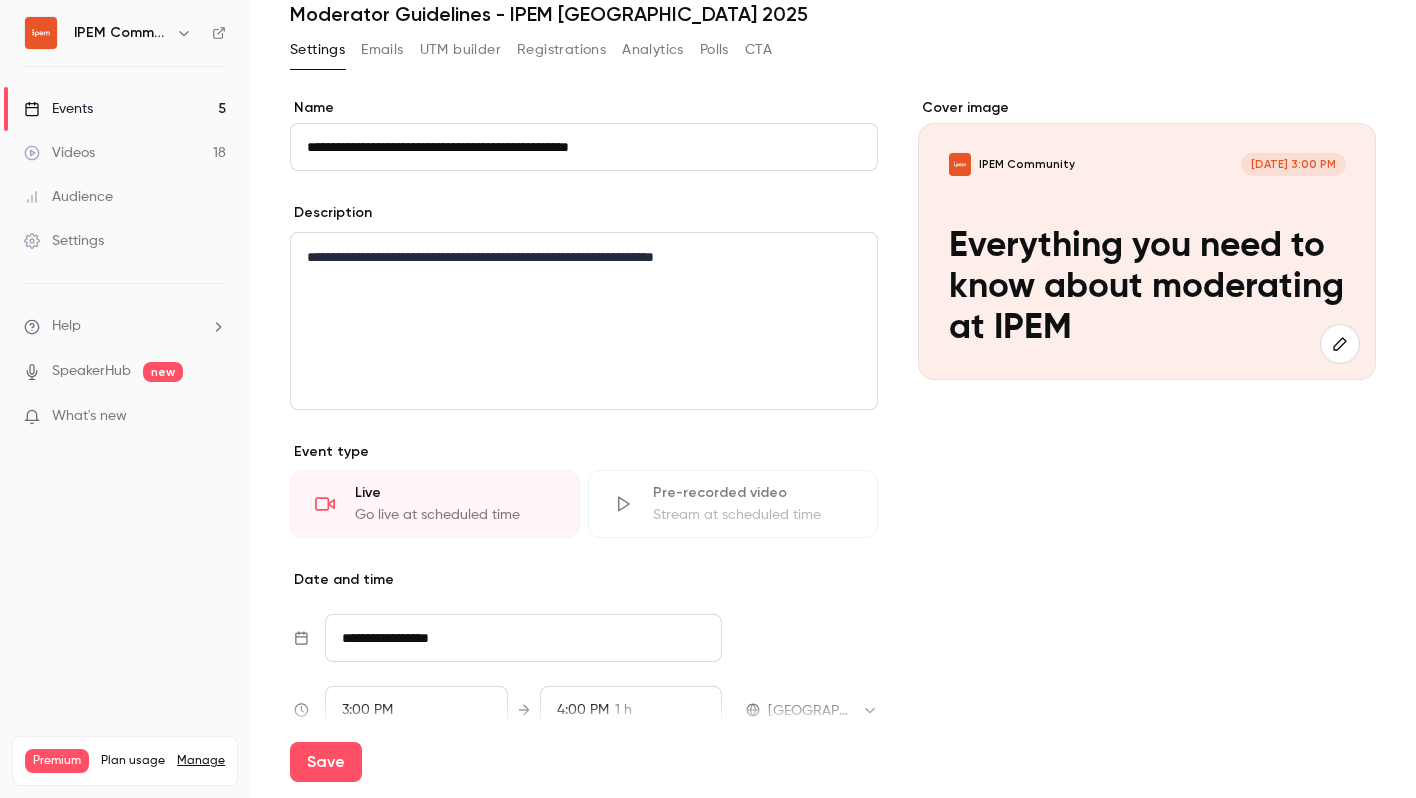 scroll, scrollTop: 77, scrollLeft: 0, axis: vertical 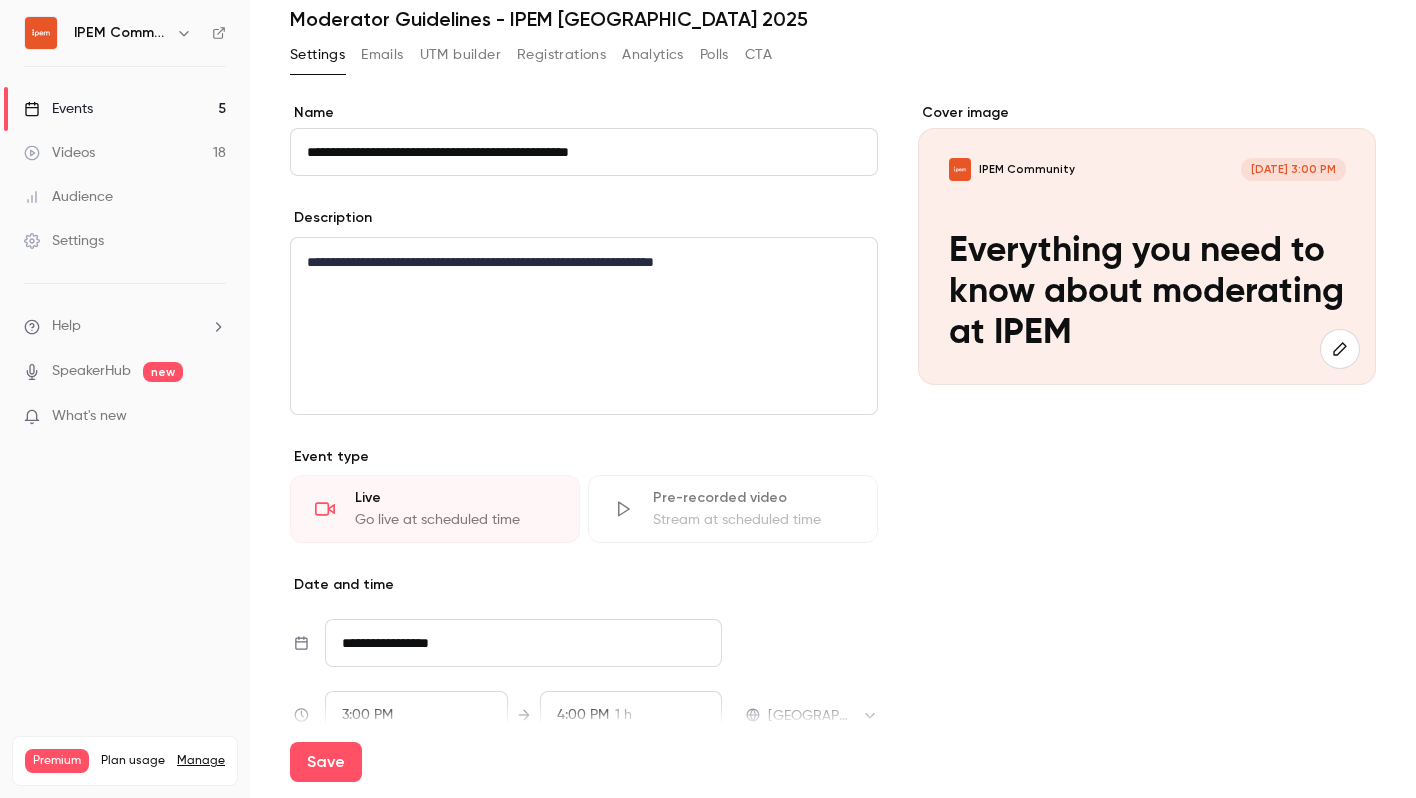 click on "**********" at bounding box center [580, 262] 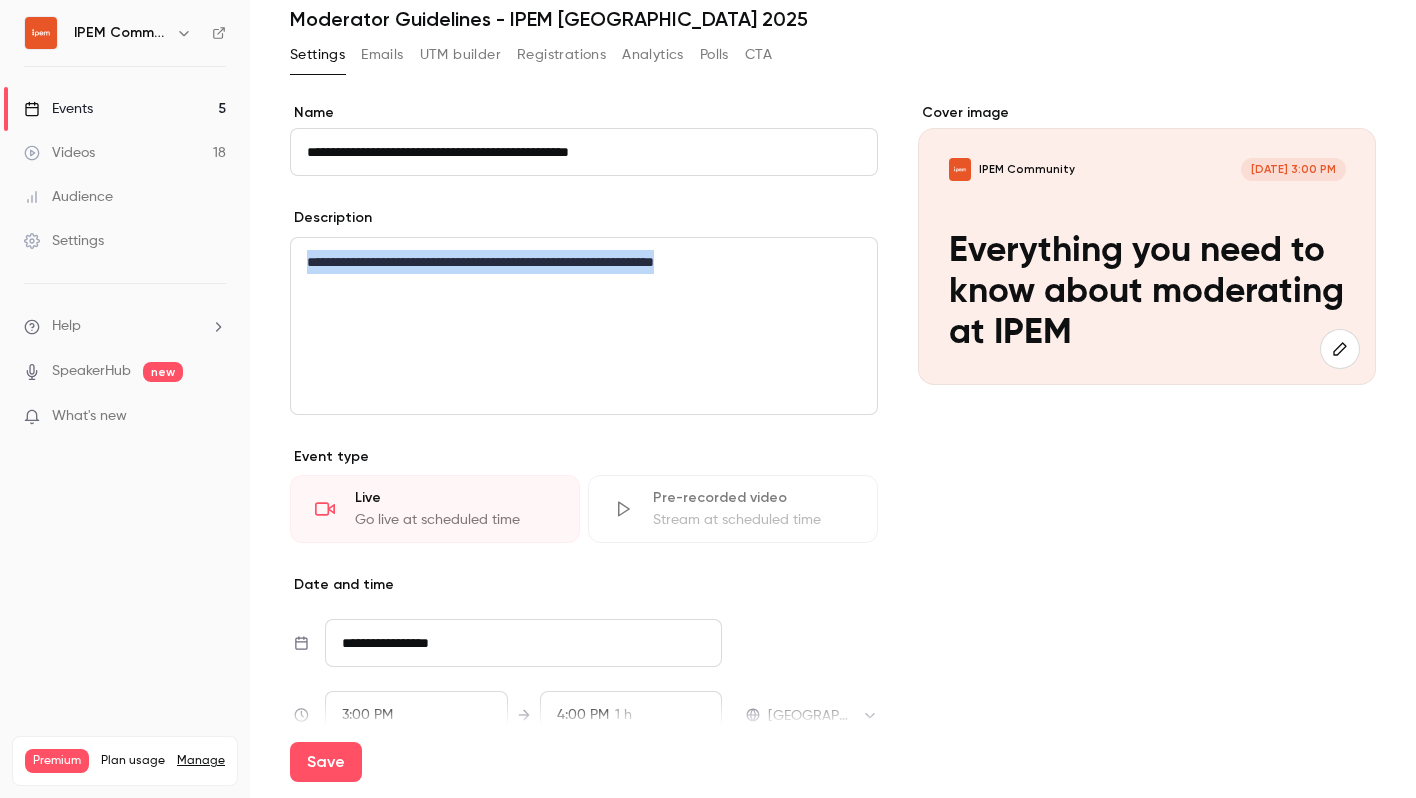 click on "**********" at bounding box center (580, 262) 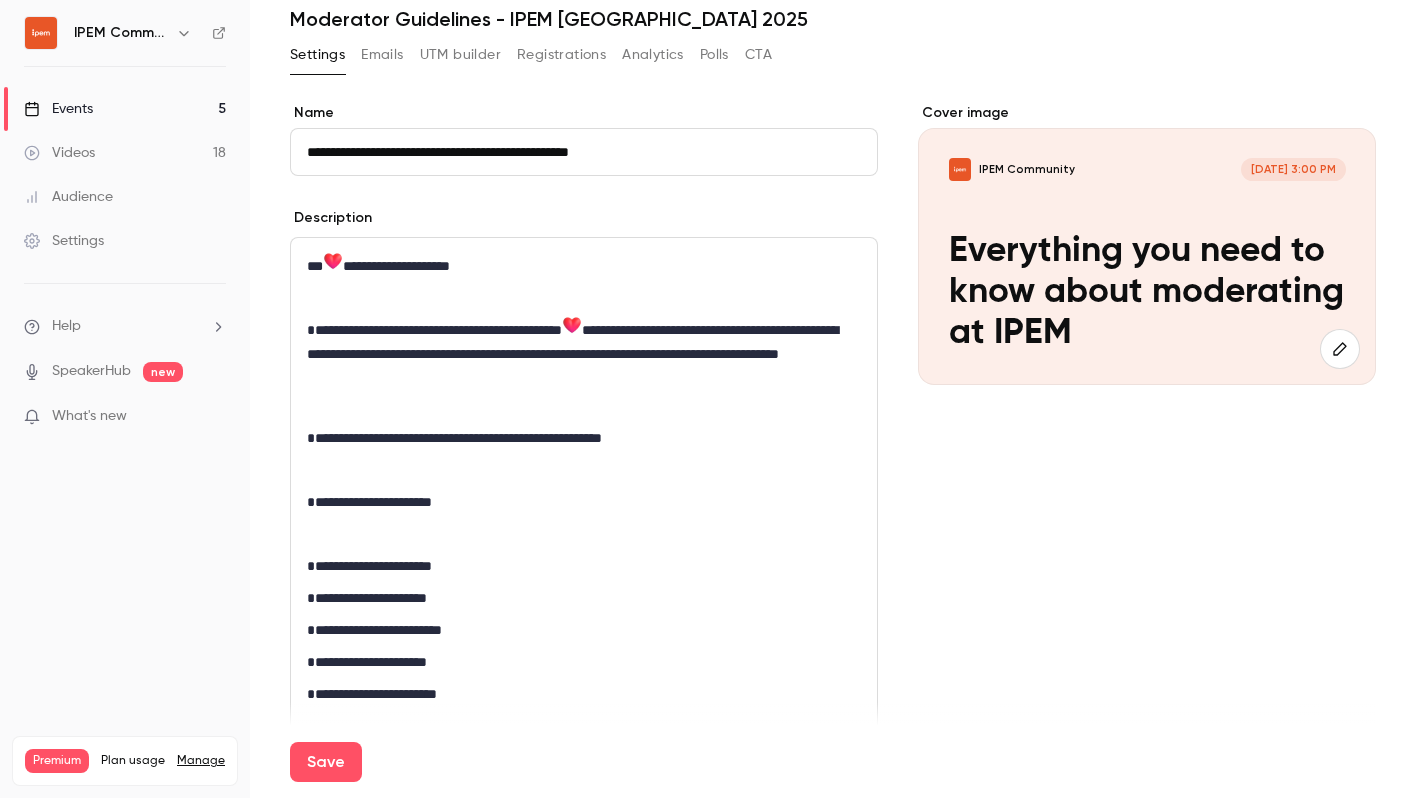scroll, scrollTop: 0, scrollLeft: 0, axis: both 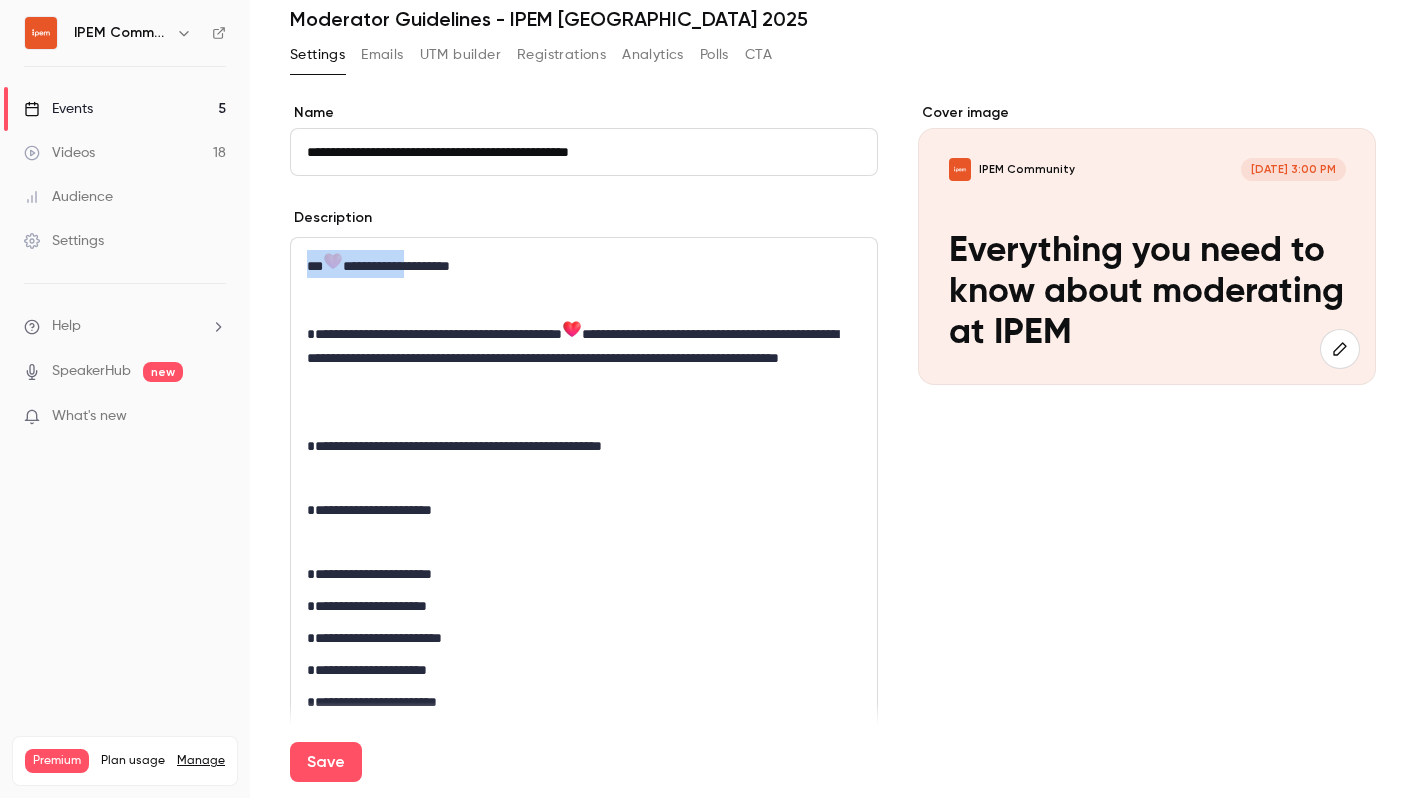 drag, startPoint x: 434, startPoint y: 263, endPoint x: 268, endPoint y: 235, distance: 168.34488 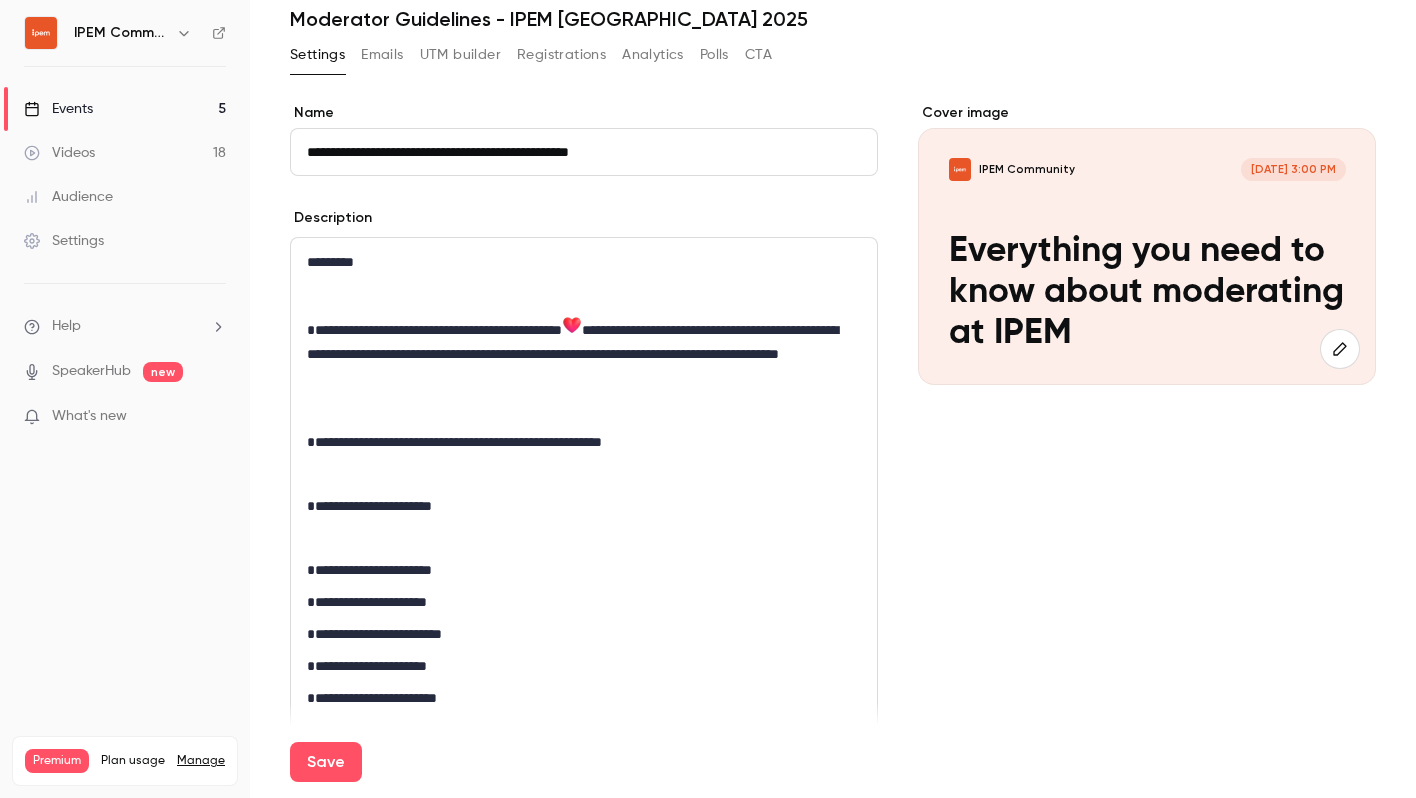click on "**********" at bounding box center (584, 152) 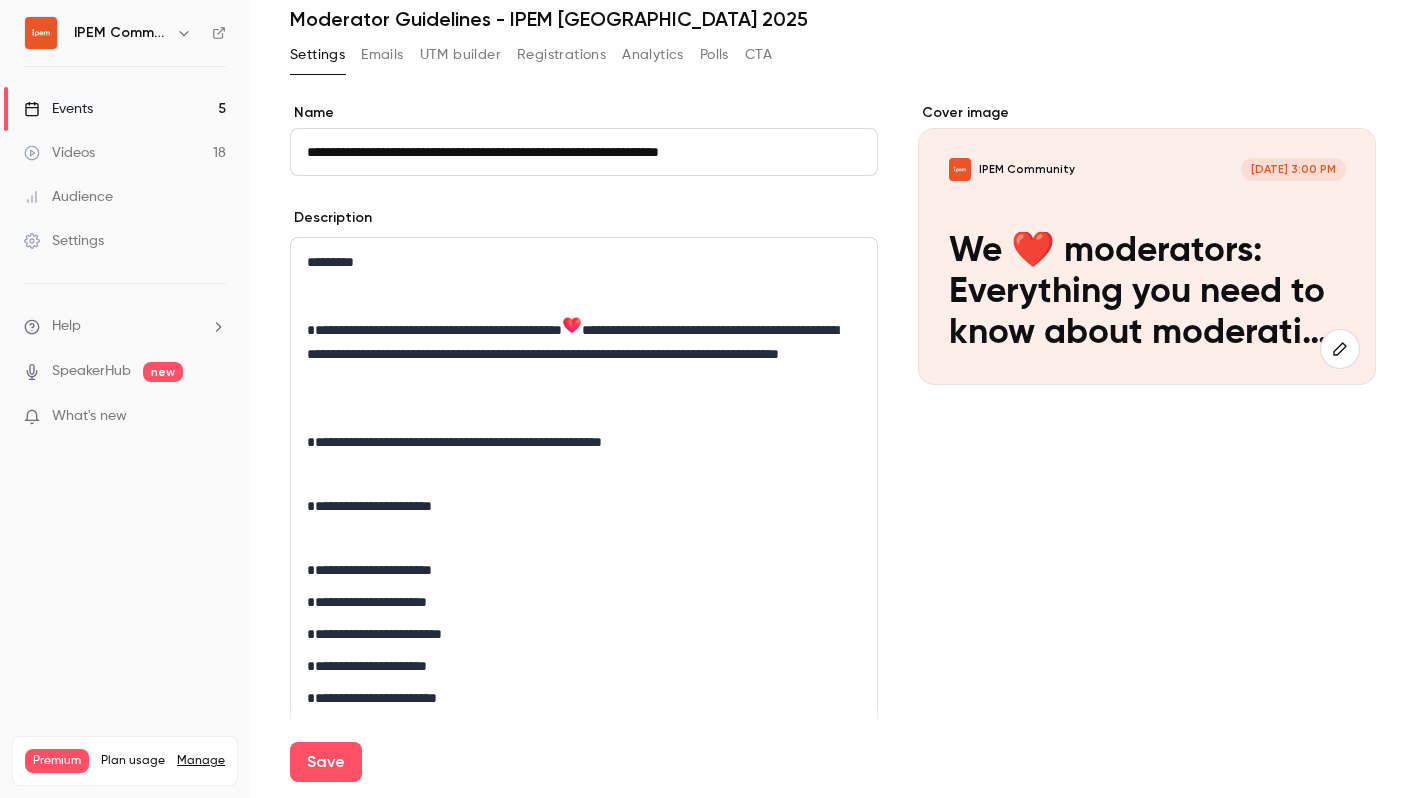 drag, startPoint x: 432, startPoint y: 152, endPoint x: 531, endPoint y: 156, distance: 99.08077 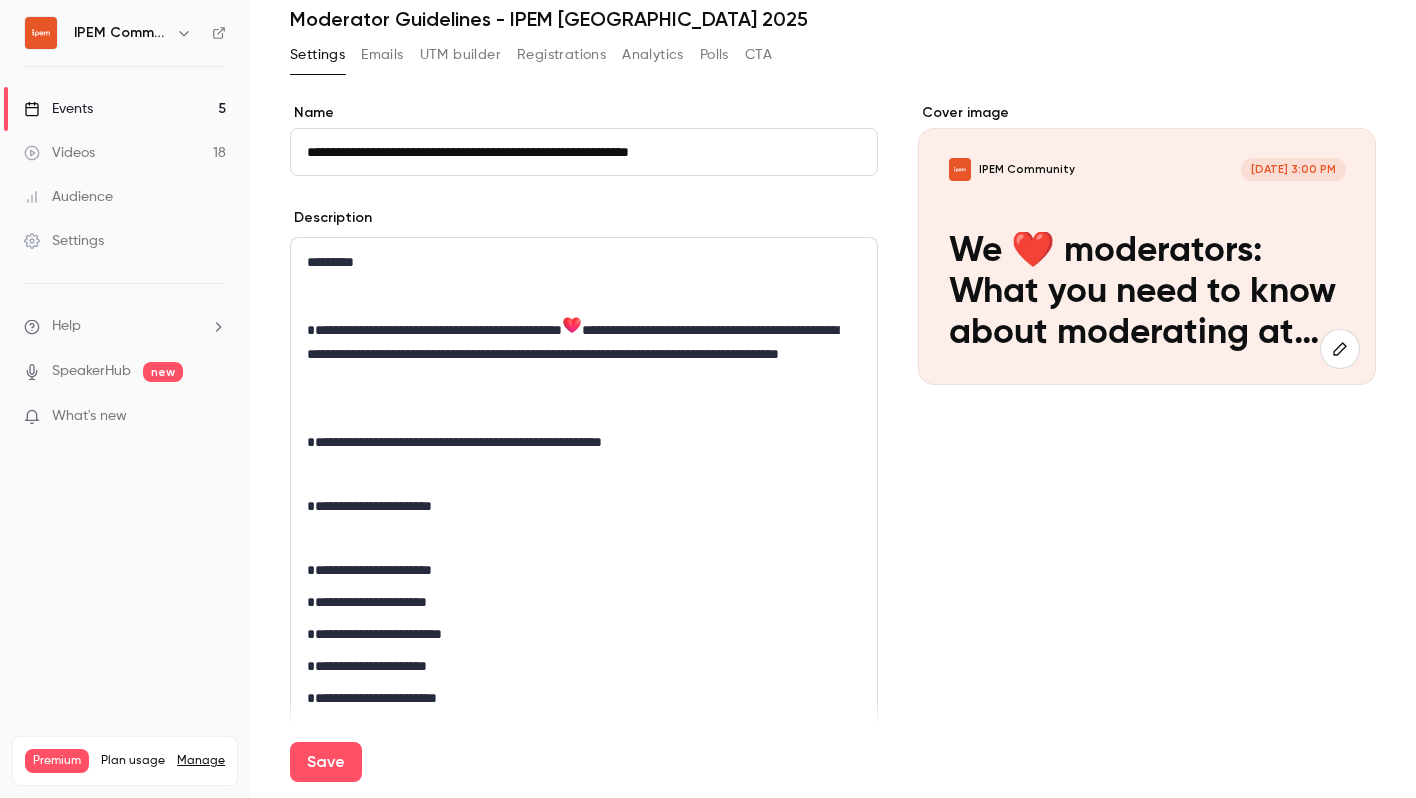 drag, startPoint x: 627, startPoint y: 149, endPoint x: 720, endPoint y: 152, distance: 93.04838 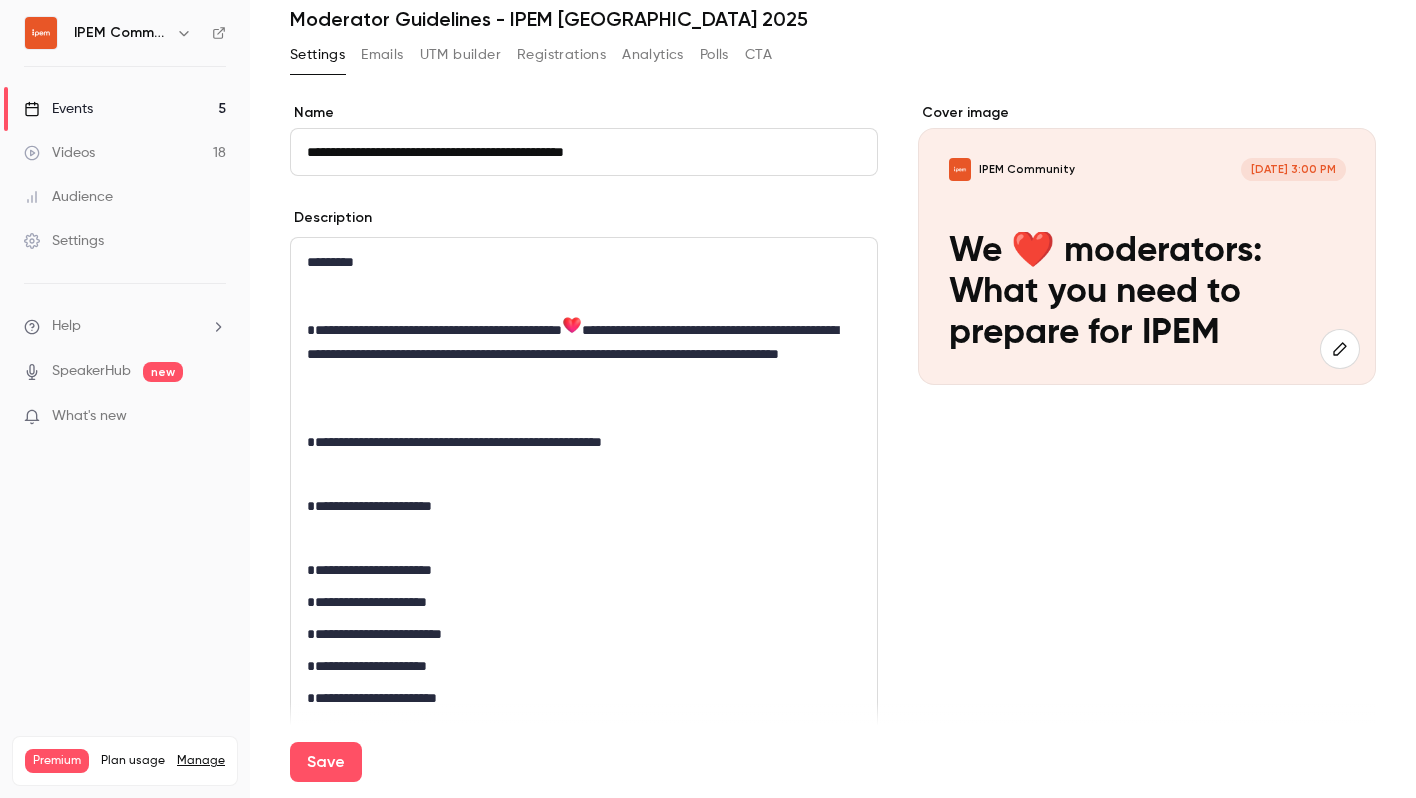 click on "**********" at bounding box center (584, 152) 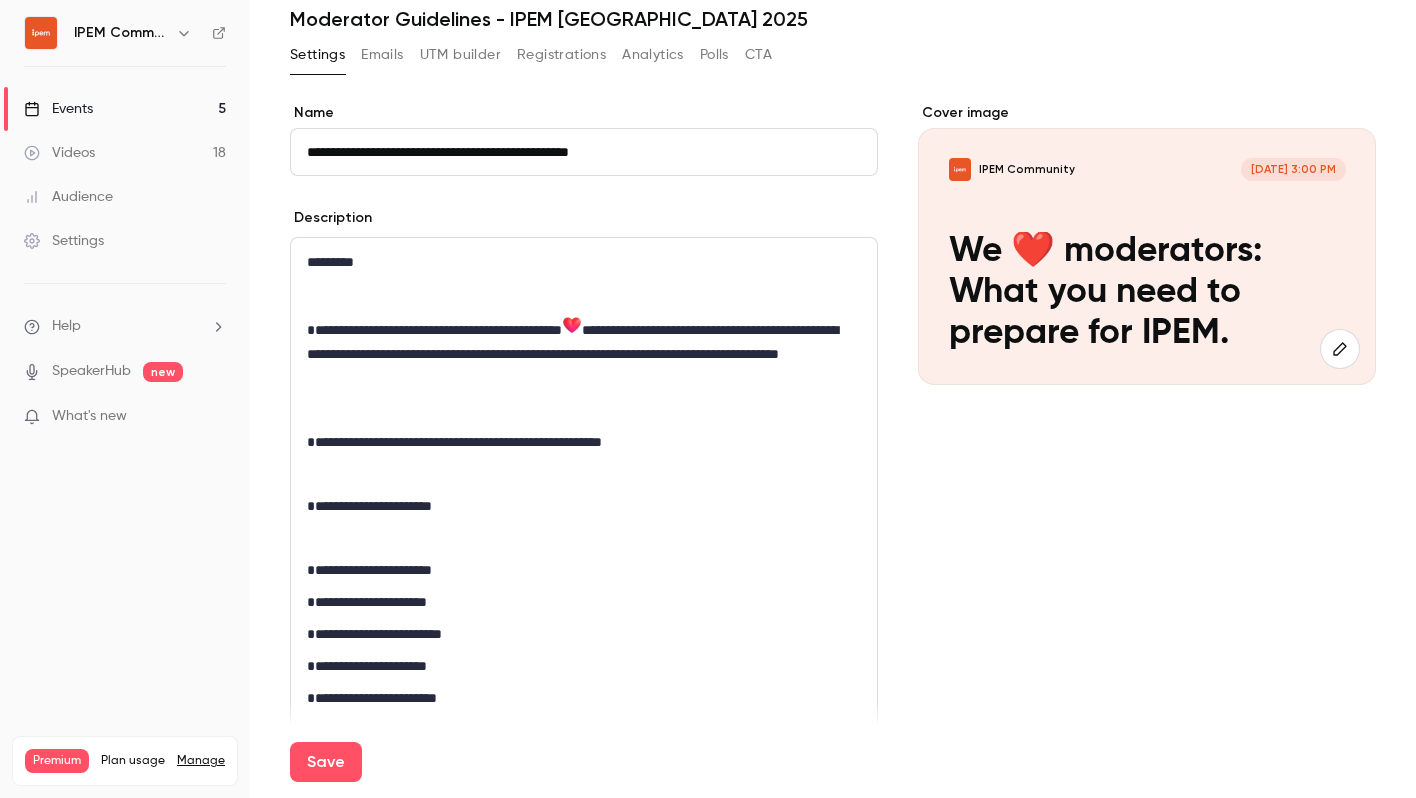 click on "**********" at bounding box center [584, 152] 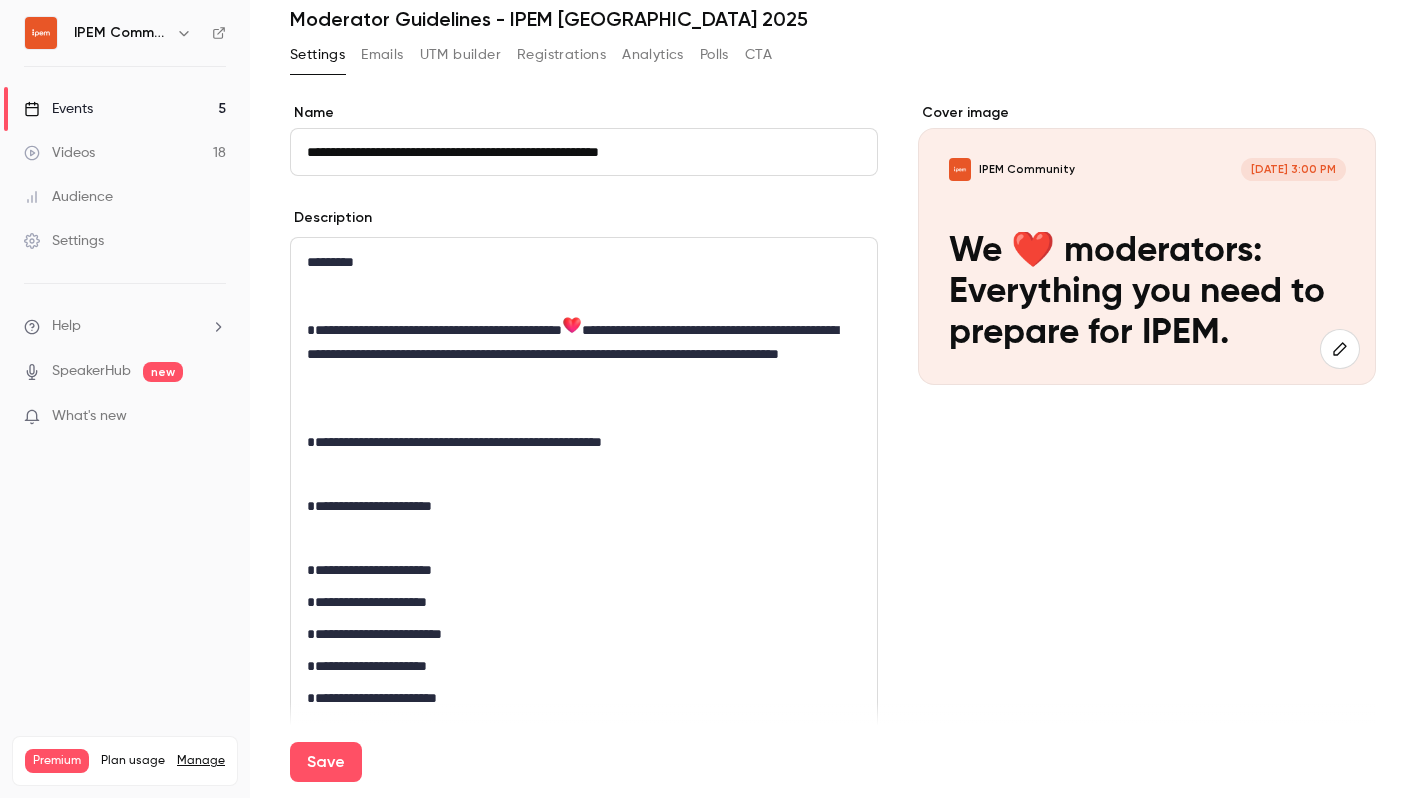 click on "**********" at bounding box center (584, 152) 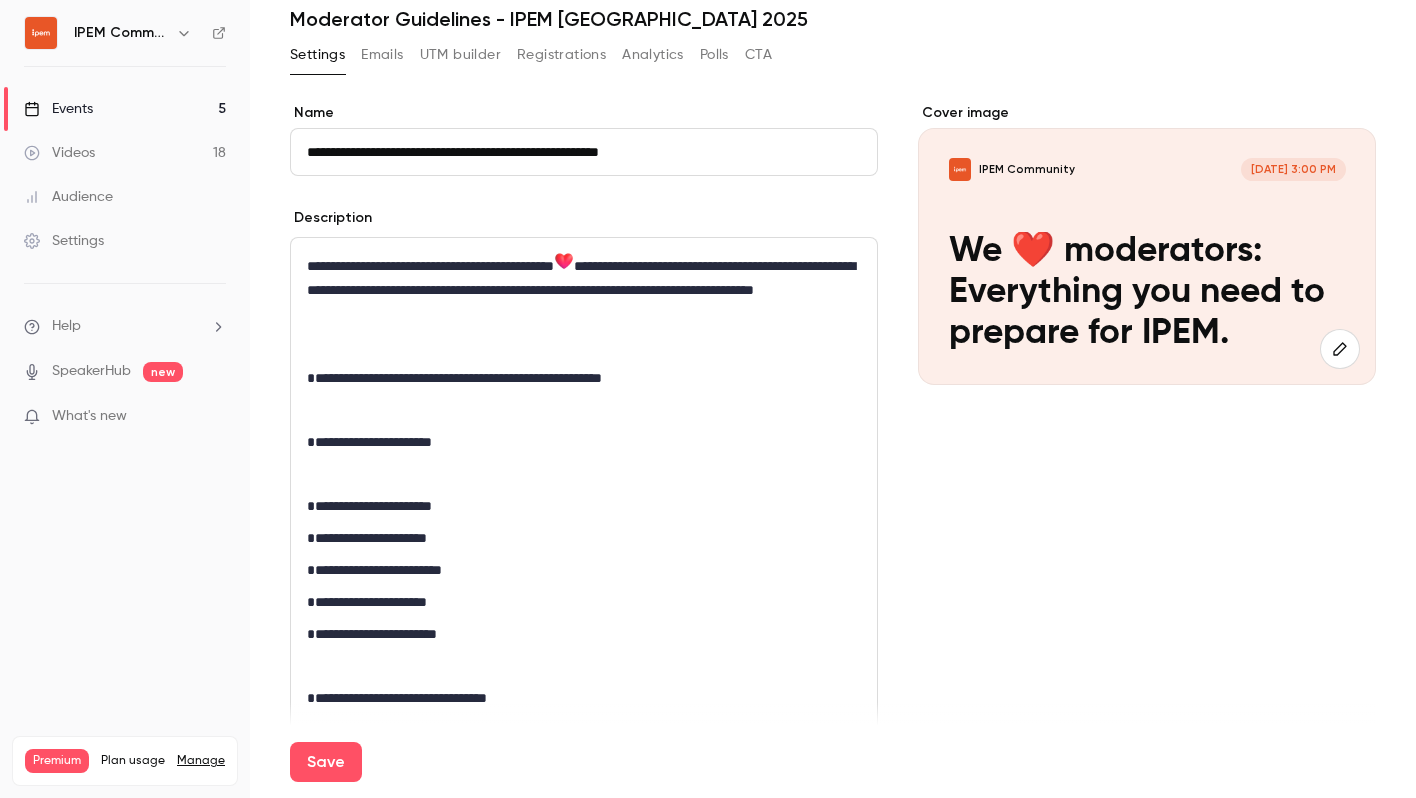 click on "**********" at bounding box center [580, 288] 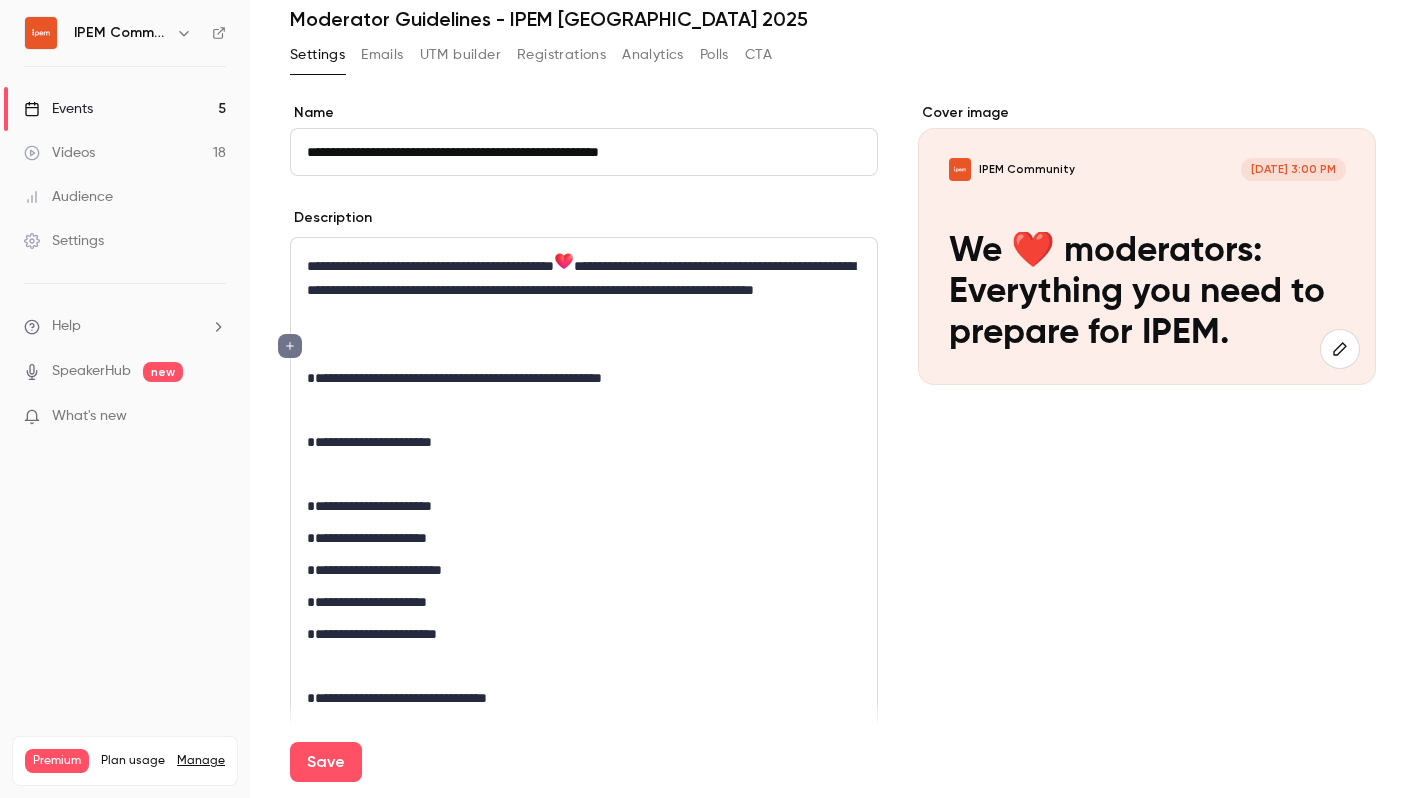 click on "**********" at bounding box center [584, 528] 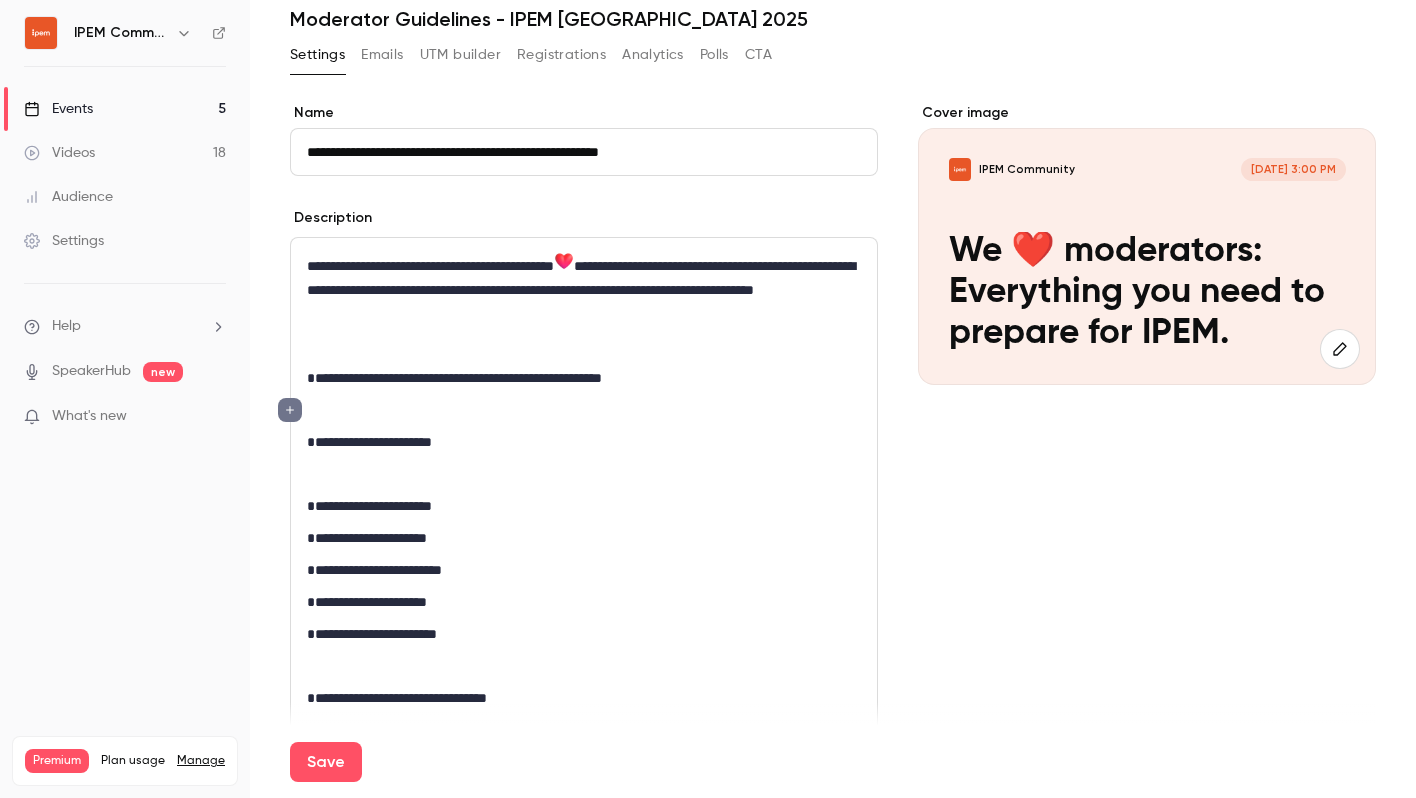 click at bounding box center [584, 410] 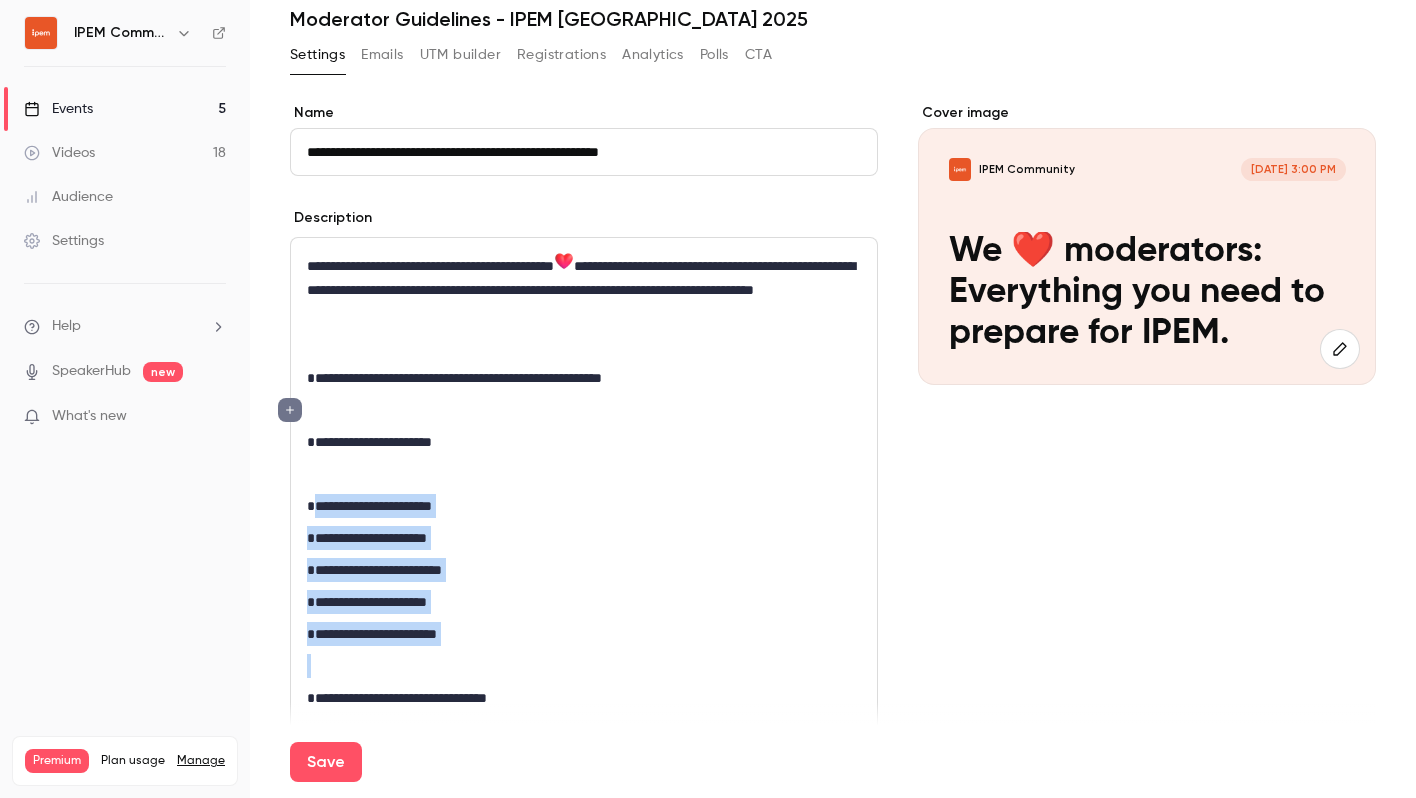 drag, startPoint x: 312, startPoint y: 500, endPoint x: 534, endPoint y: 649, distance: 267.3668 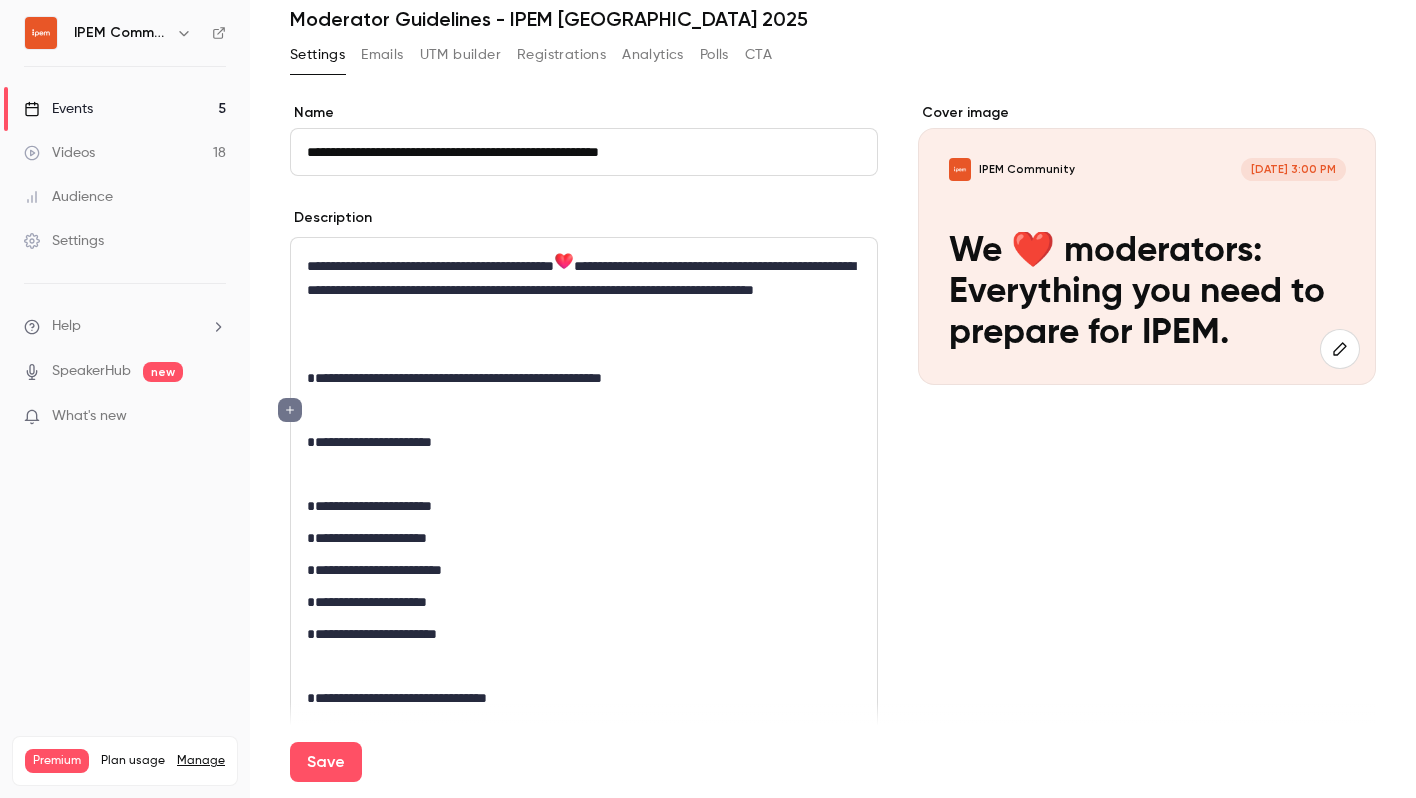 click on "**********" at bounding box center [584, 528] 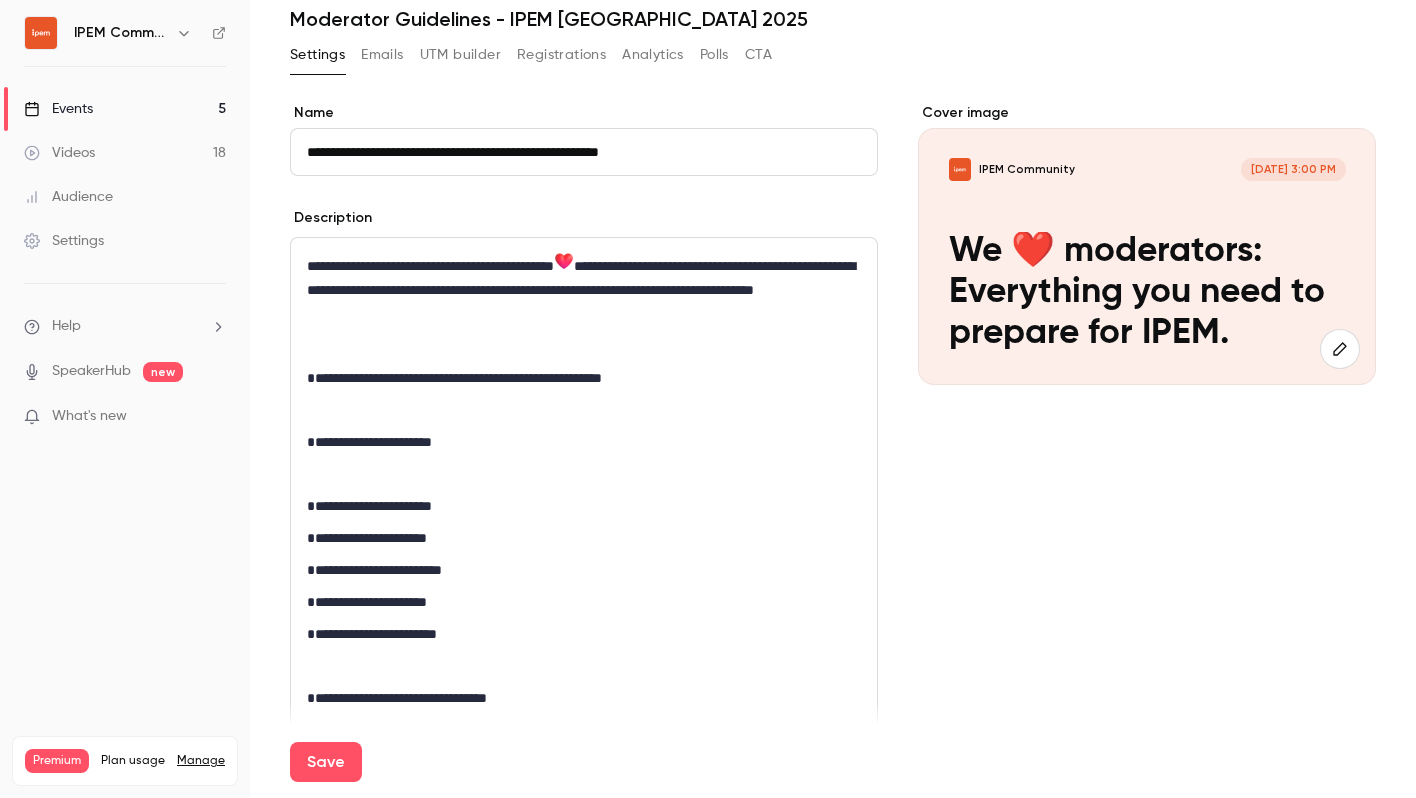 click on "**********" at bounding box center (584, 528) 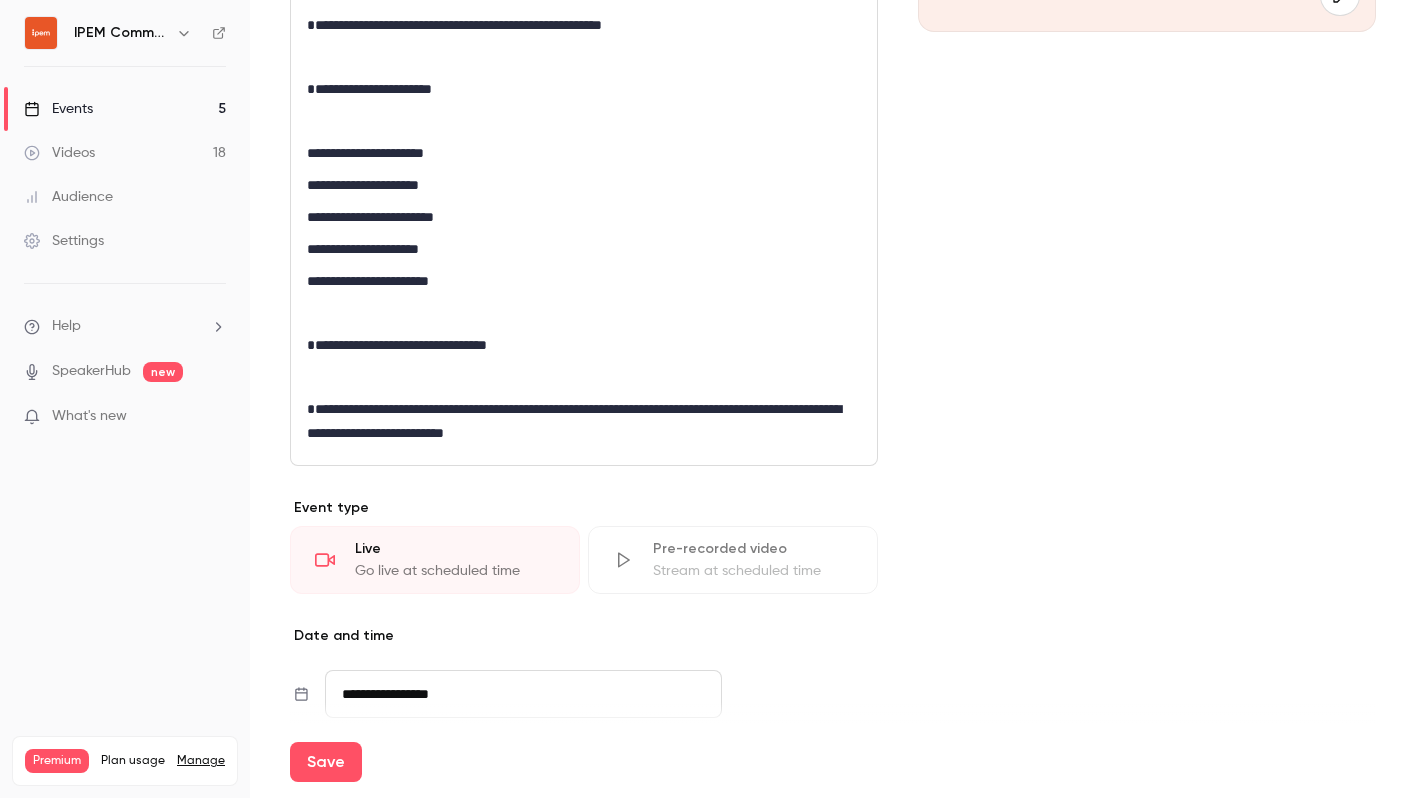 scroll, scrollTop: 439, scrollLeft: 0, axis: vertical 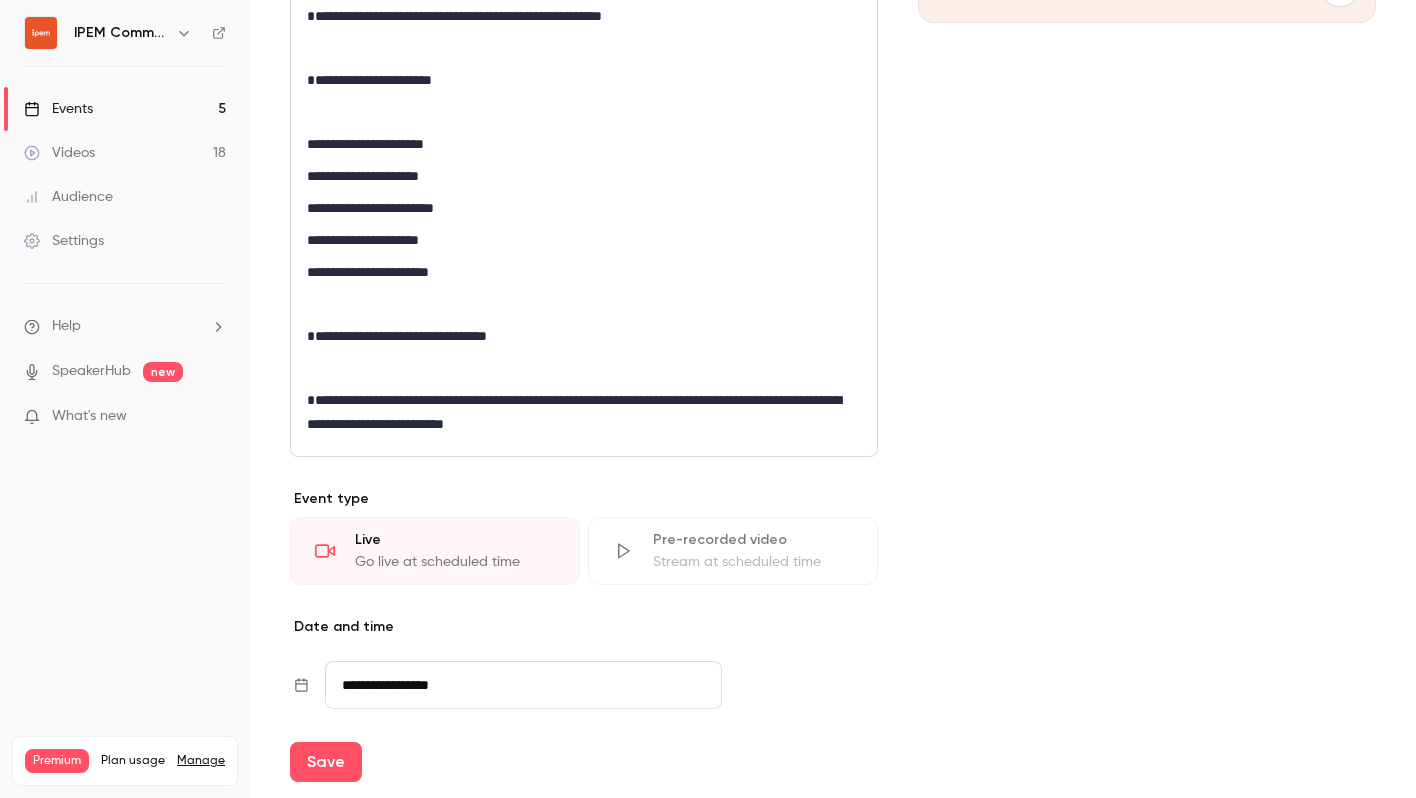click on "**********" at bounding box center (580, 412) 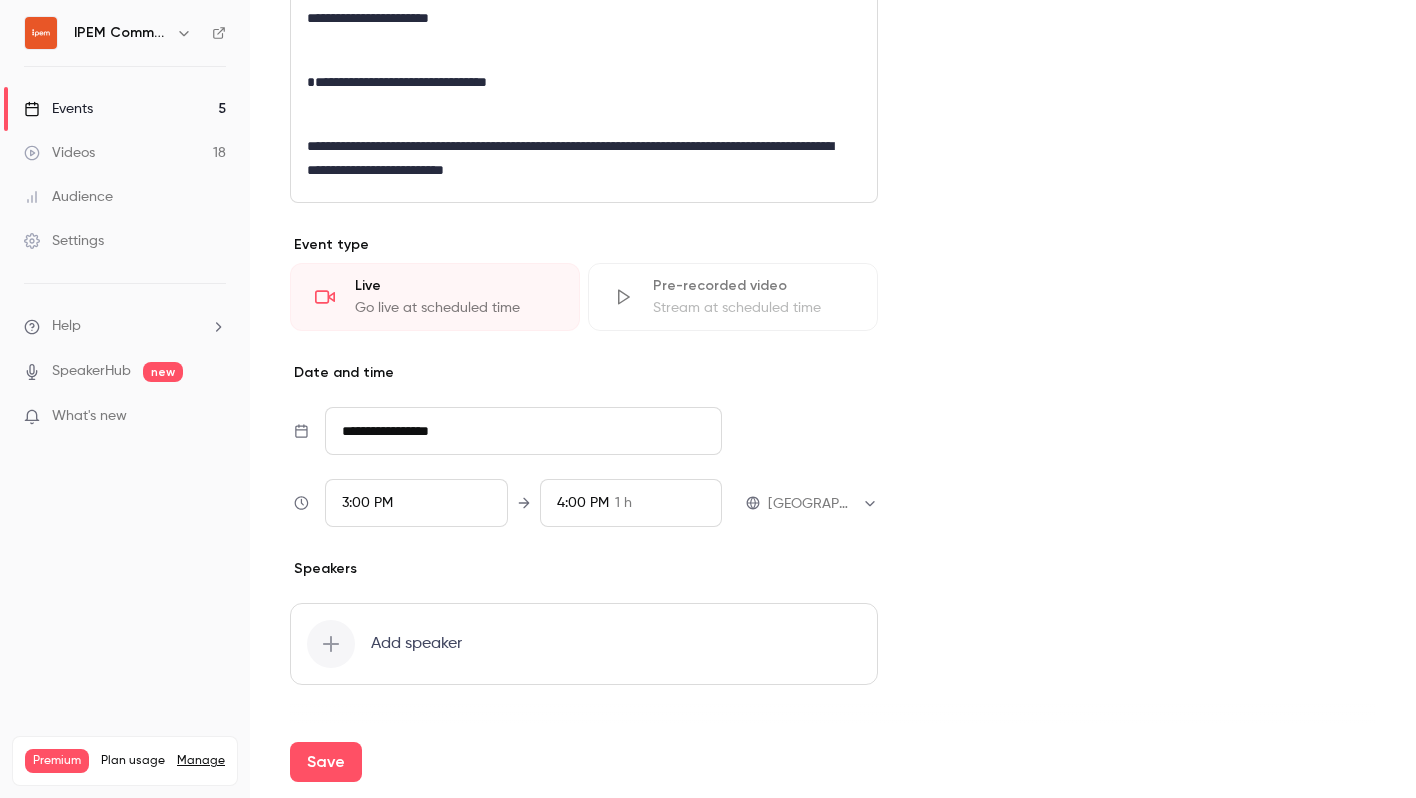 scroll, scrollTop: 694, scrollLeft: 0, axis: vertical 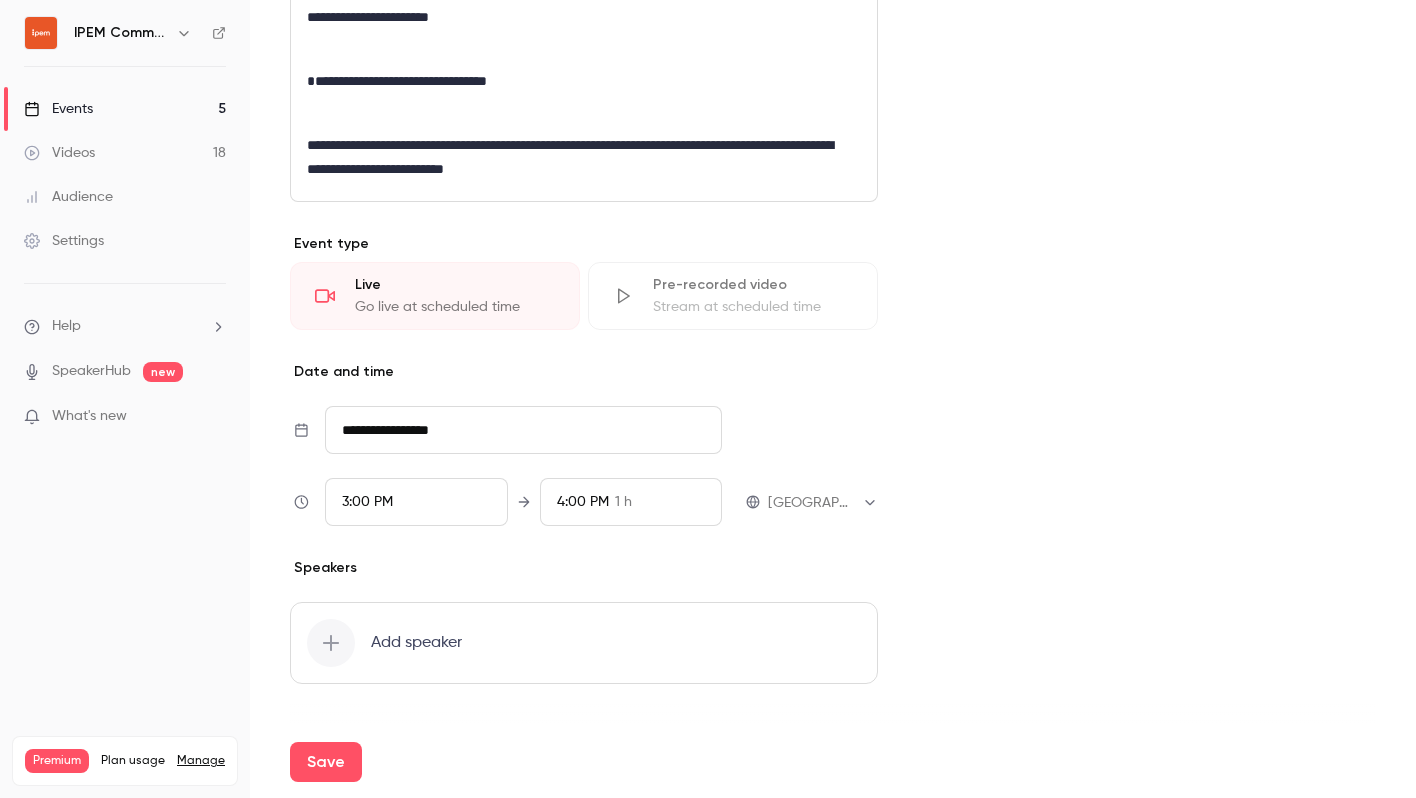 click on "**********" at bounding box center [524, 430] 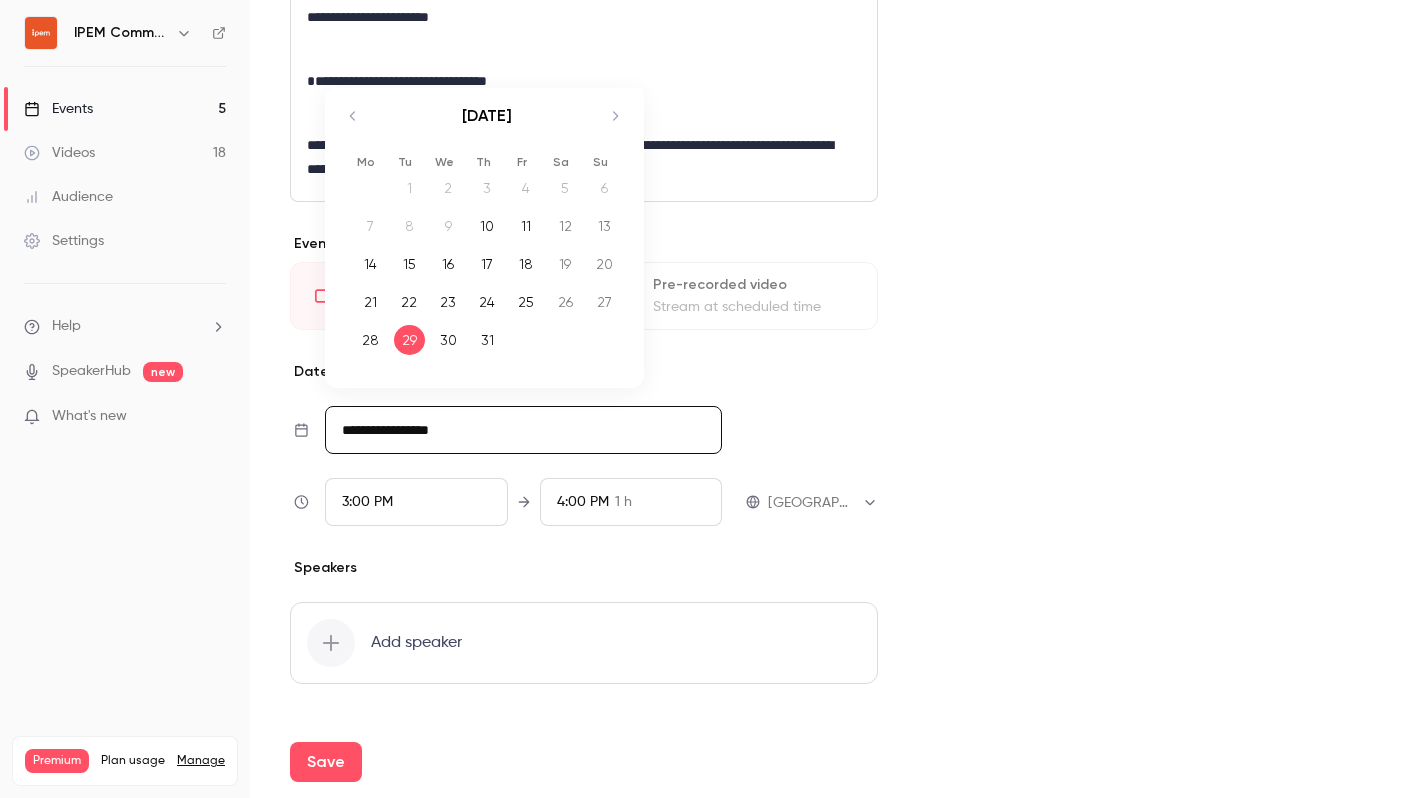 click on "25" at bounding box center [526, 302] 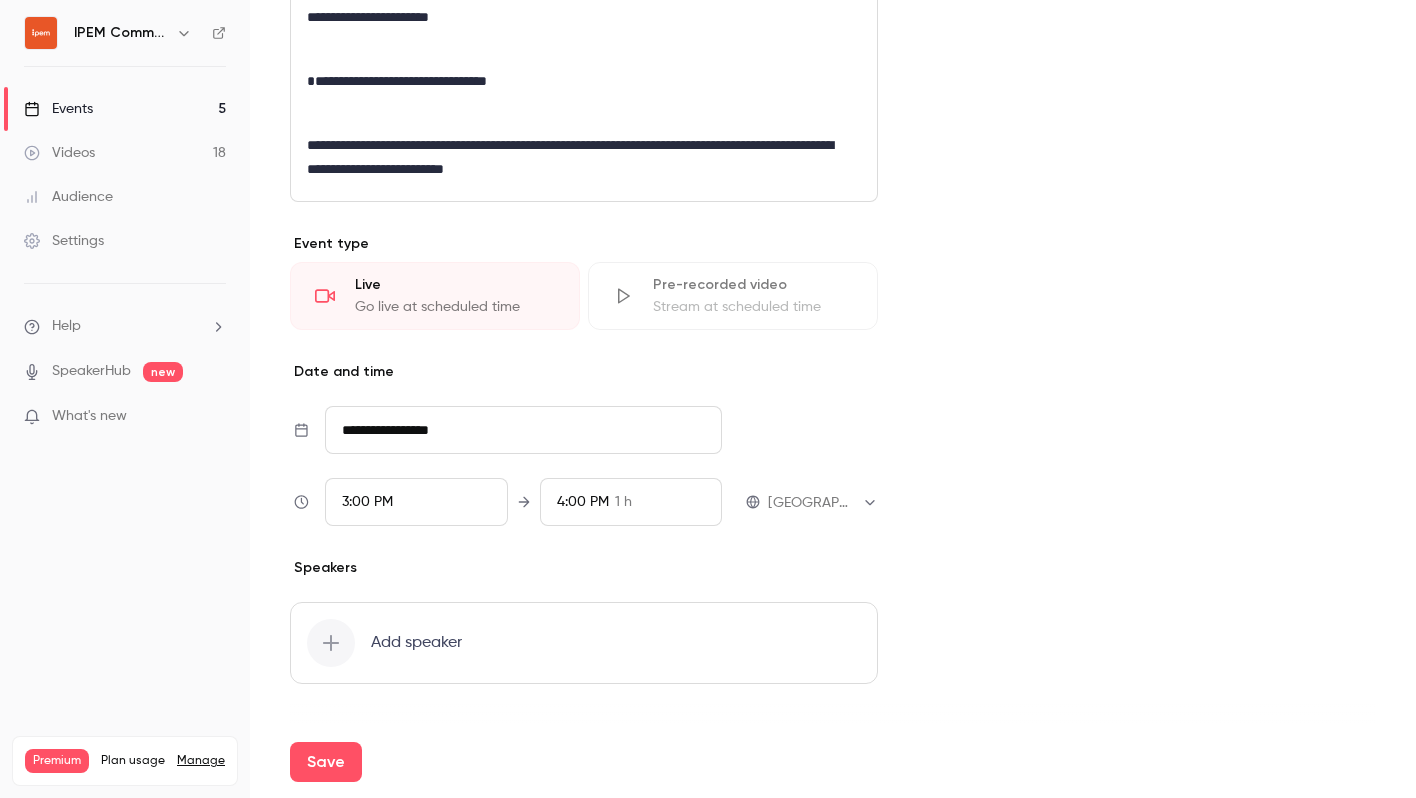 click on "Add speaker" at bounding box center [584, 643] 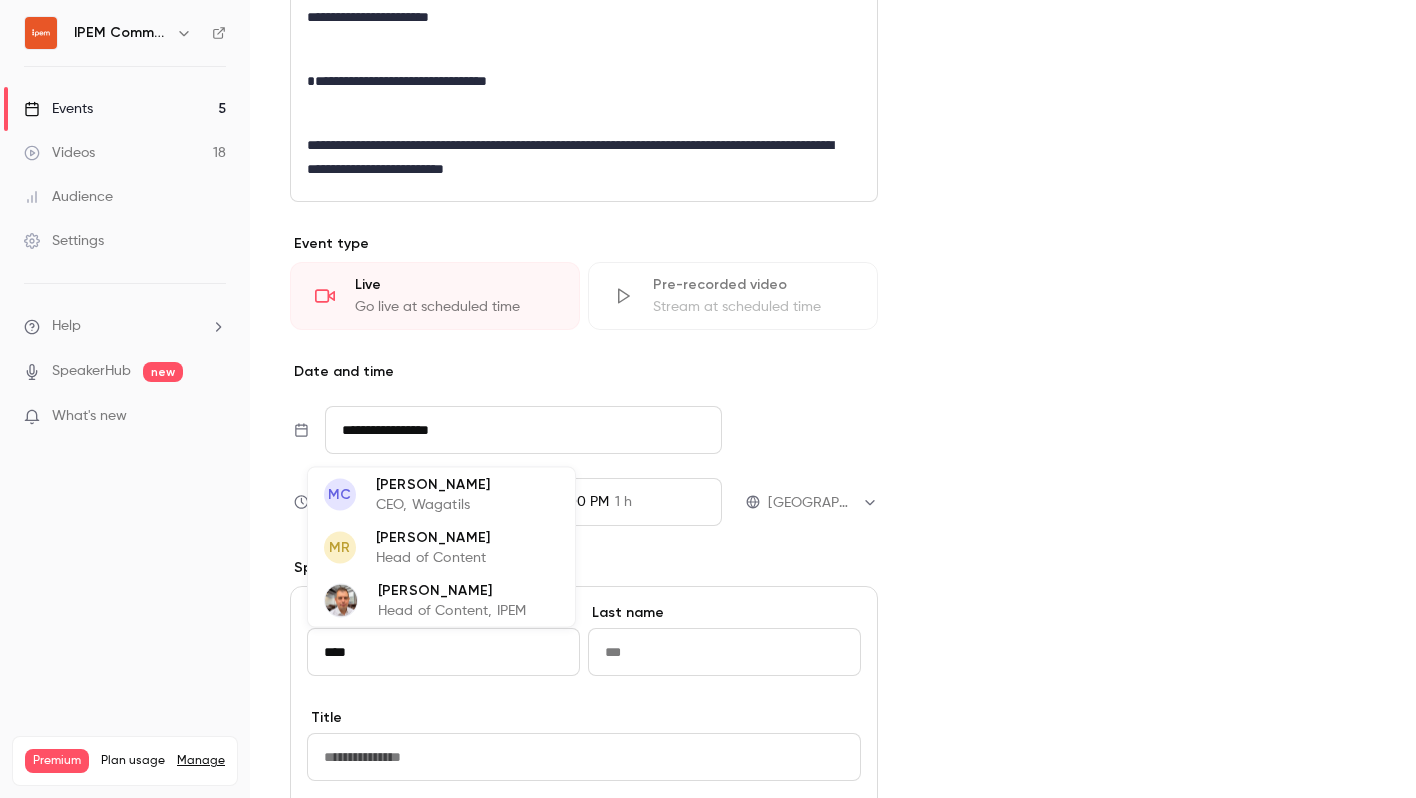 click on "[PERSON_NAME]" at bounding box center [452, 590] 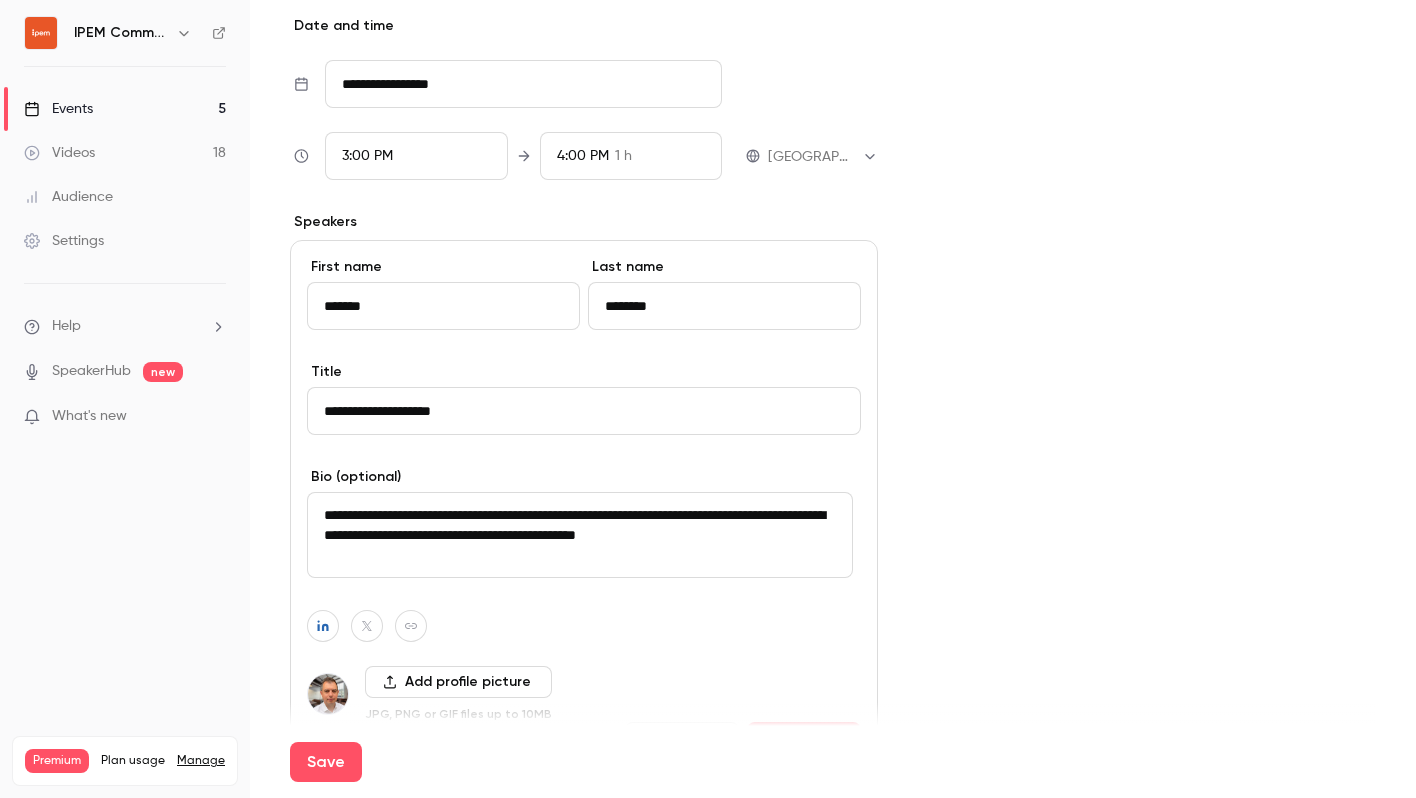 scroll, scrollTop: 1069, scrollLeft: 0, axis: vertical 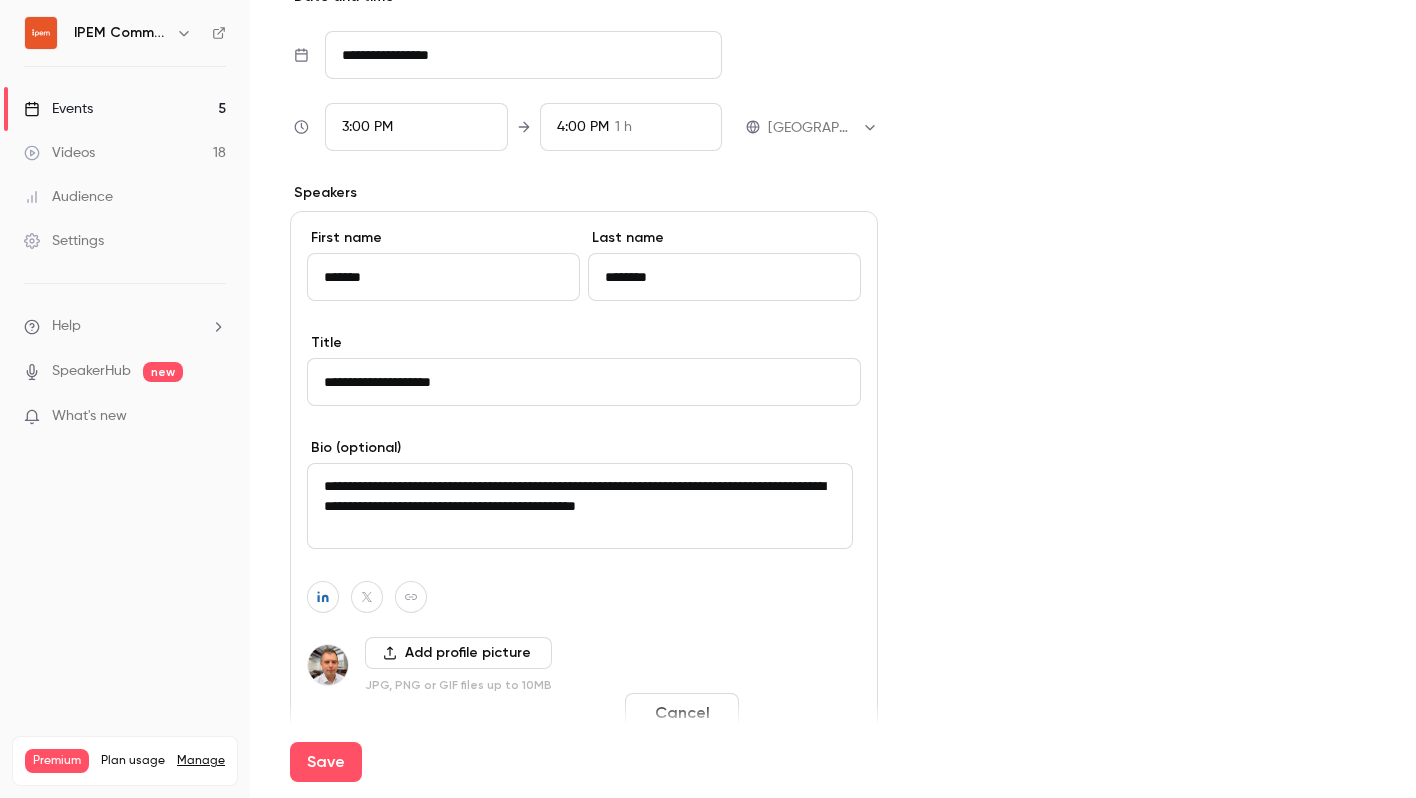 click on "Done" at bounding box center (804, 713) 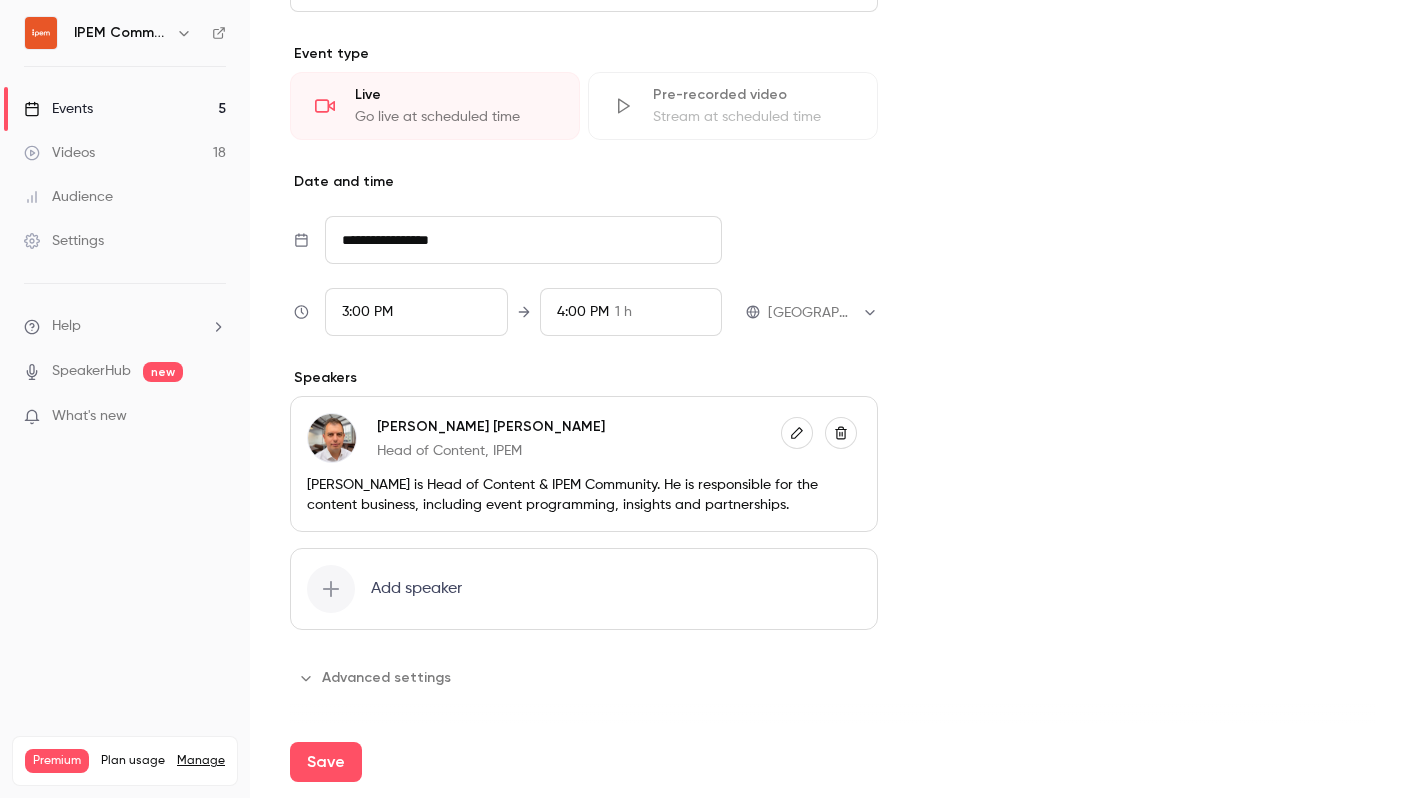 click on "Add speaker" at bounding box center (584, 589) 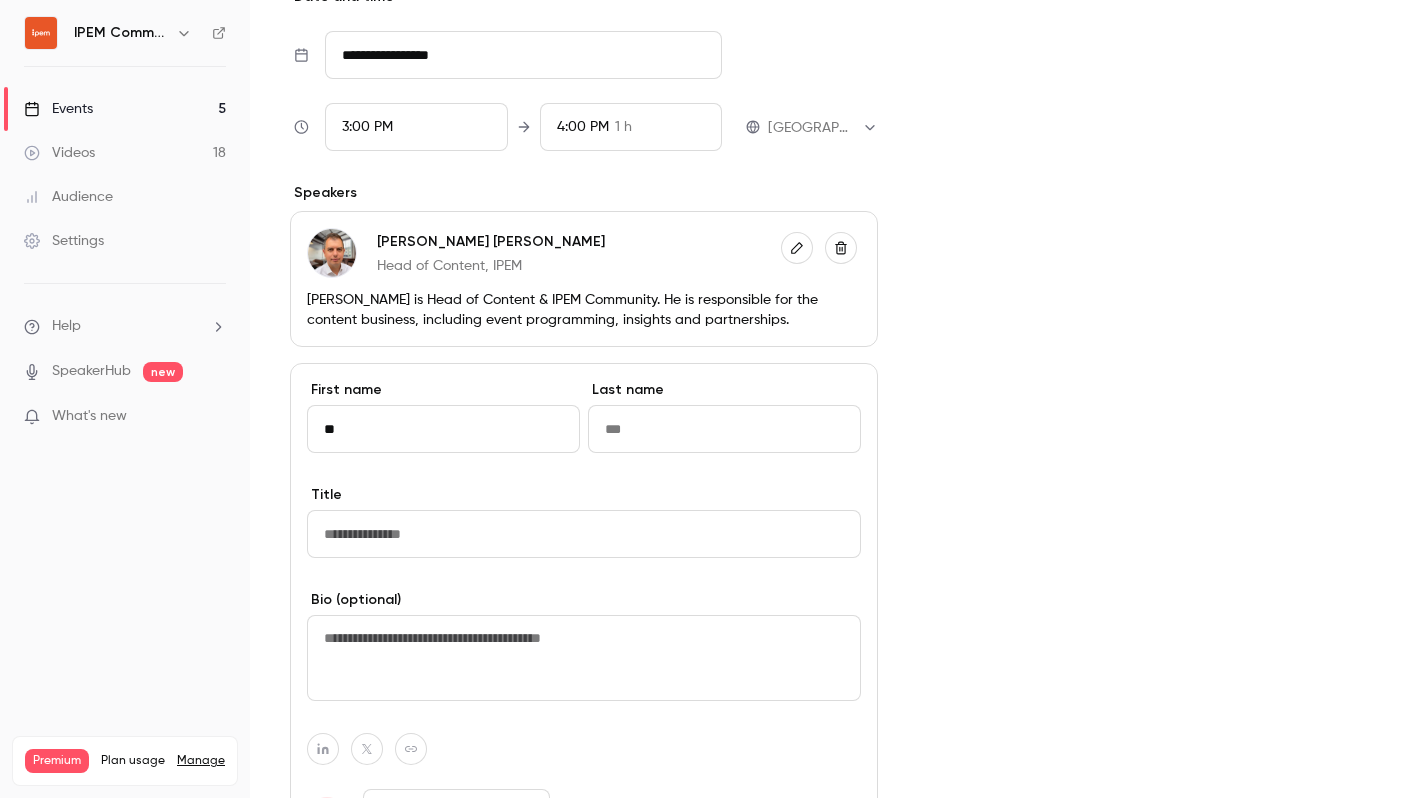 type on "***" 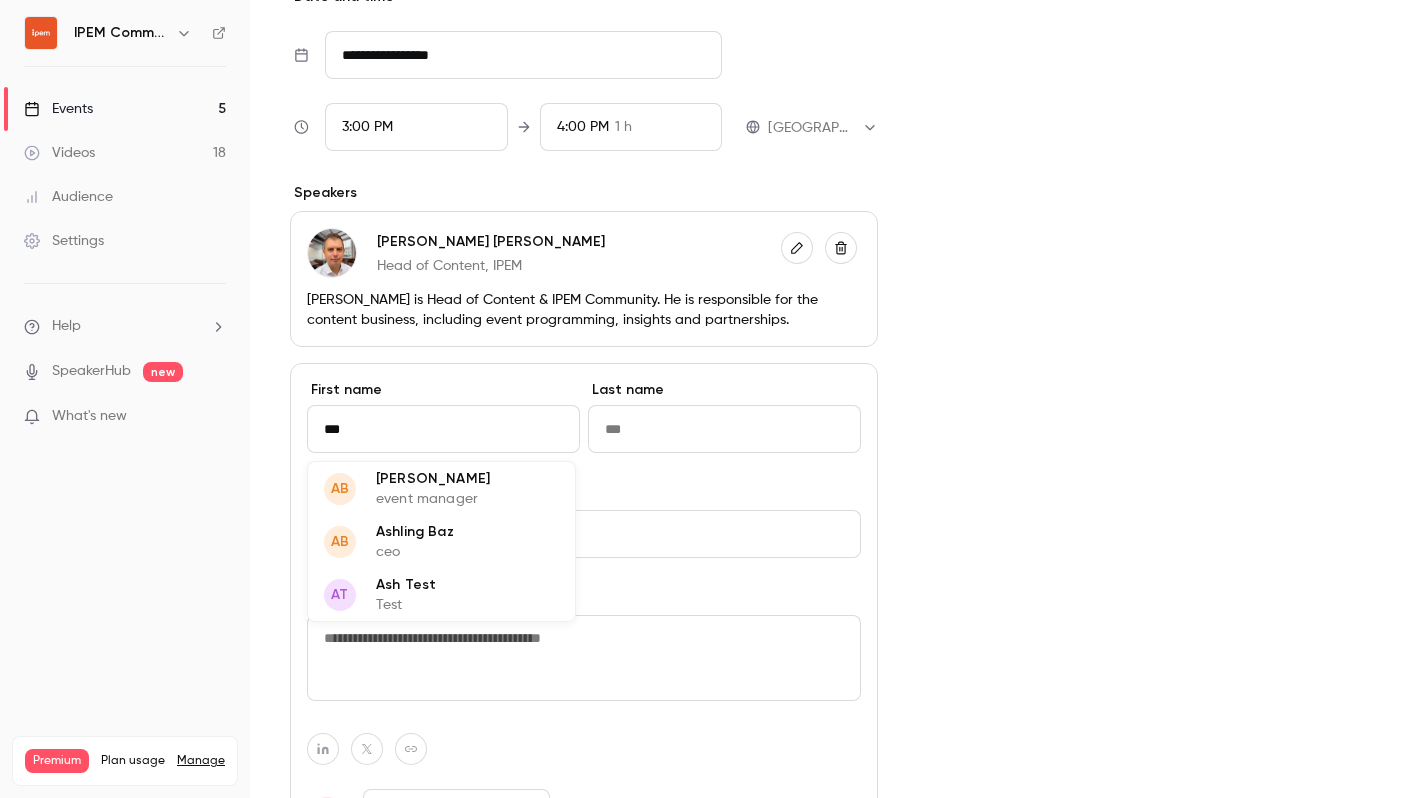 click on "[PERSON_NAME]" at bounding box center [433, 478] 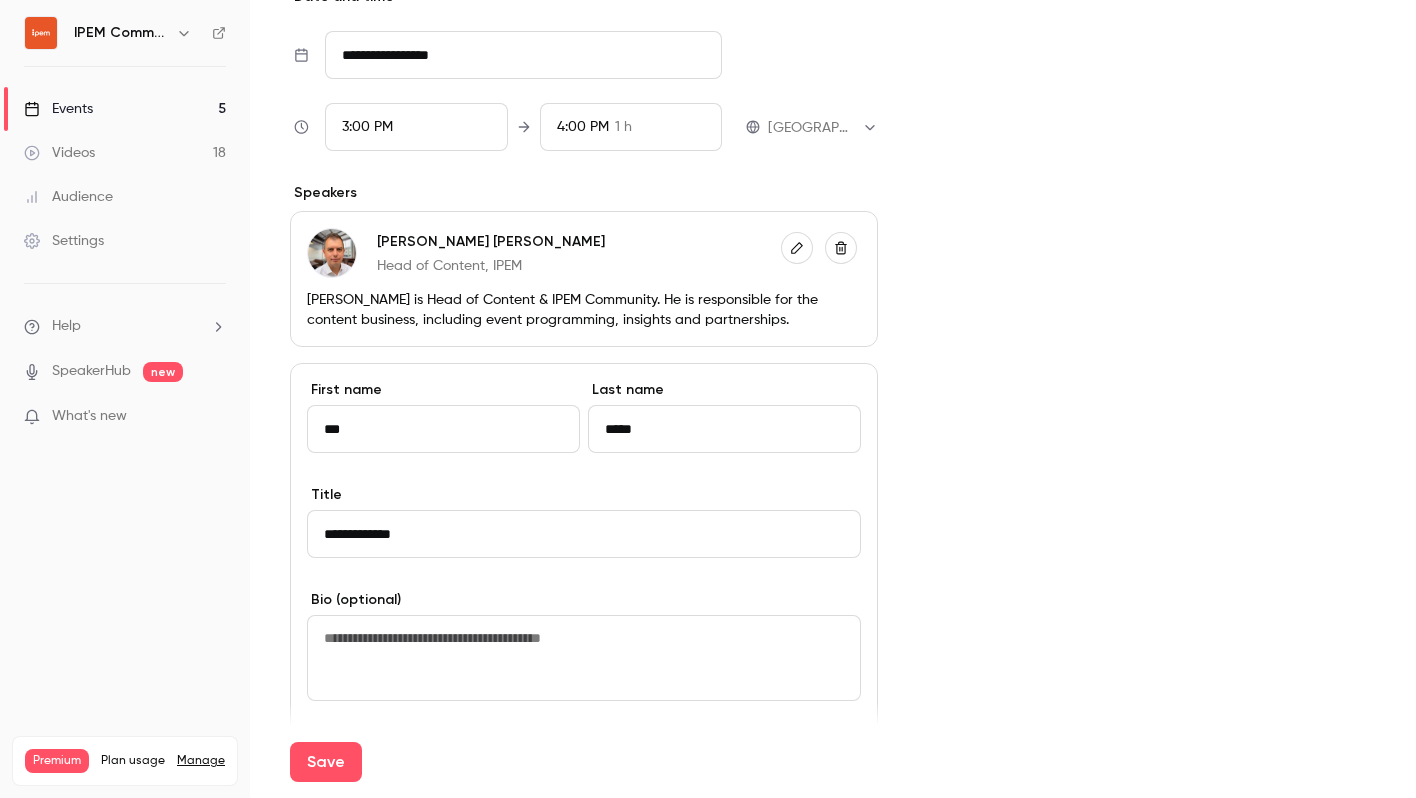 type on "***" 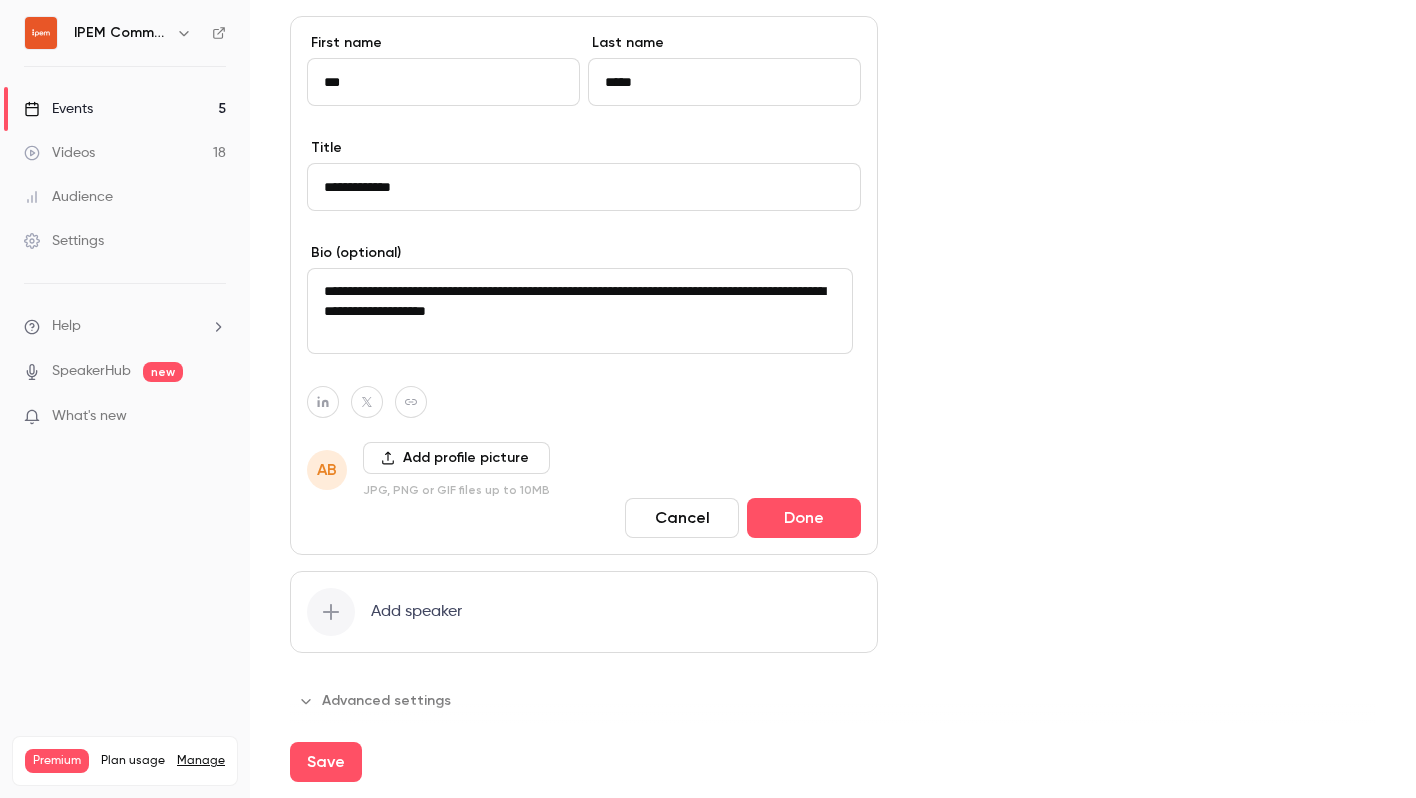 scroll, scrollTop: 1417, scrollLeft: 0, axis: vertical 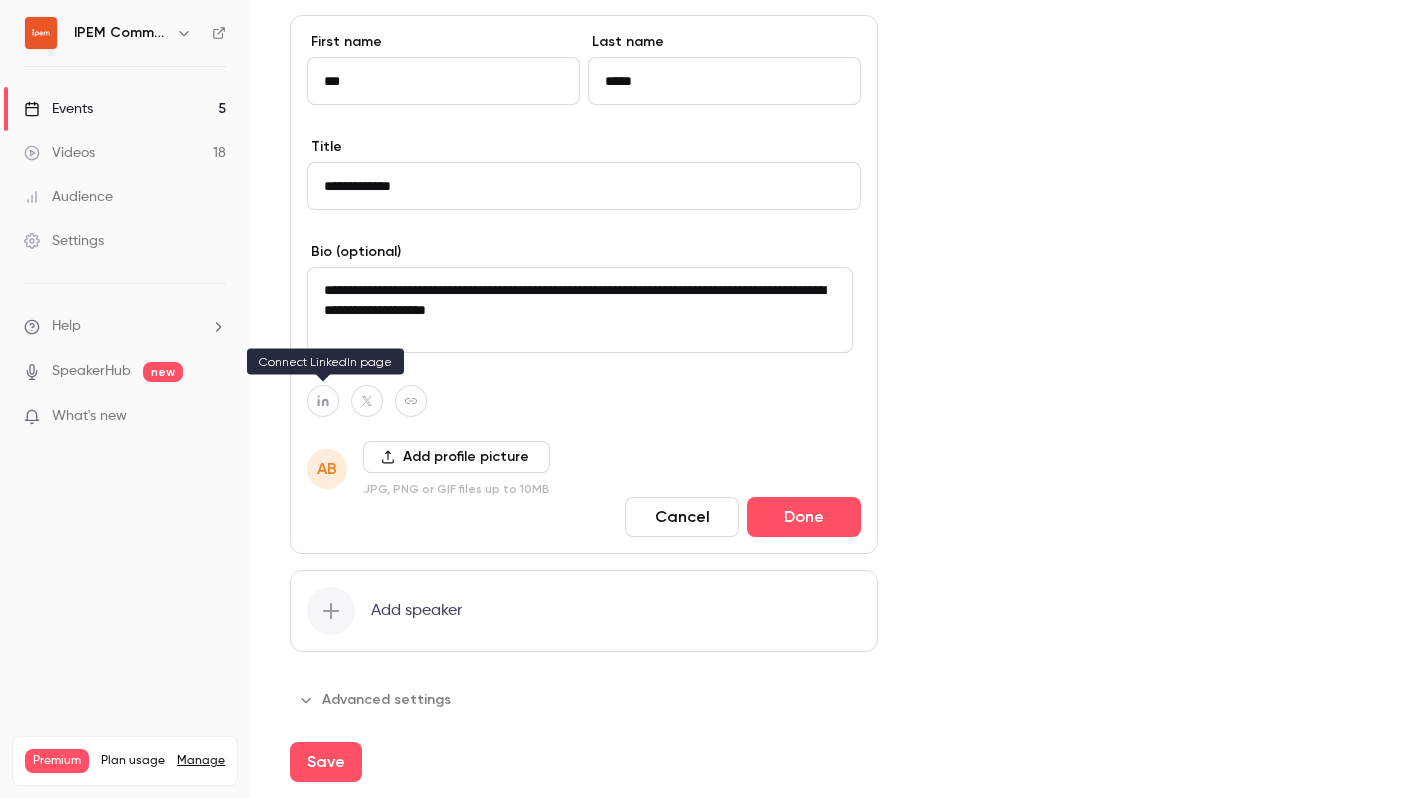 type on "**********" 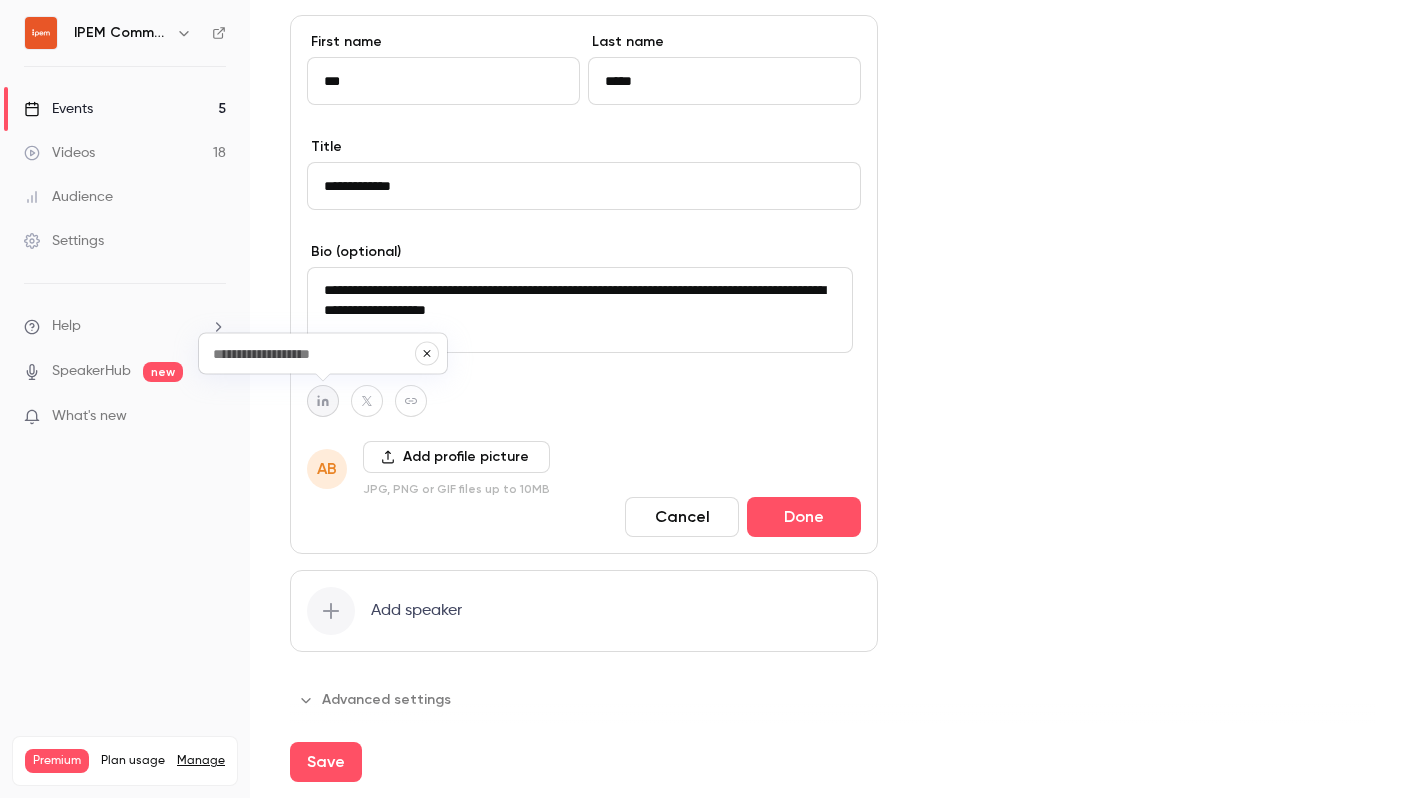 click at bounding box center [313, 353] 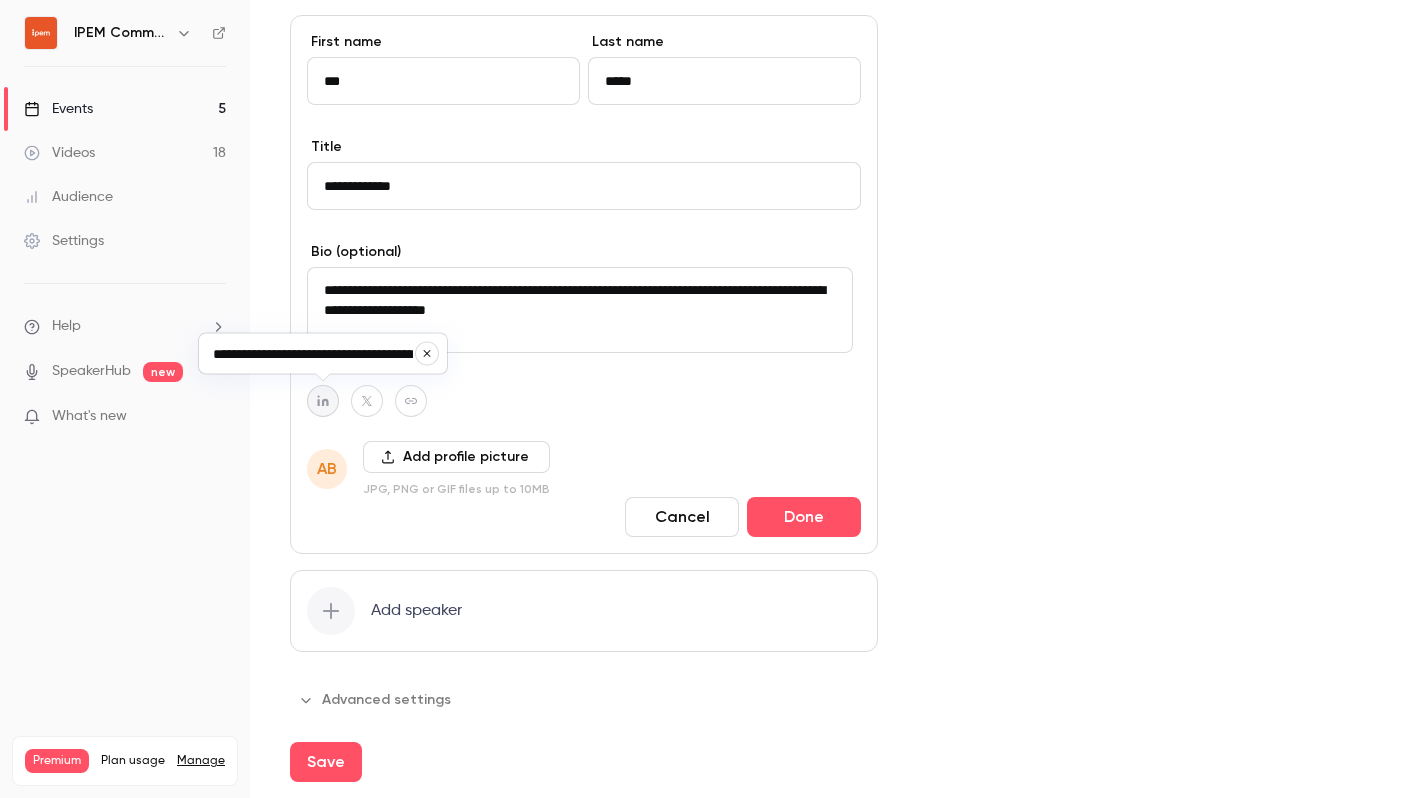 scroll, scrollTop: 0, scrollLeft: 52, axis: horizontal 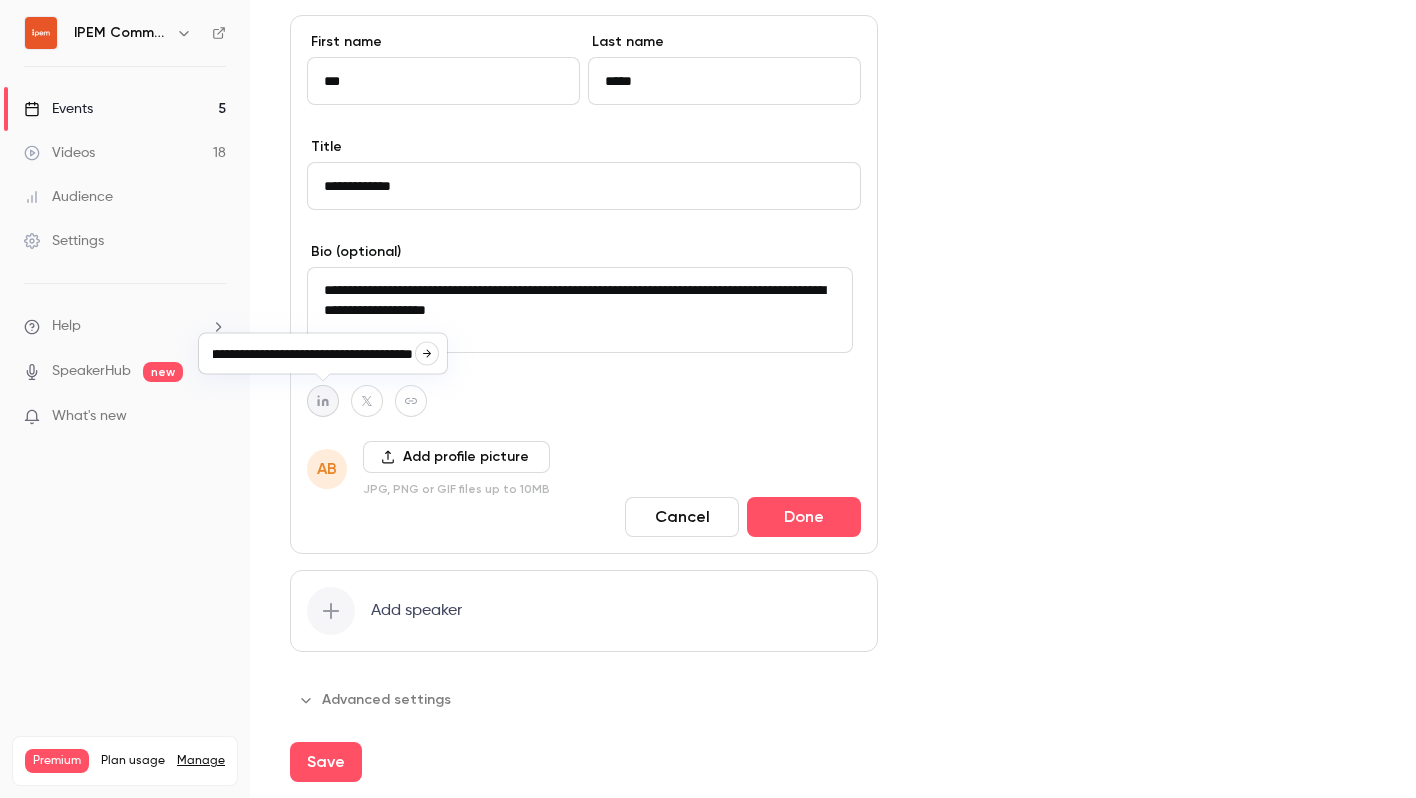 click 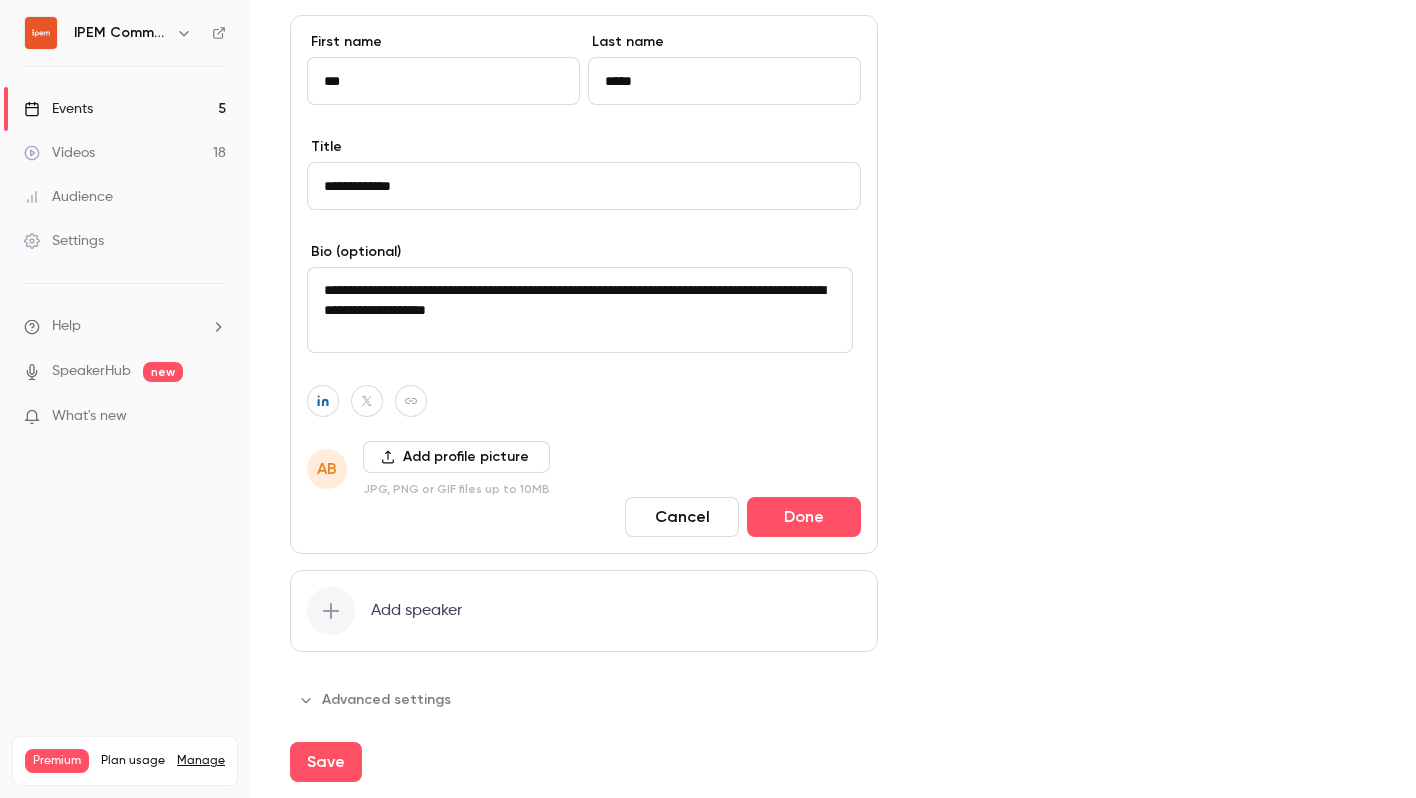 scroll, scrollTop: 0, scrollLeft: 0, axis: both 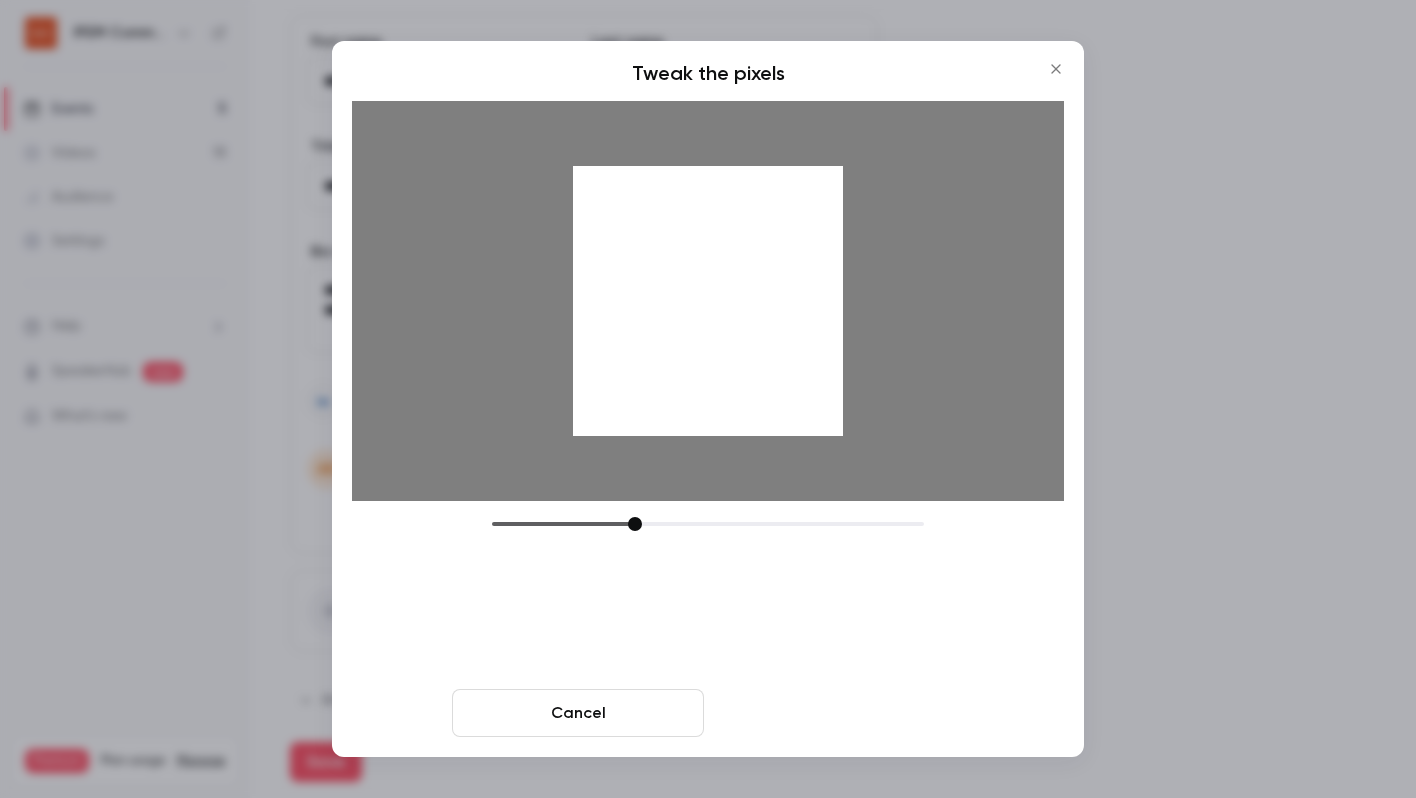click on "Crop and save" at bounding box center (838, 713) 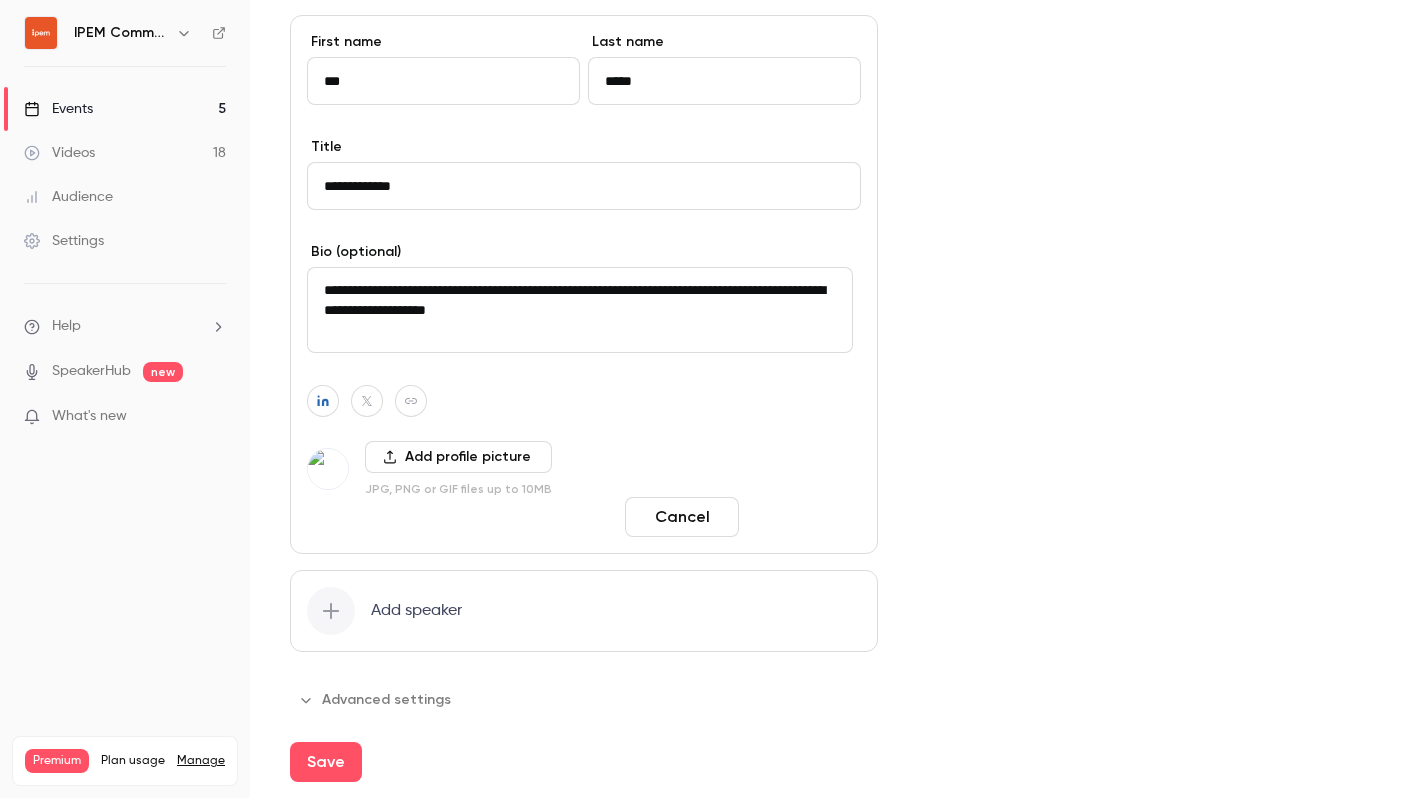 click on "Done" at bounding box center [804, 517] 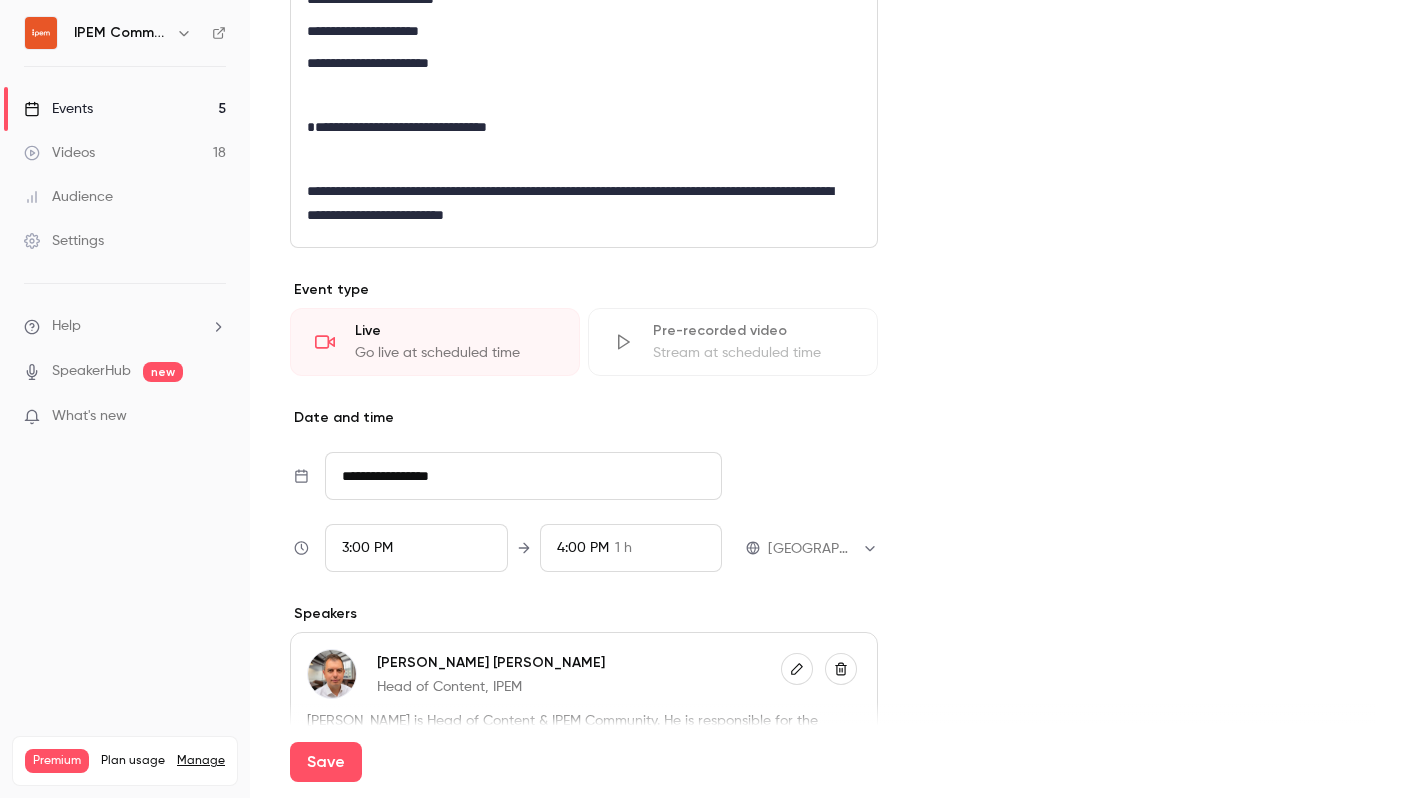 scroll, scrollTop: 630, scrollLeft: 0, axis: vertical 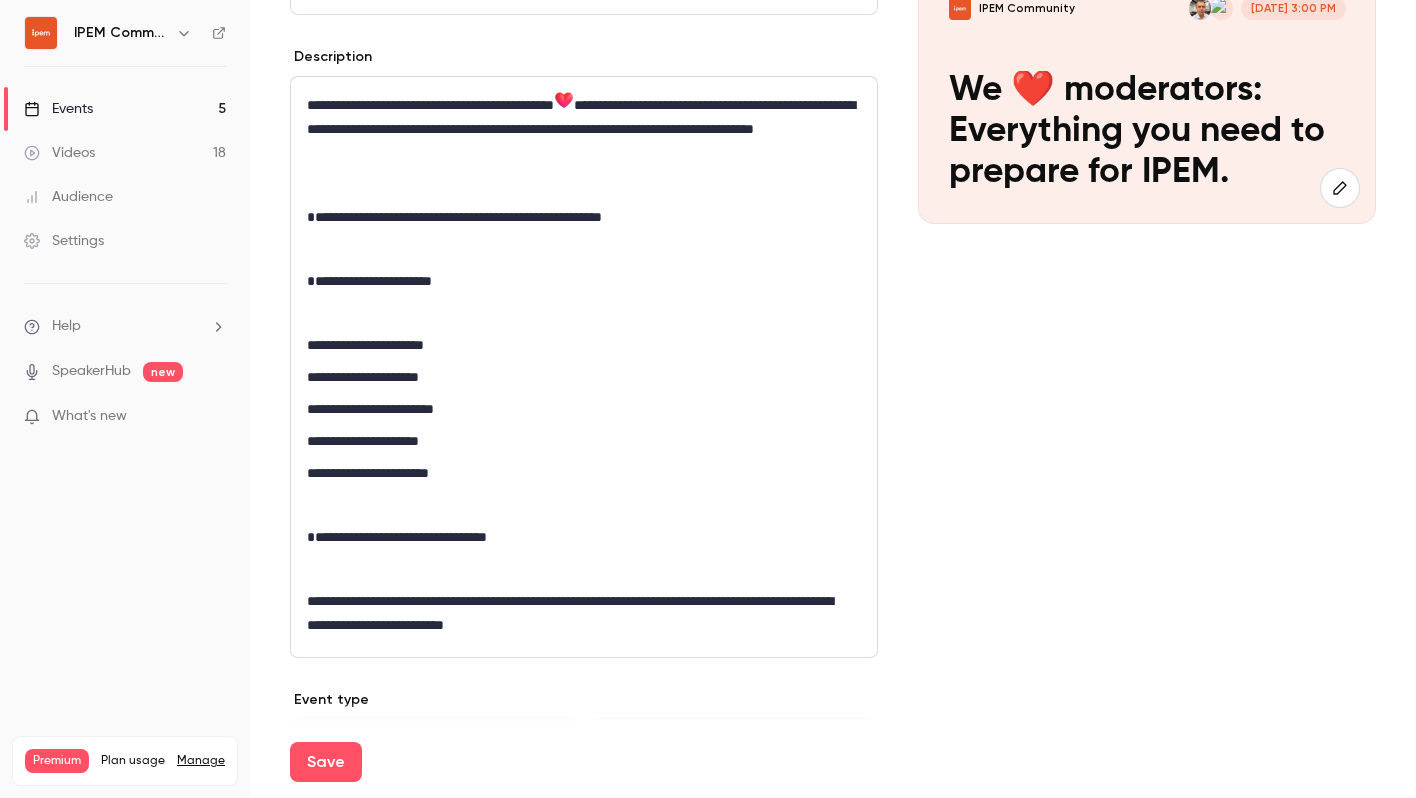 click on "**********" at bounding box center [580, 281] 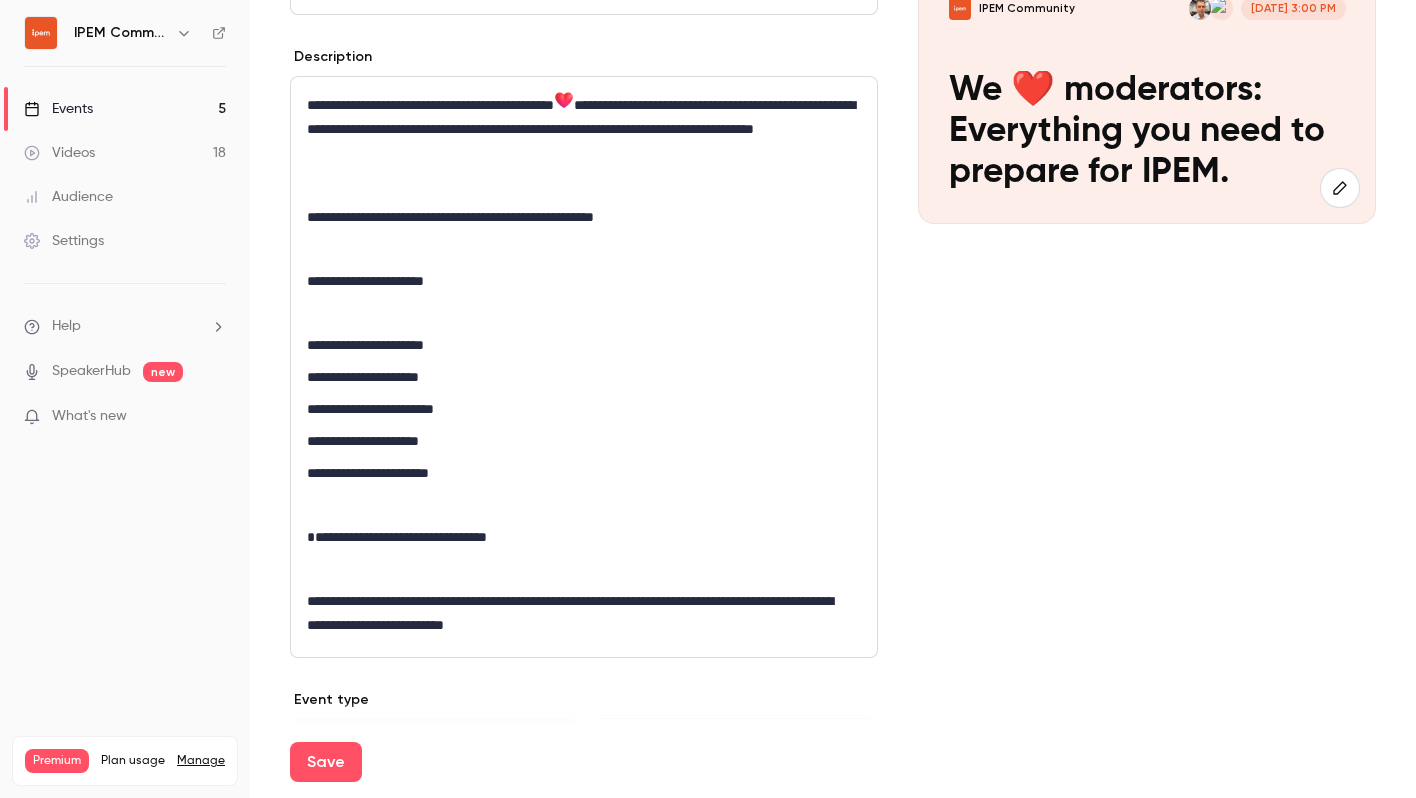 click on "**********" at bounding box center (580, 281) 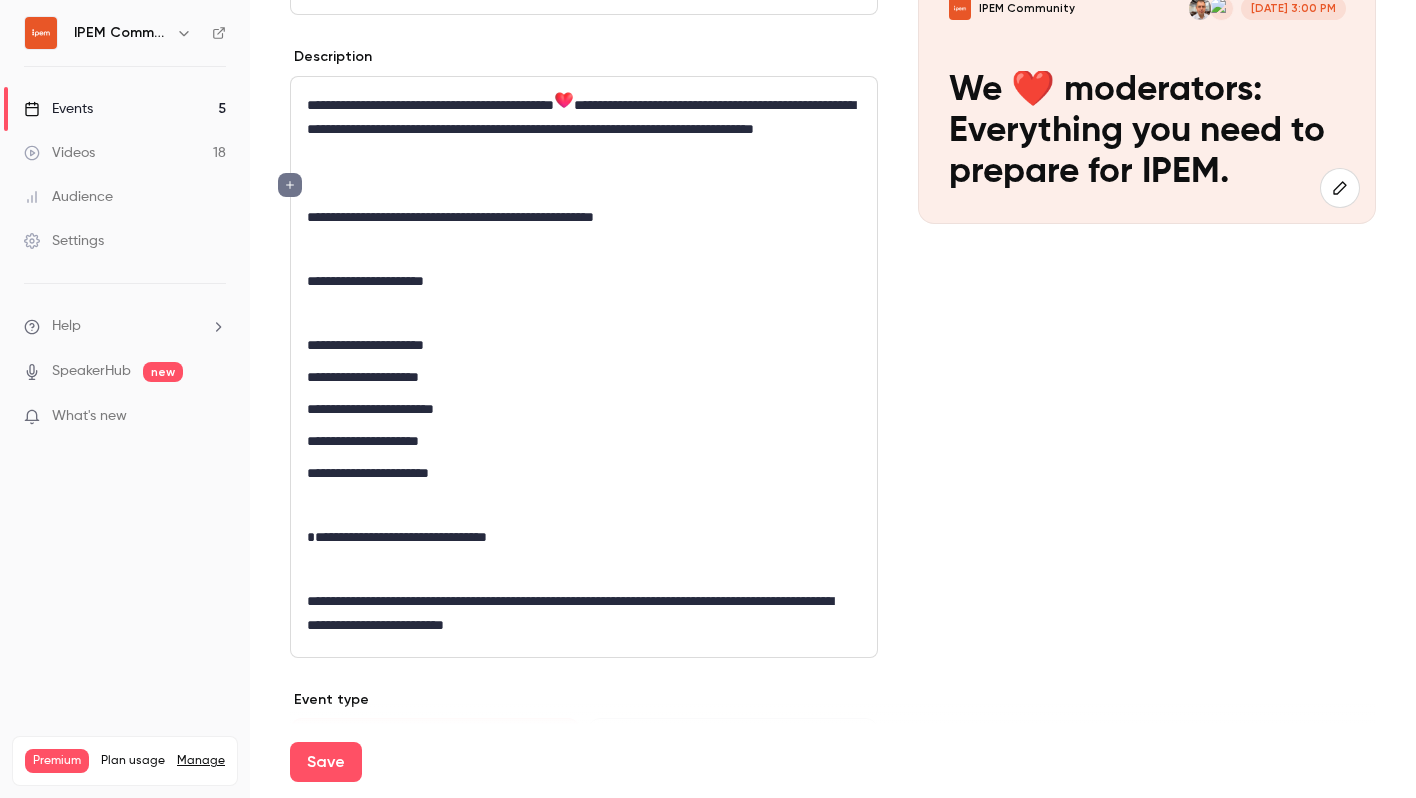 click at bounding box center [584, 185] 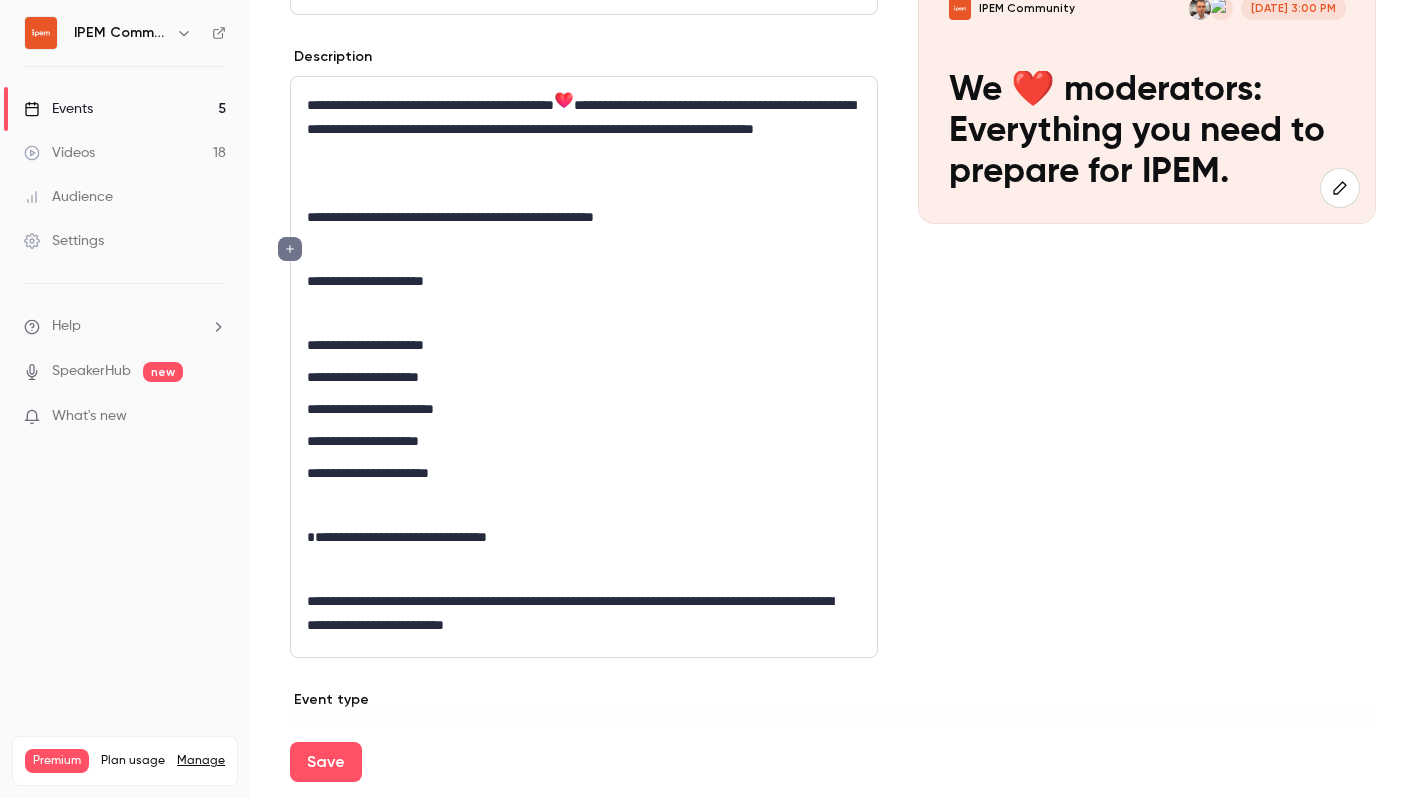 click at bounding box center (584, 185) 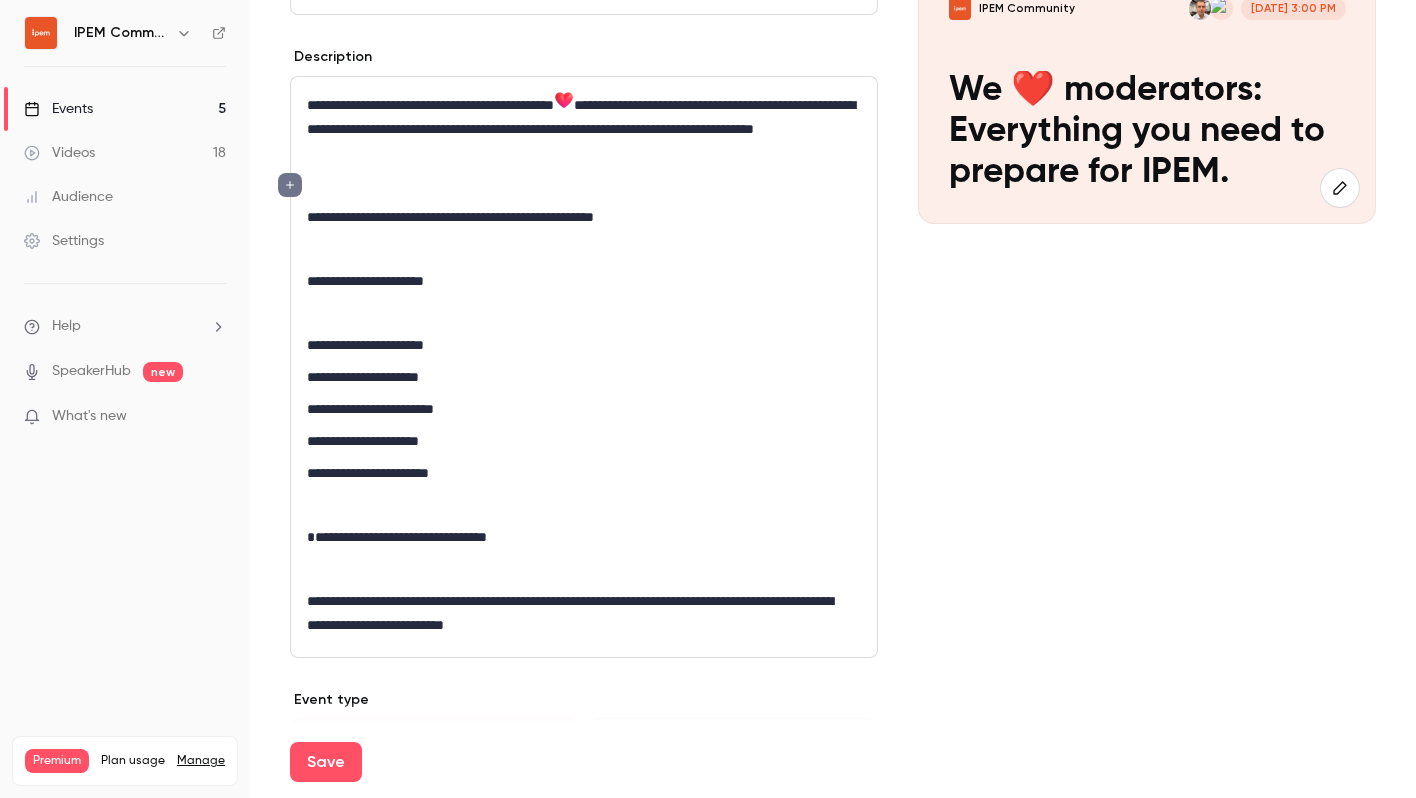 click on "**********" at bounding box center (580, 127) 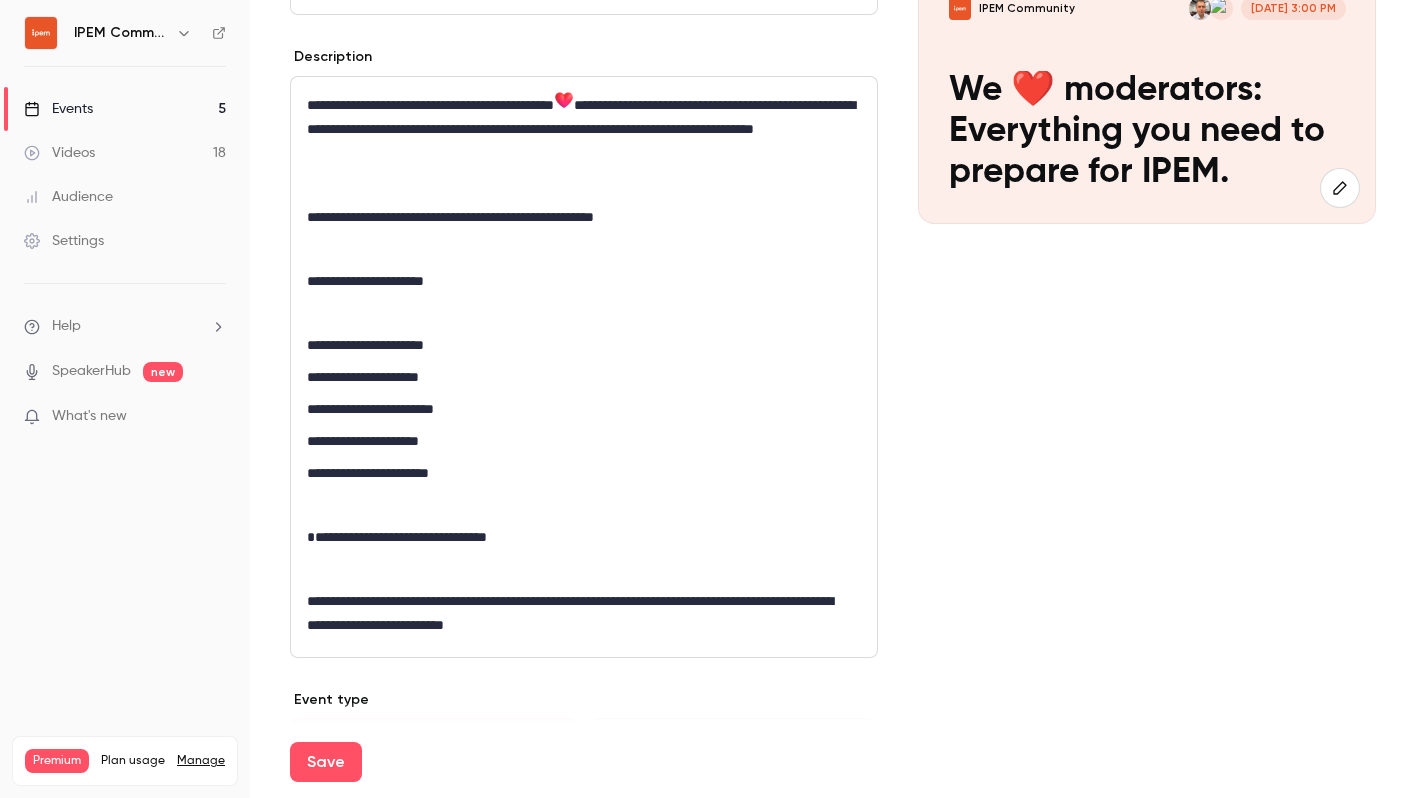 click on "**********" at bounding box center (580, 127) 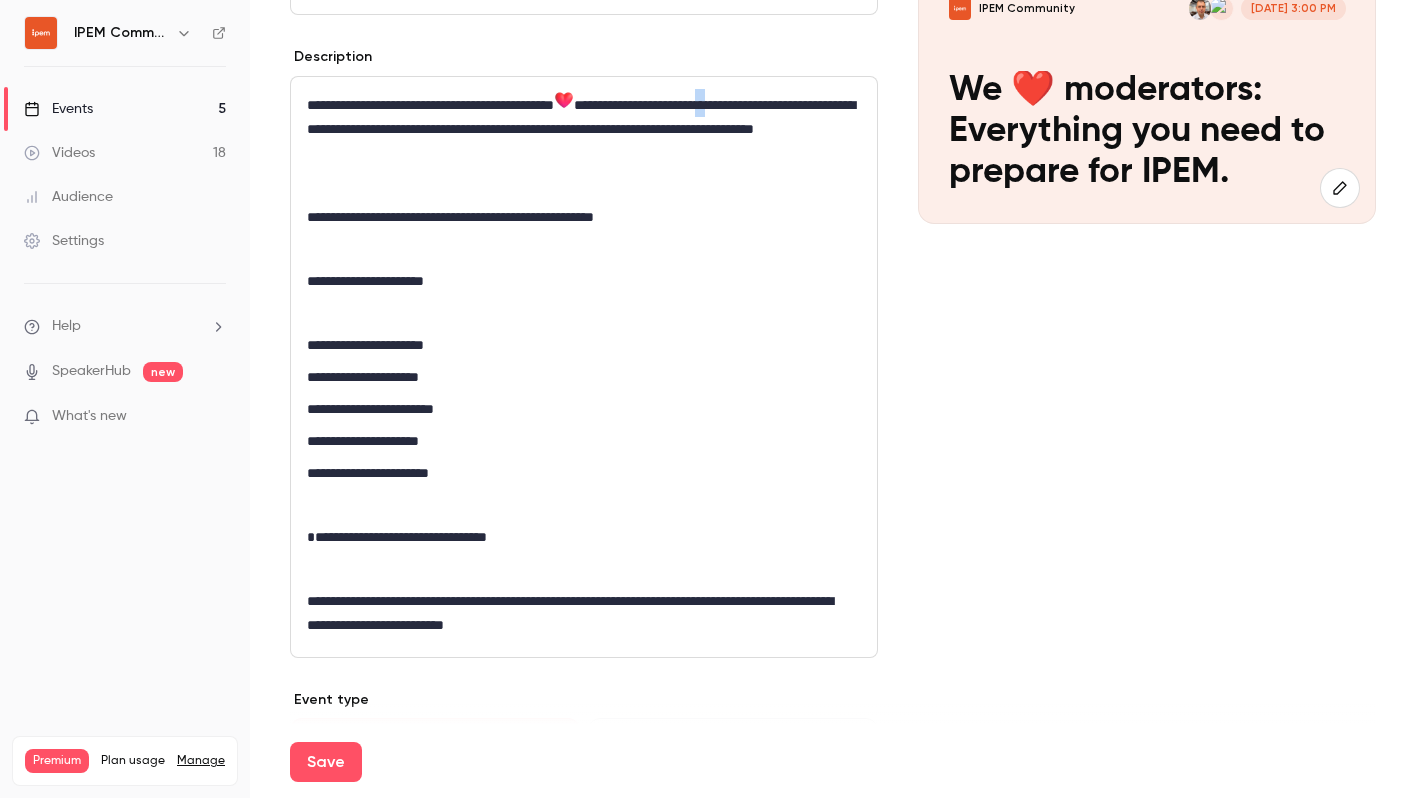 click on "**********" at bounding box center [580, 127] 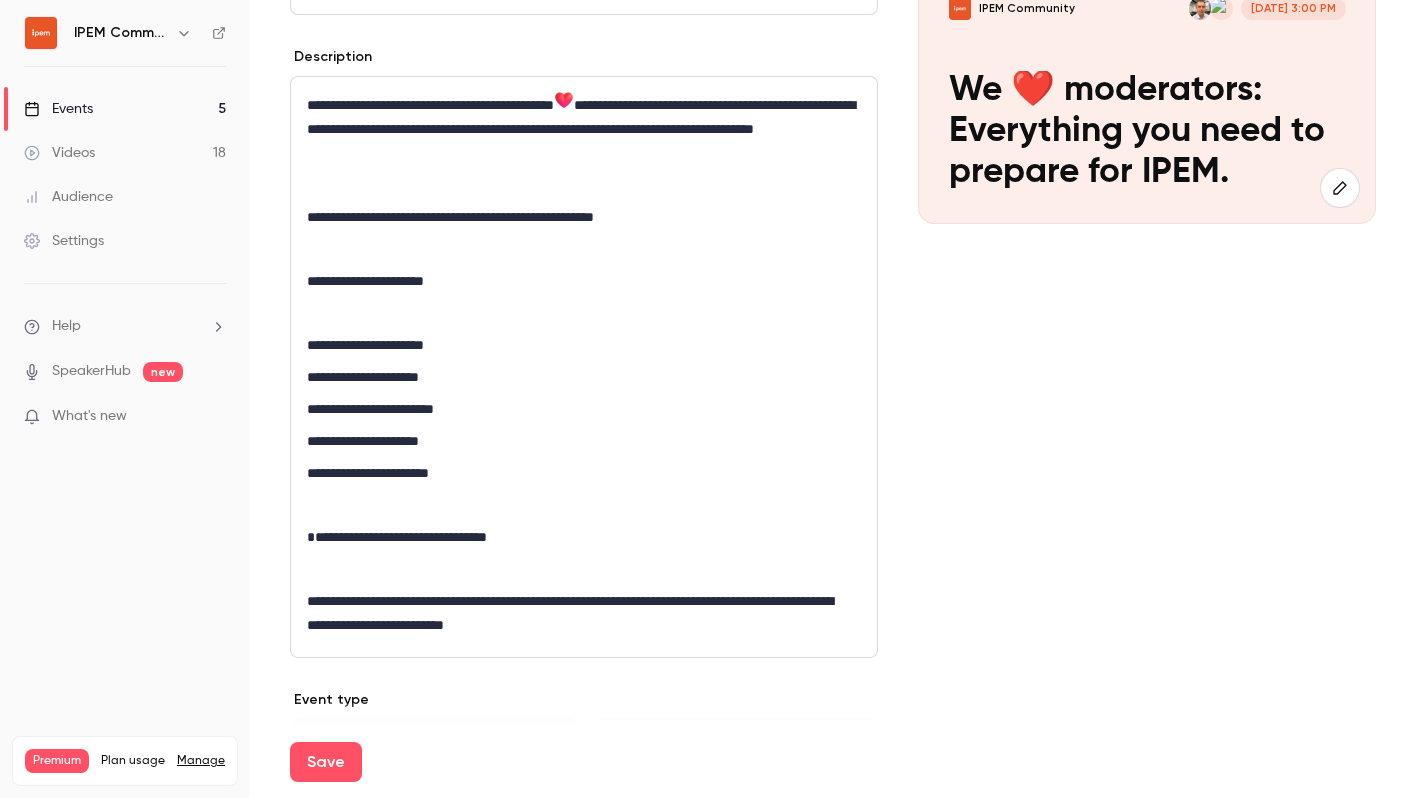 click on "**********" at bounding box center (580, 127) 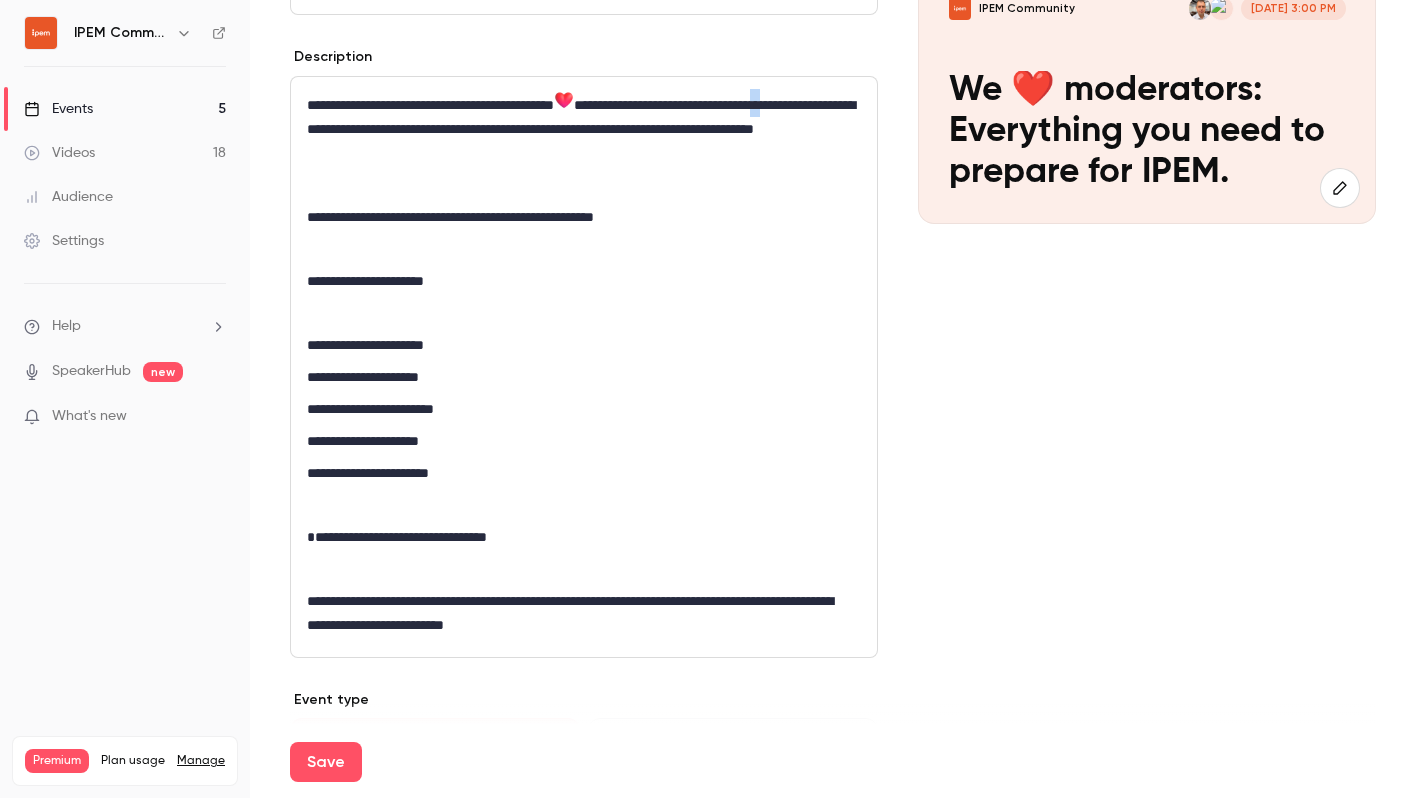 click on "**********" at bounding box center (580, 127) 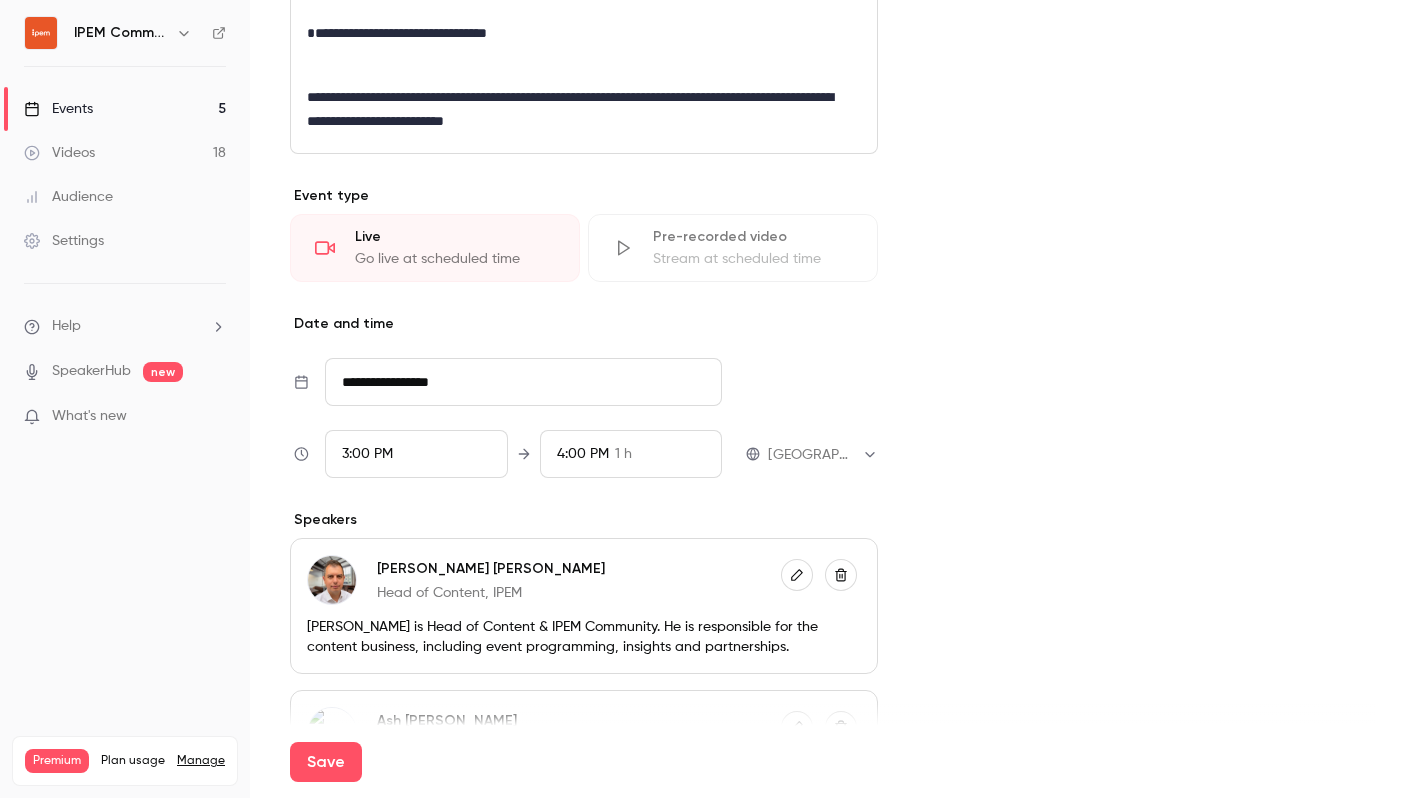 scroll, scrollTop: 745, scrollLeft: 0, axis: vertical 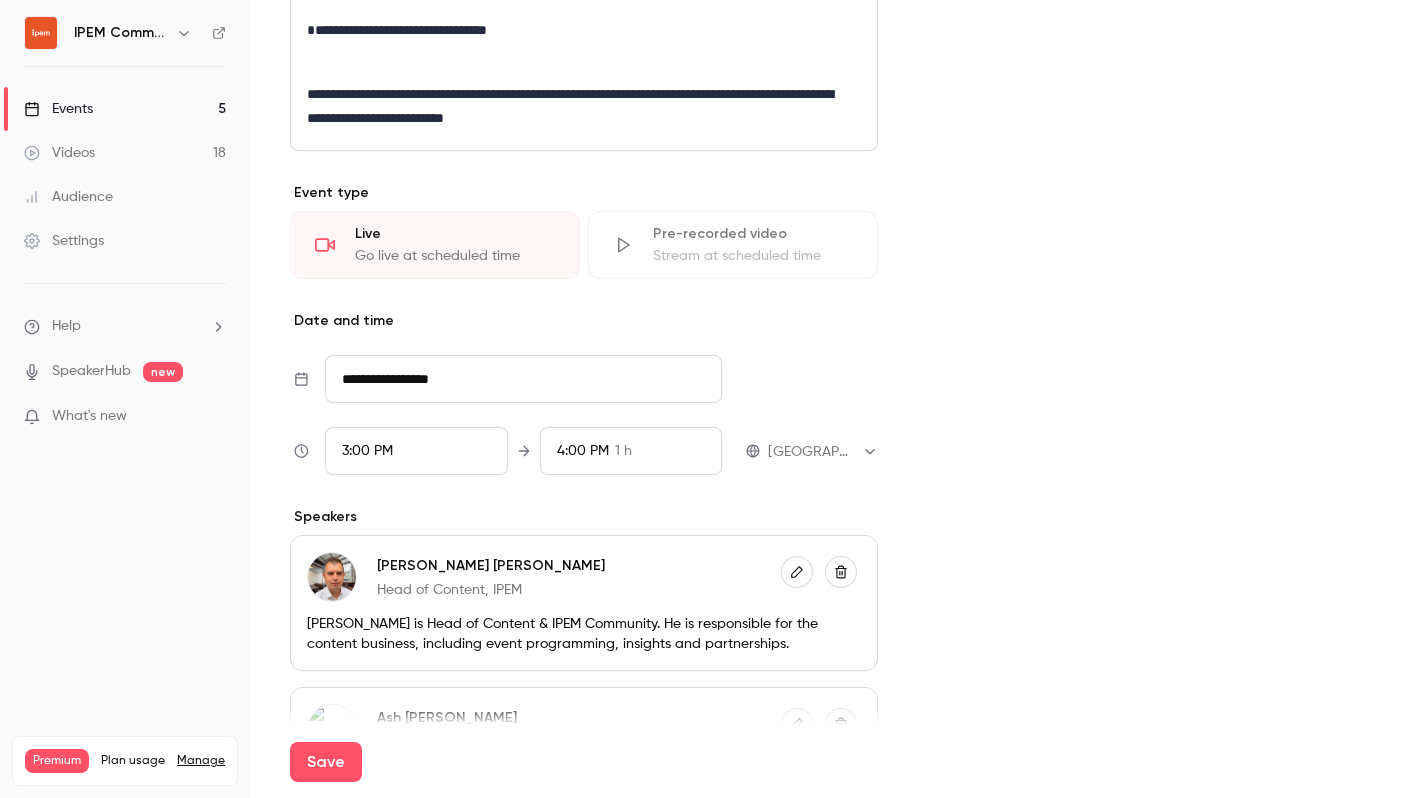 click on "3:00 PM" at bounding box center (367, 451) 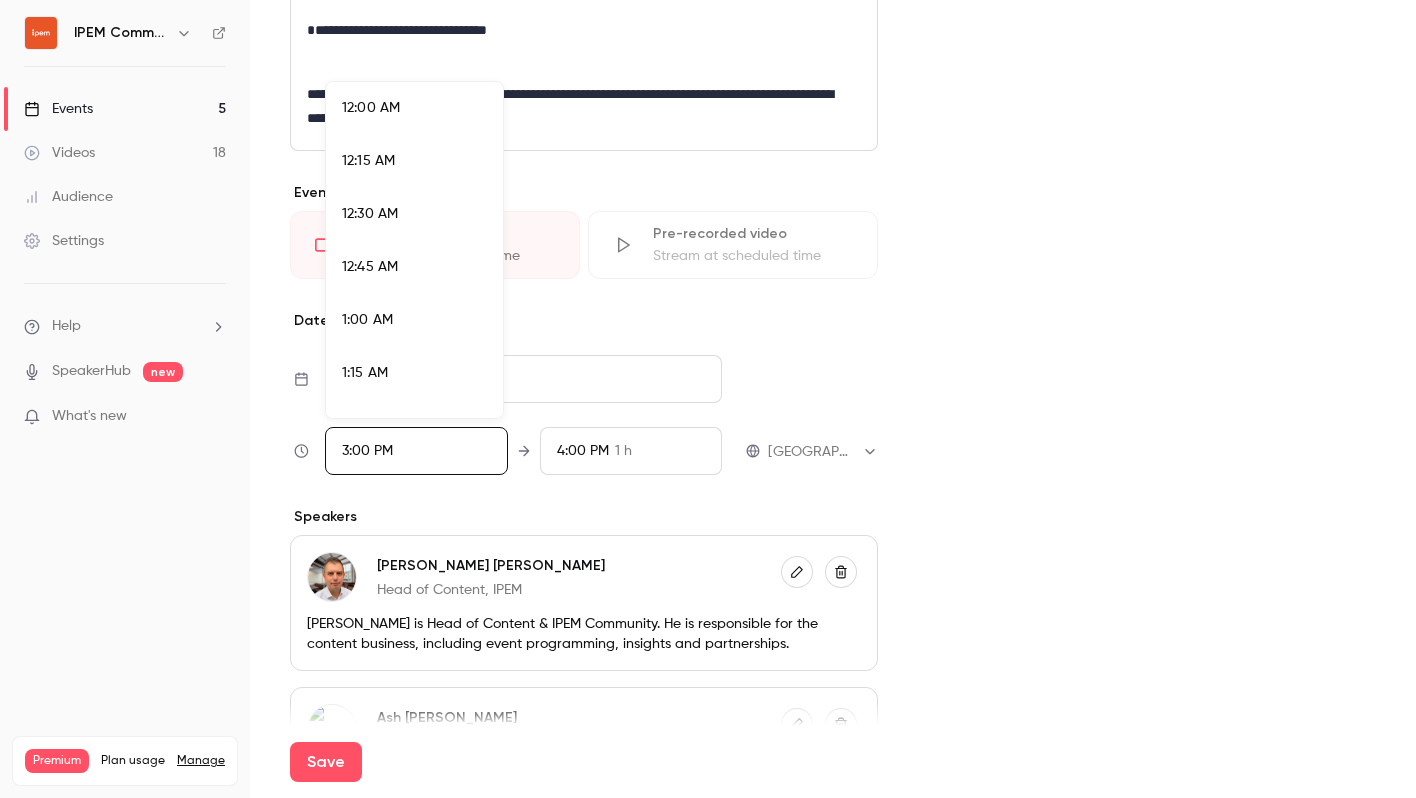 scroll, scrollTop: 3038, scrollLeft: 0, axis: vertical 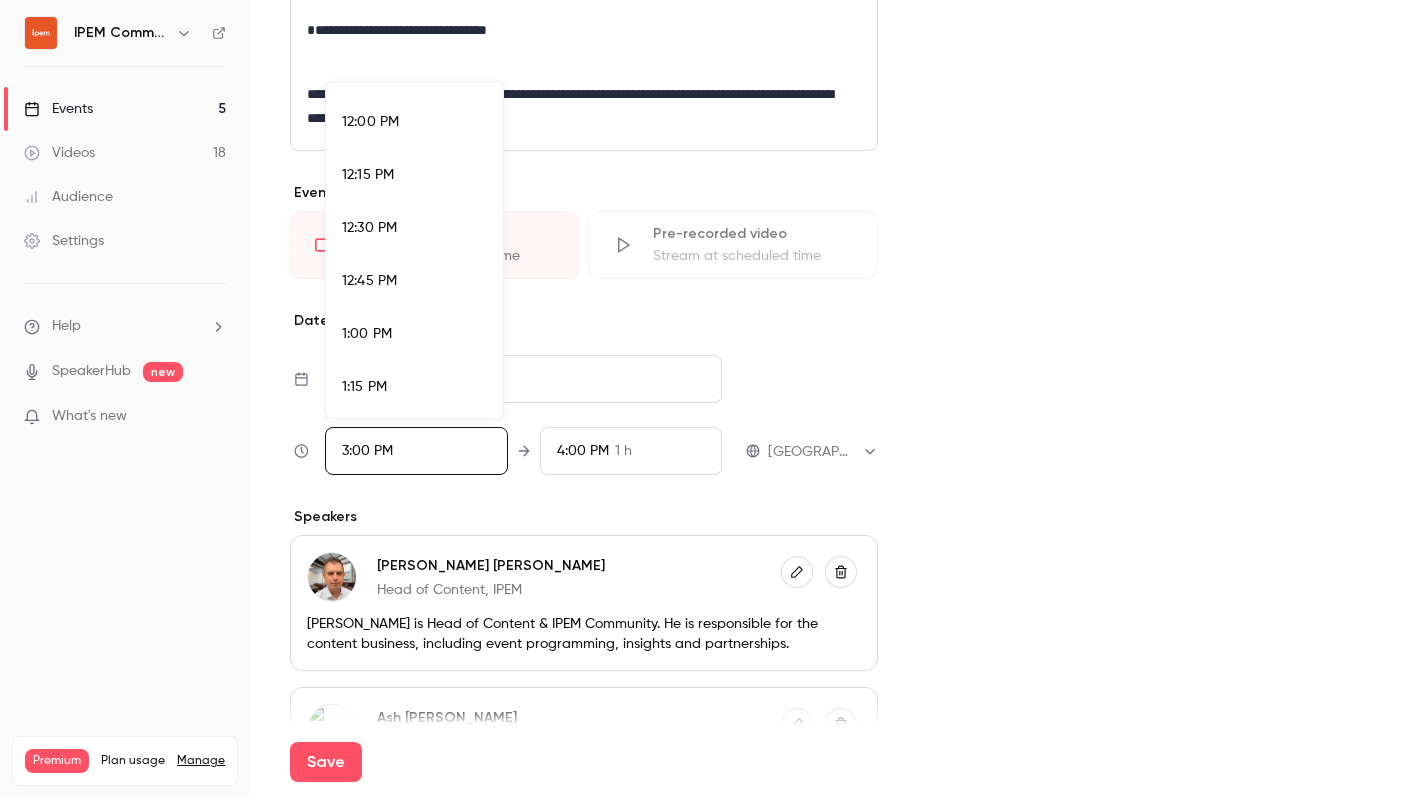 click on "12:00 PM" at bounding box center [414, 122] 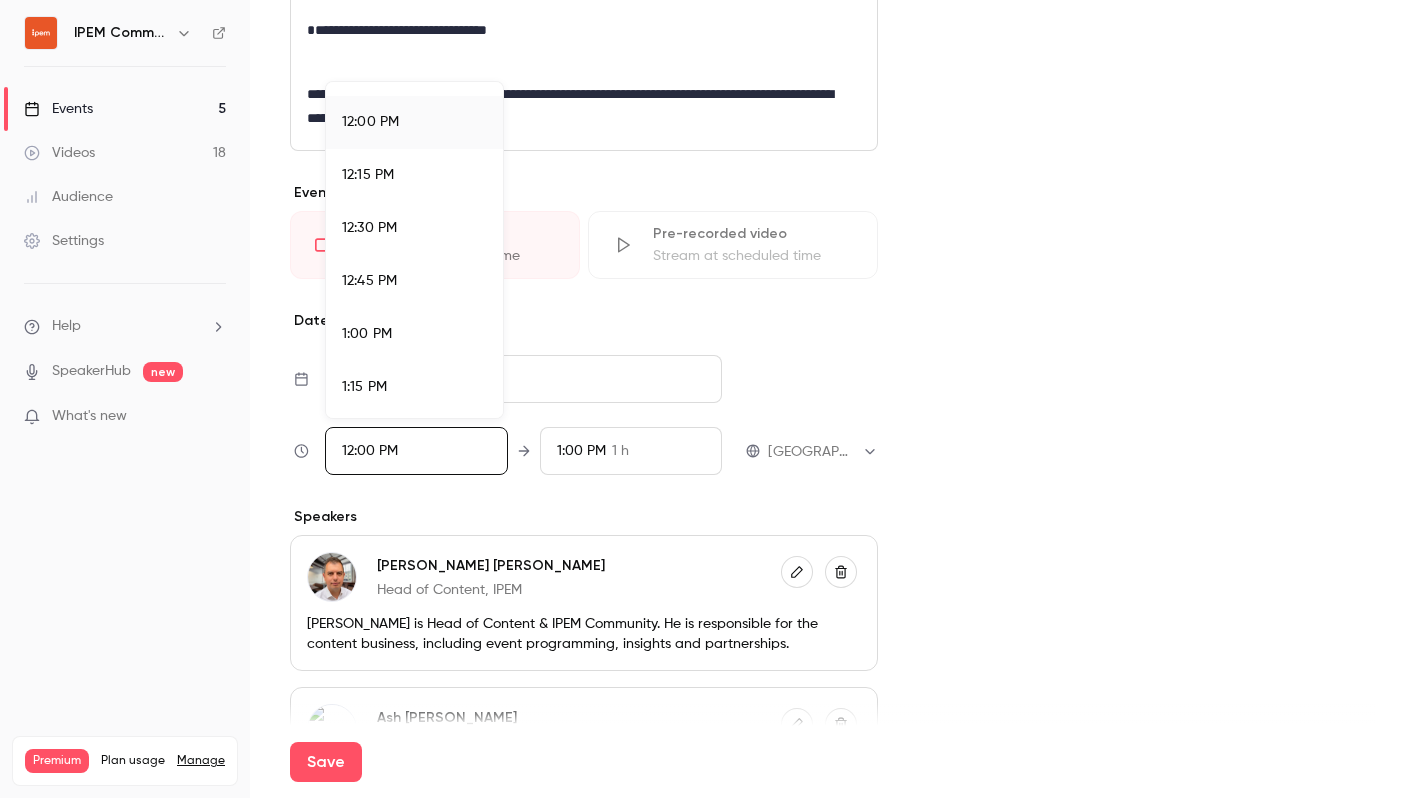 click at bounding box center (708, 399) 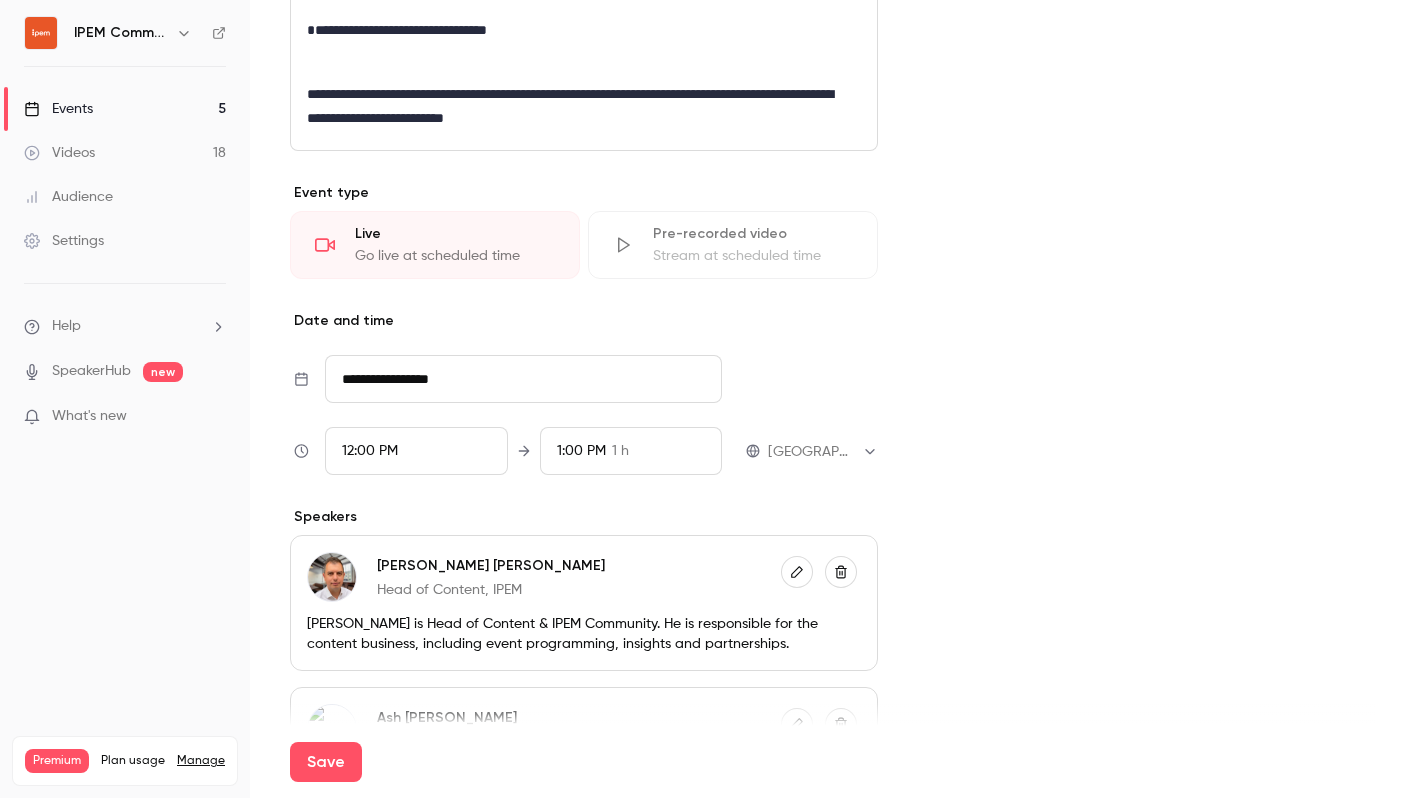 click on "**********" at bounding box center [586, 451] 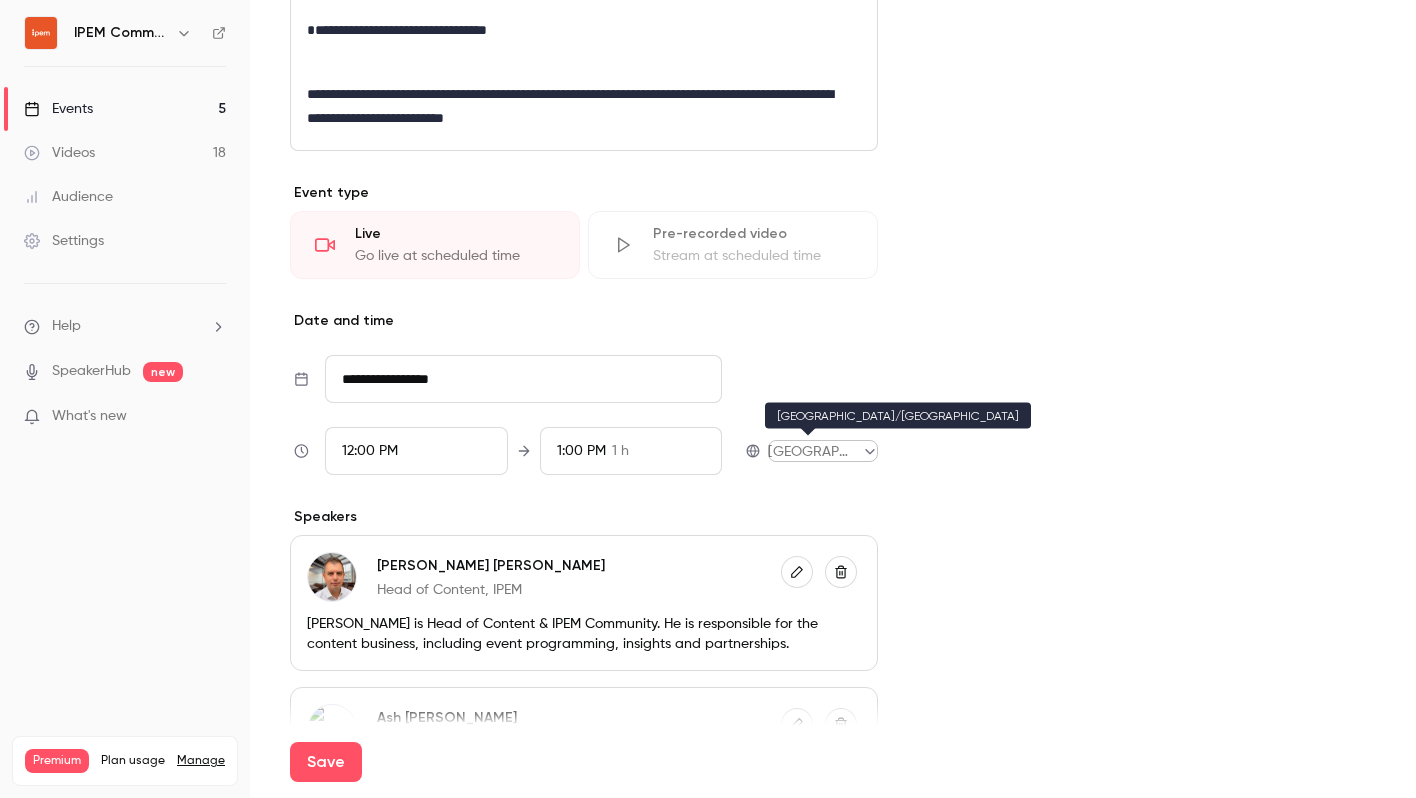 click on "**********" at bounding box center [708, 399] 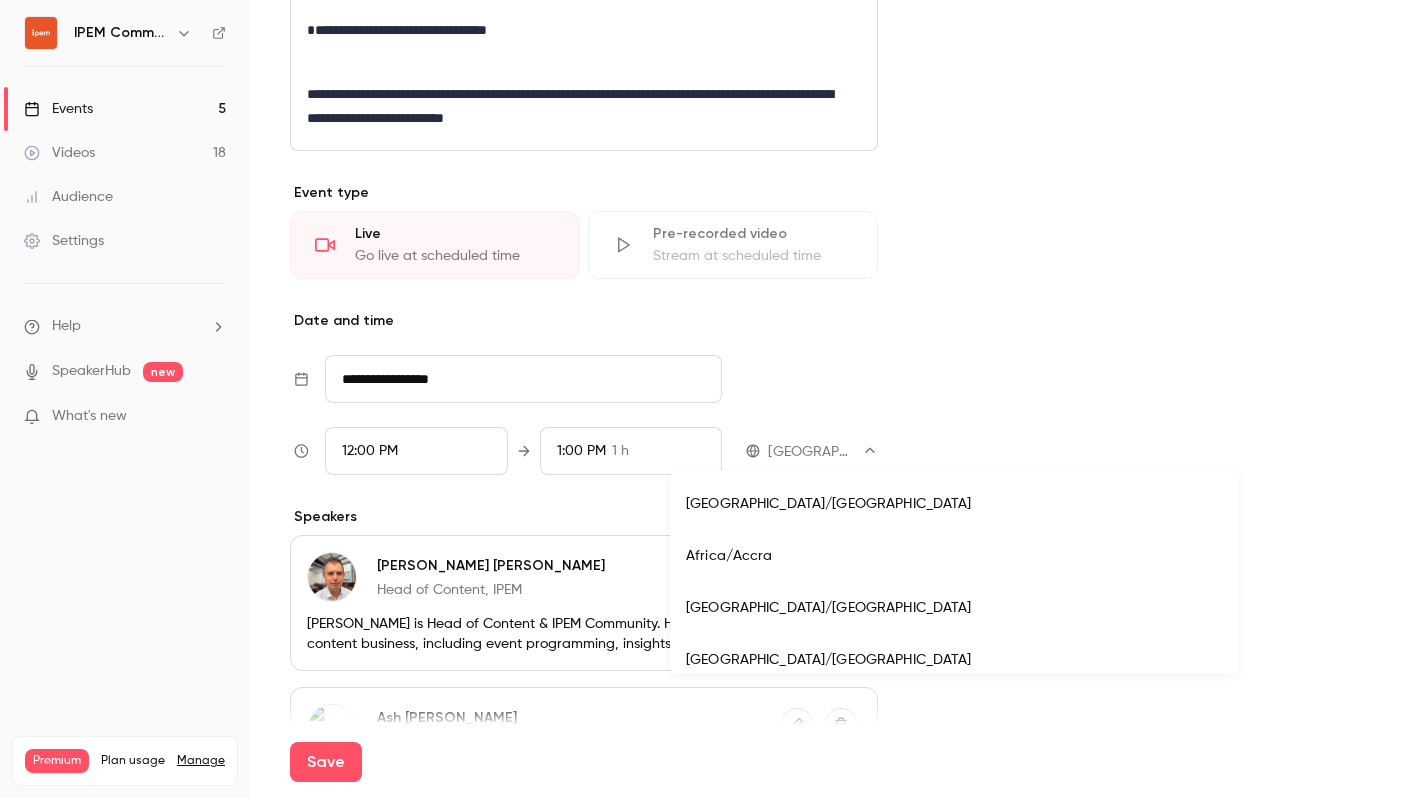 scroll, scrollTop: 11892, scrollLeft: 0, axis: vertical 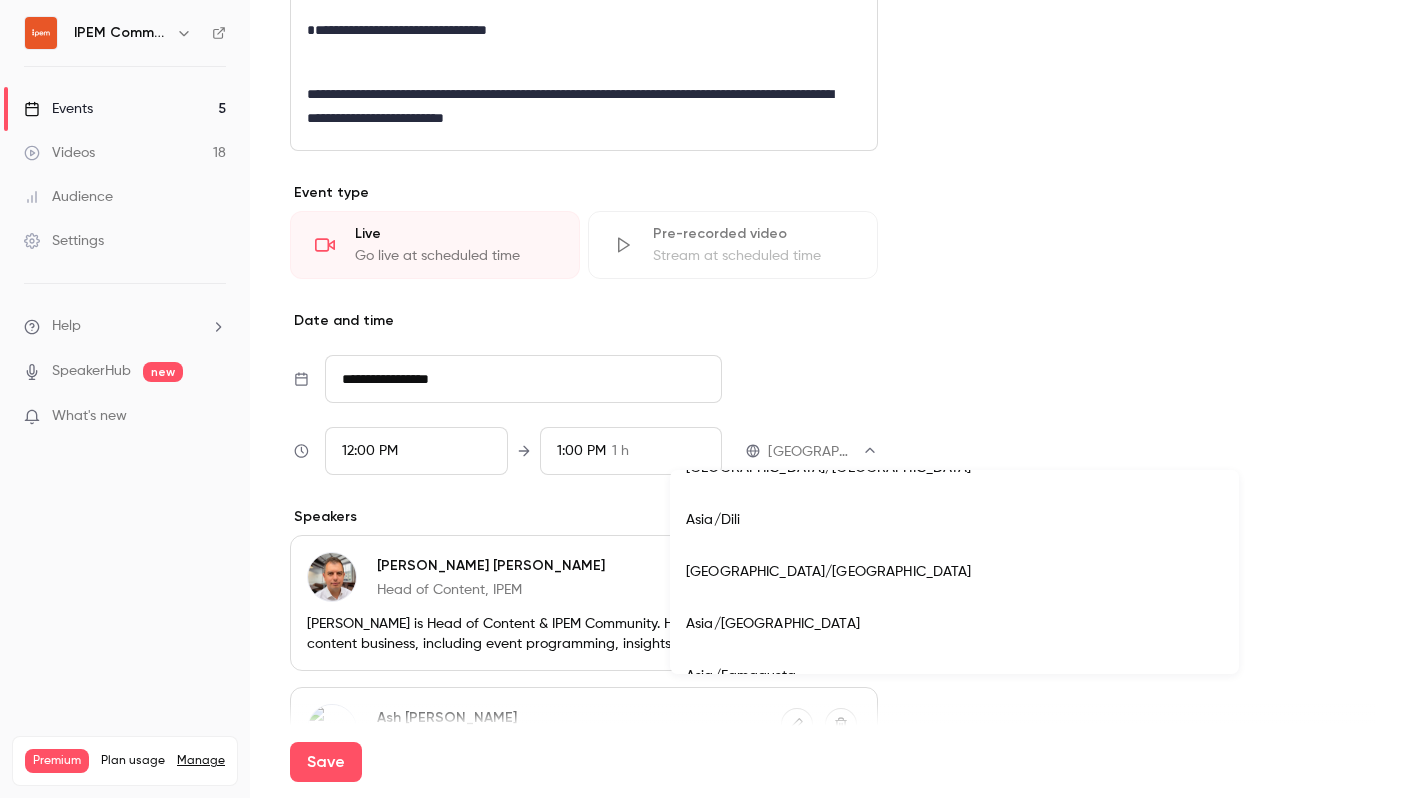 type 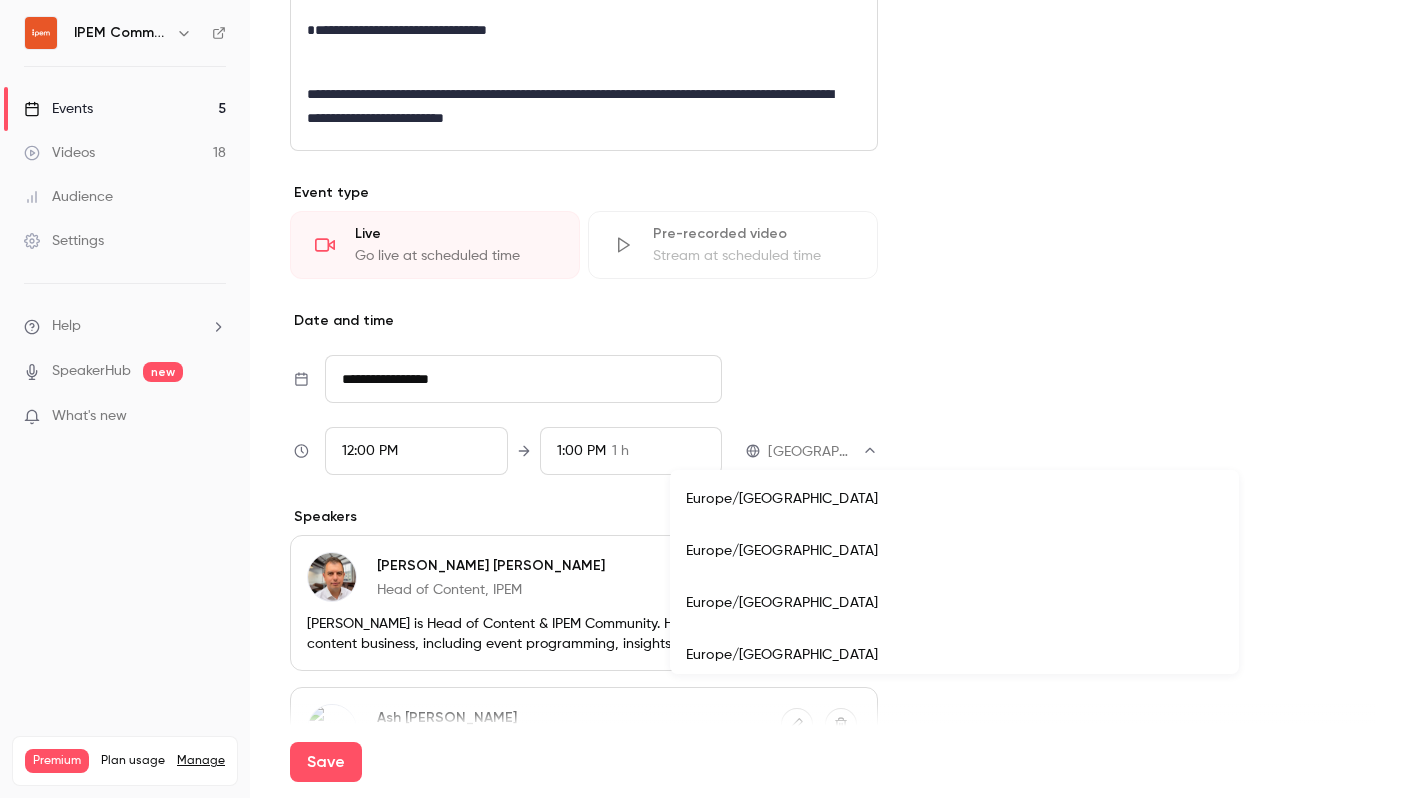scroll, scrollTop: 17480, scrollLeft: 0, axis: vertical 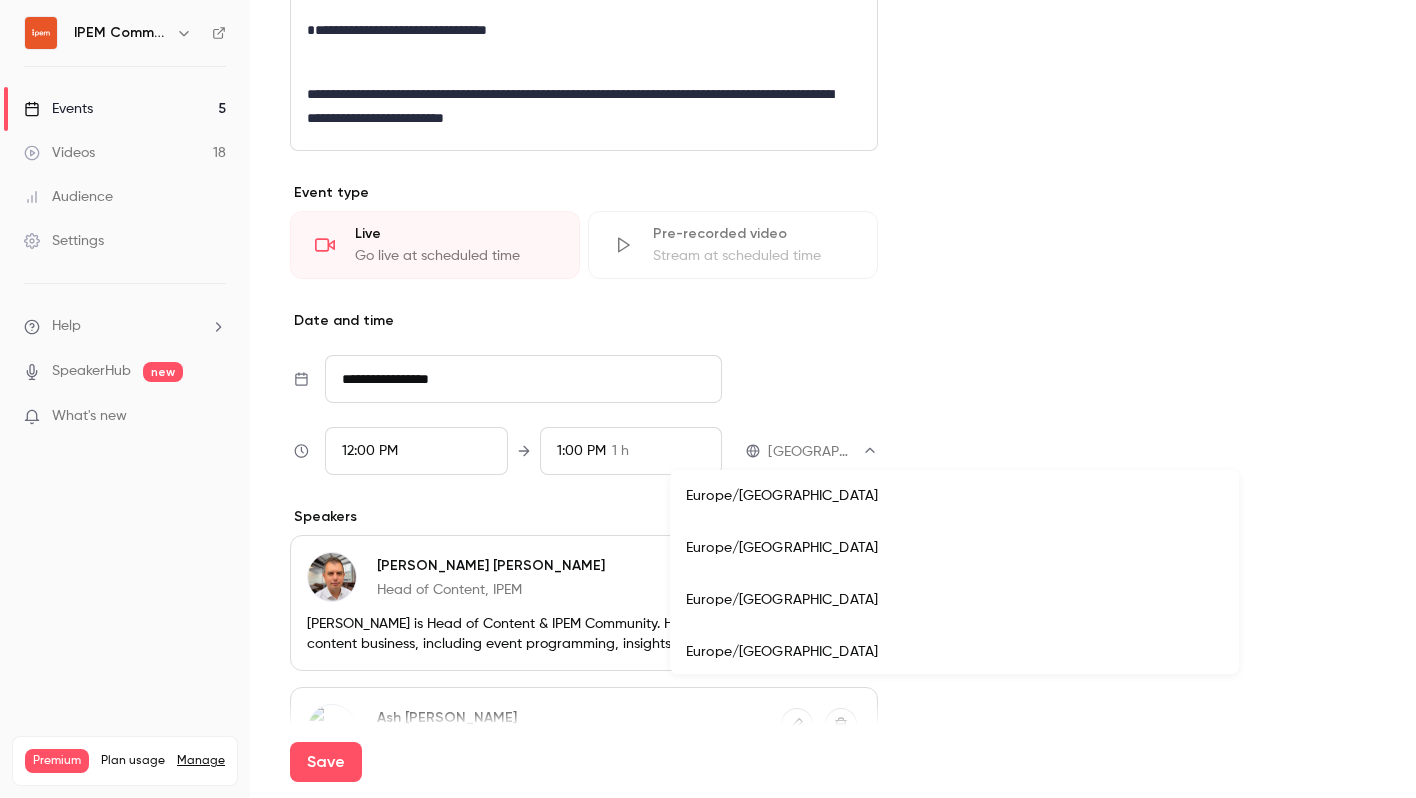 click on "Europe/[GEOGRAPHIC_DATA]" at bounding box center (954, 496) 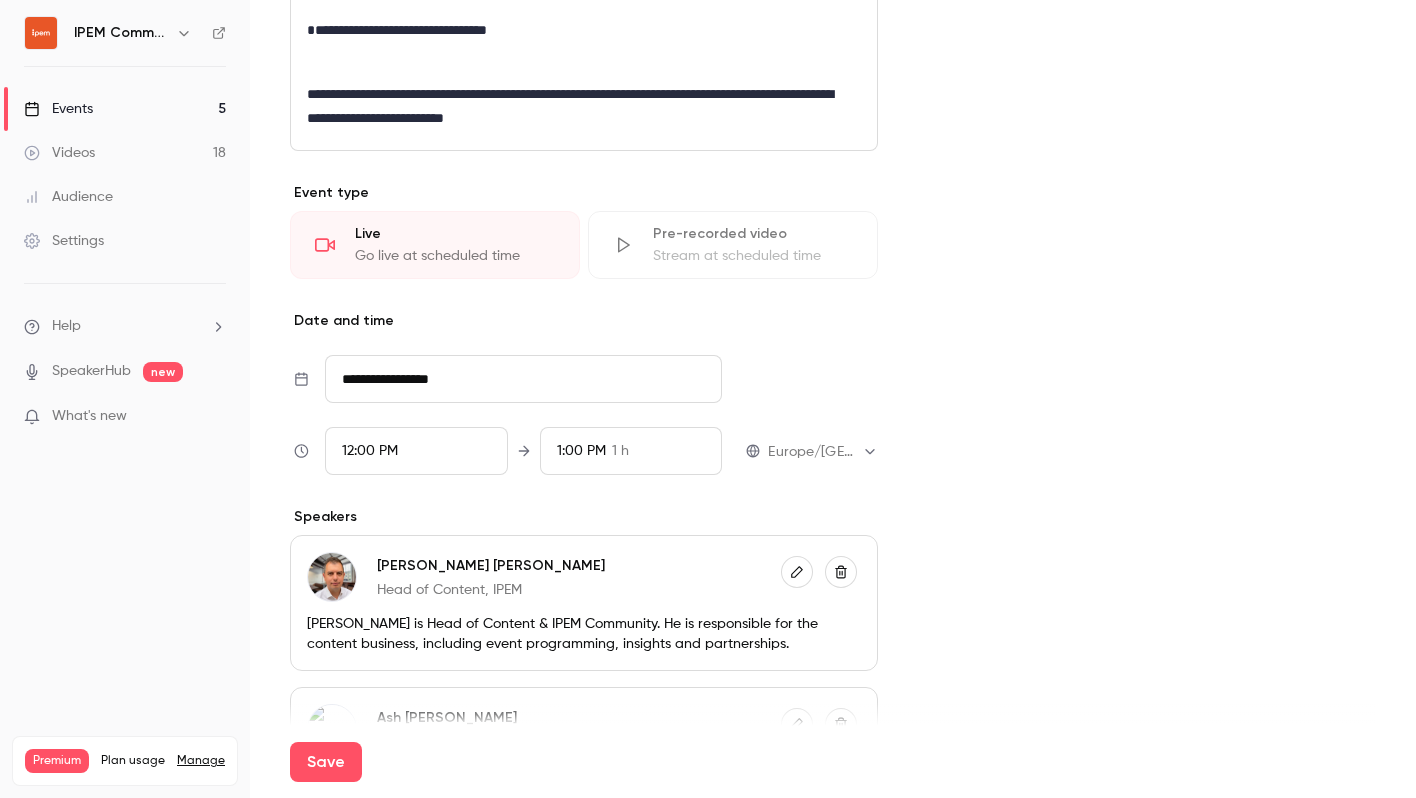 click on "Cover image IPEM Community [DATE] 12:00 PM We ❤️ moderators: Everything you need to prepare for IPEM." at bounding box center [1147, 210] 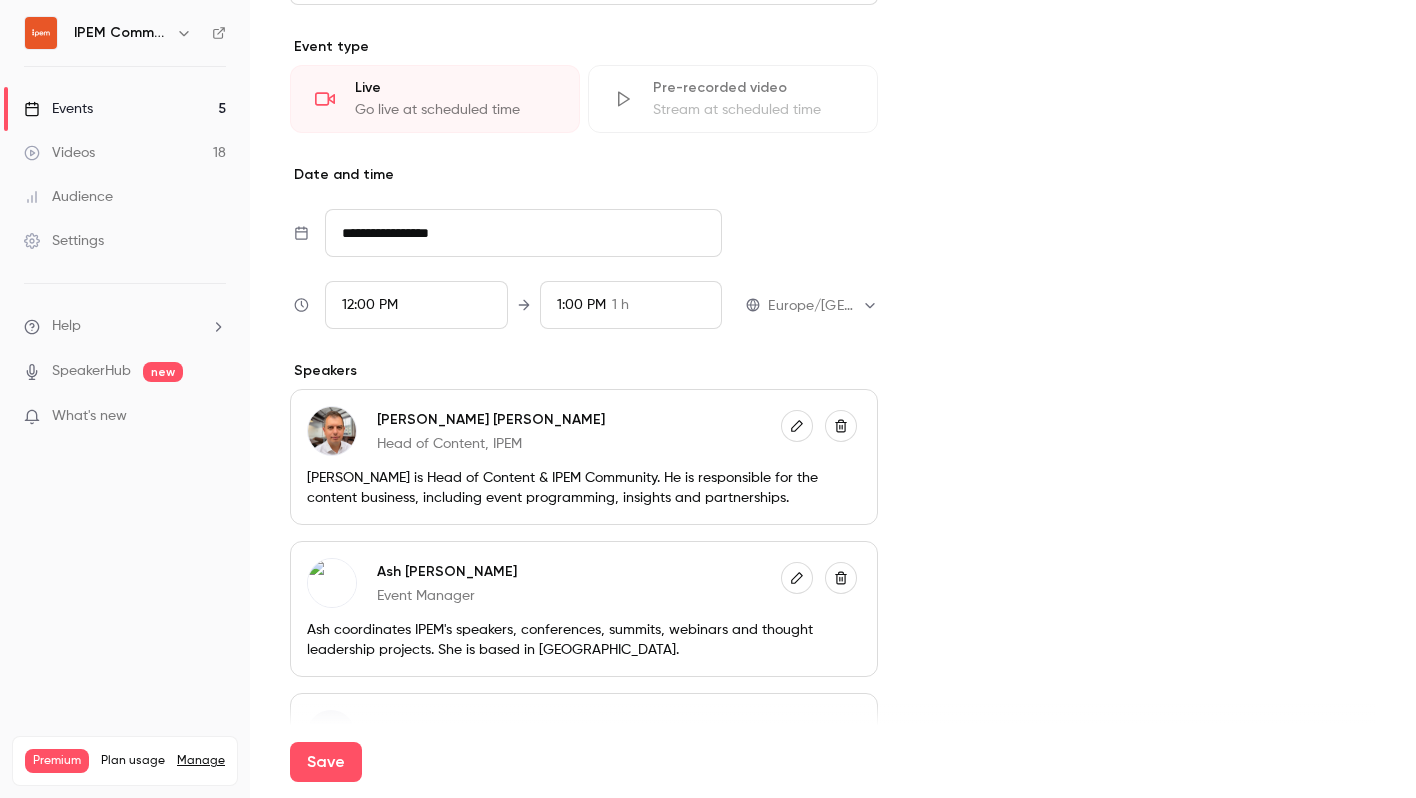 scroll, scrollTop: 1036, scrollLeft: 0, axis: vertical 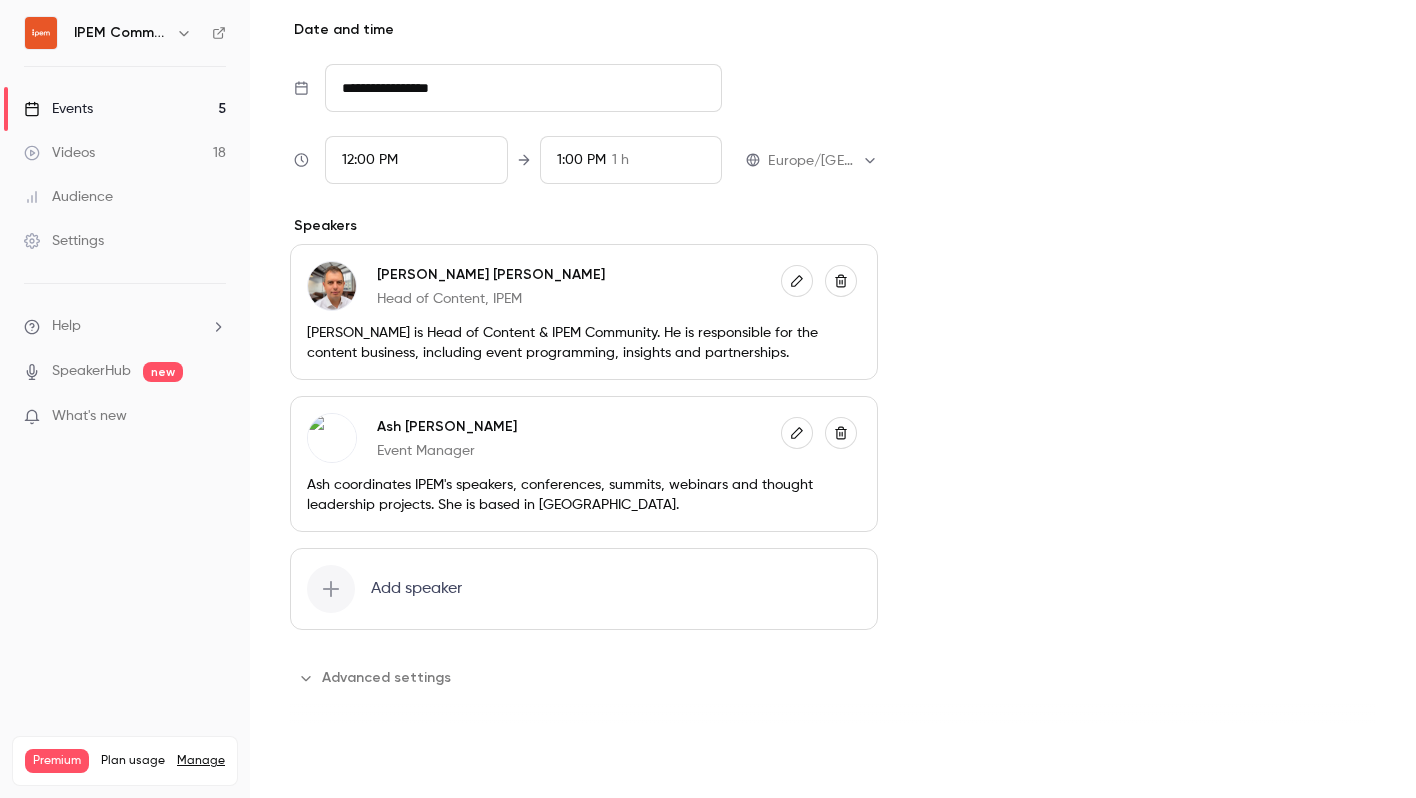 click on "Save" at bounding box center (326, 762) 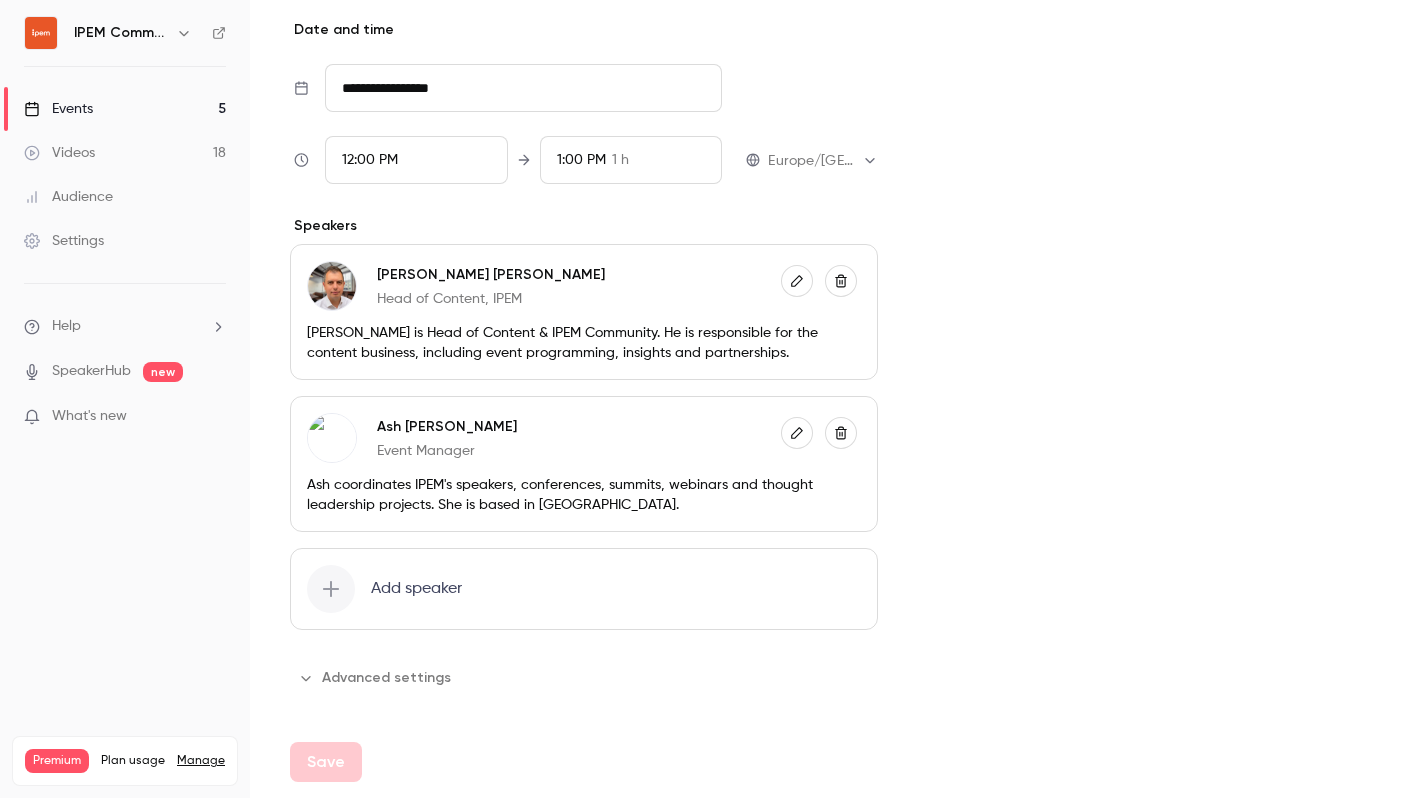 type on "**********" 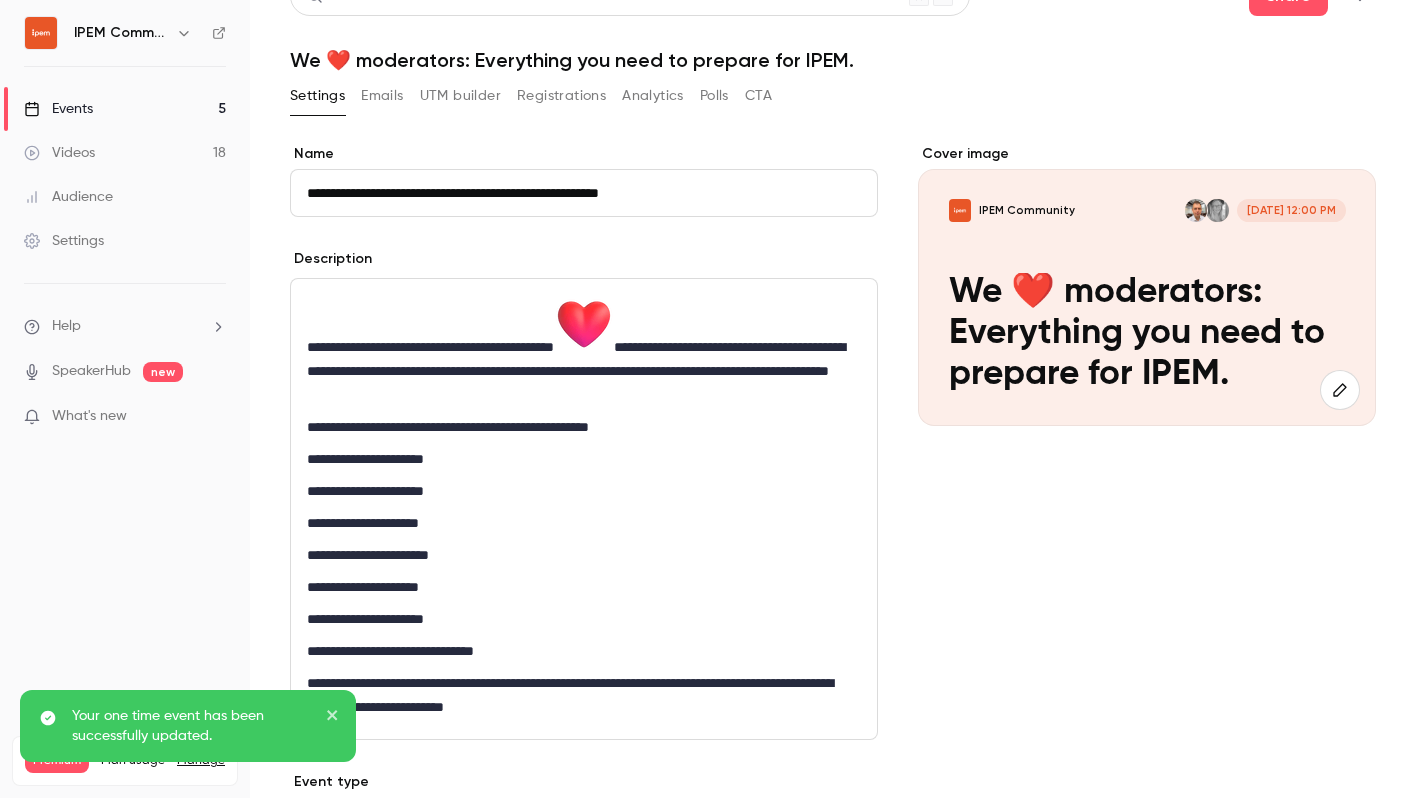 scroll, scrollTop: 27, scrollLeft: 0, axis: vertical 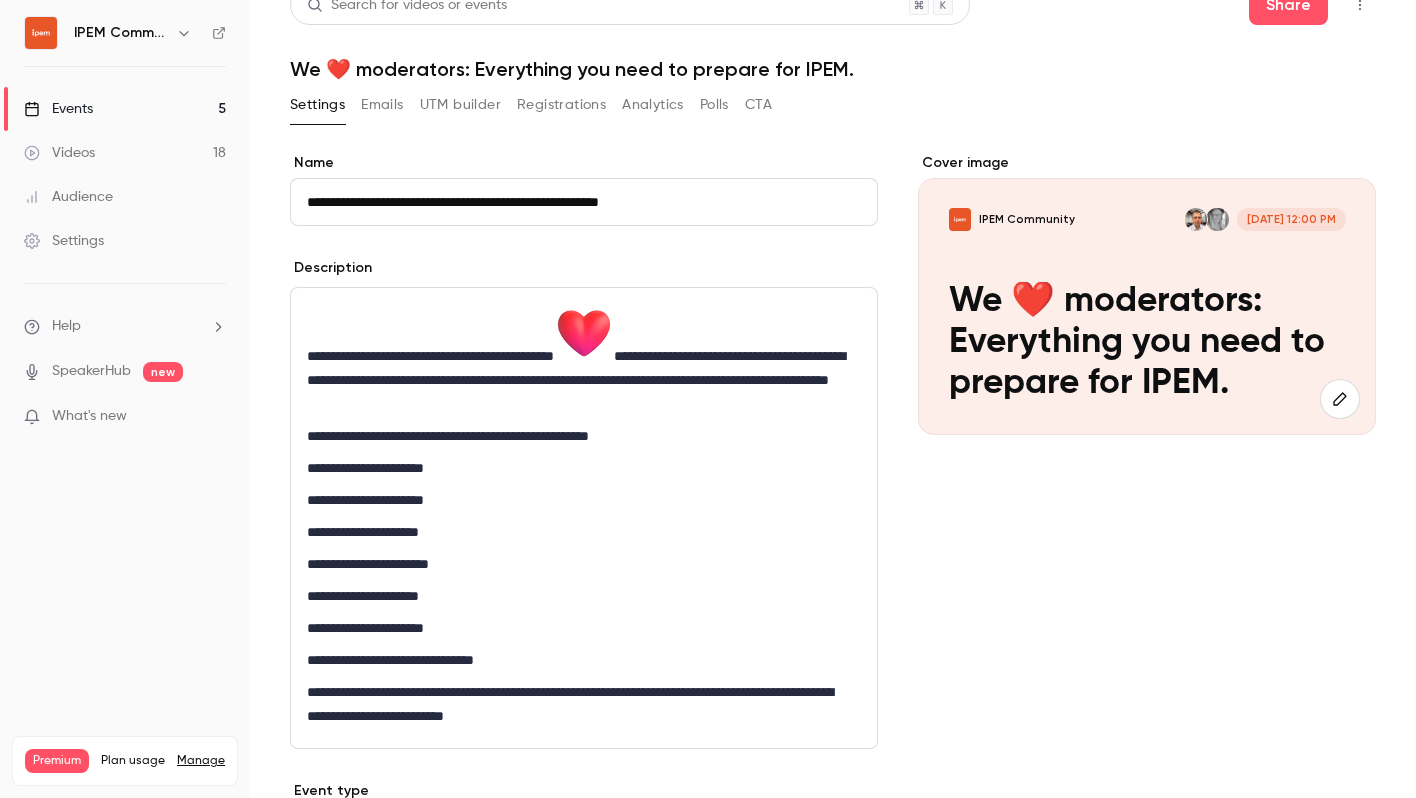 click on "**********" at bounding box center (580, 358) 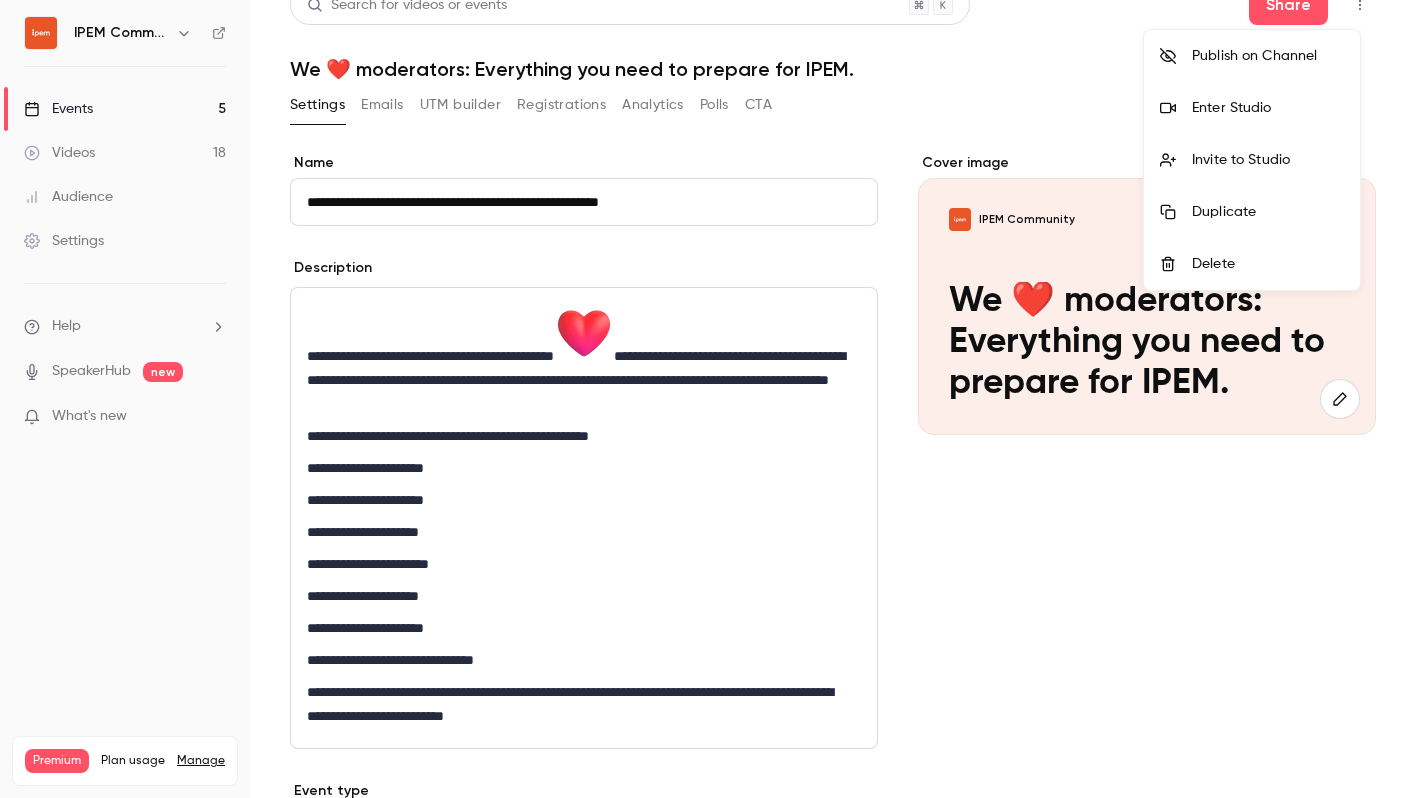 click at bounding box center [708, 399] 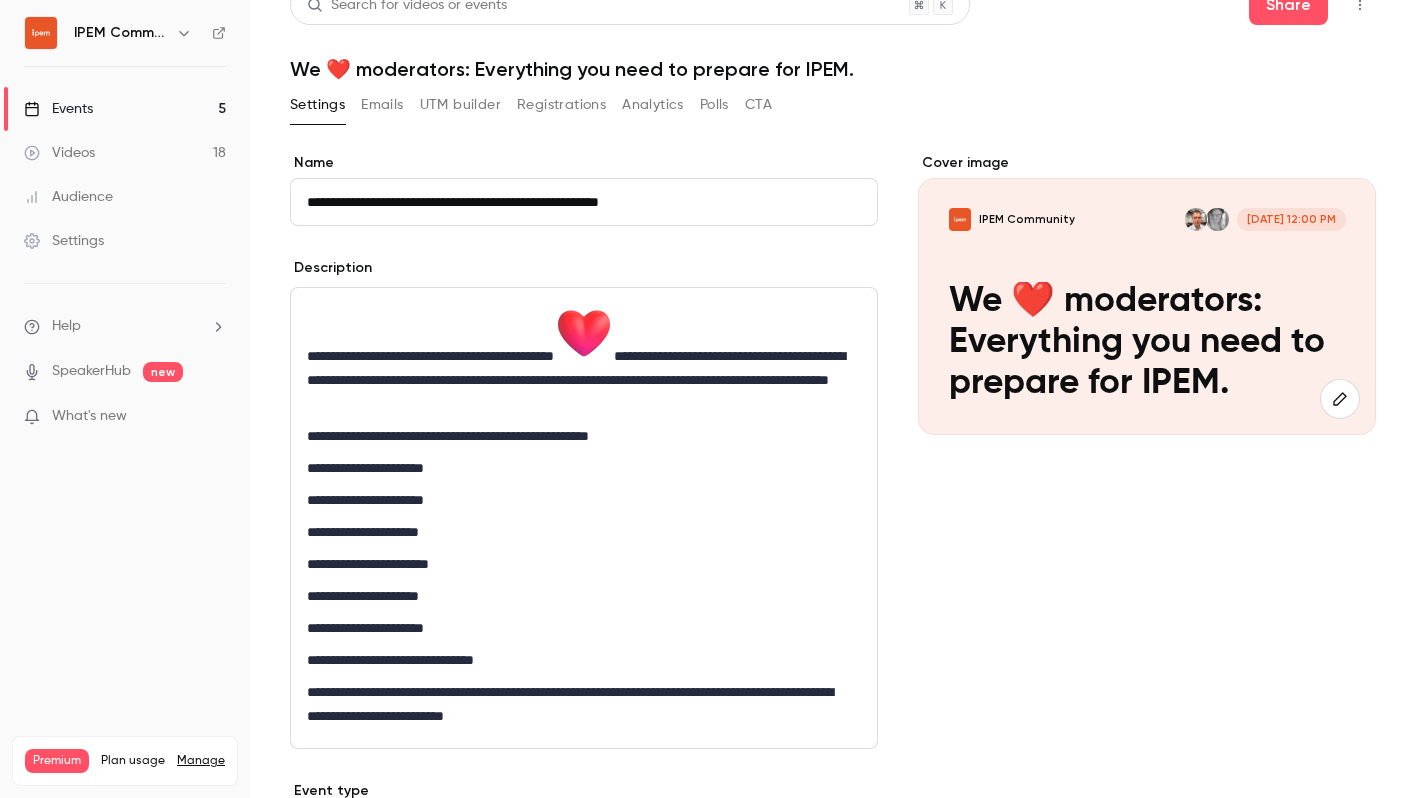 scroll, scrollTop: 16, scrollLeft: 0, axis: vertical 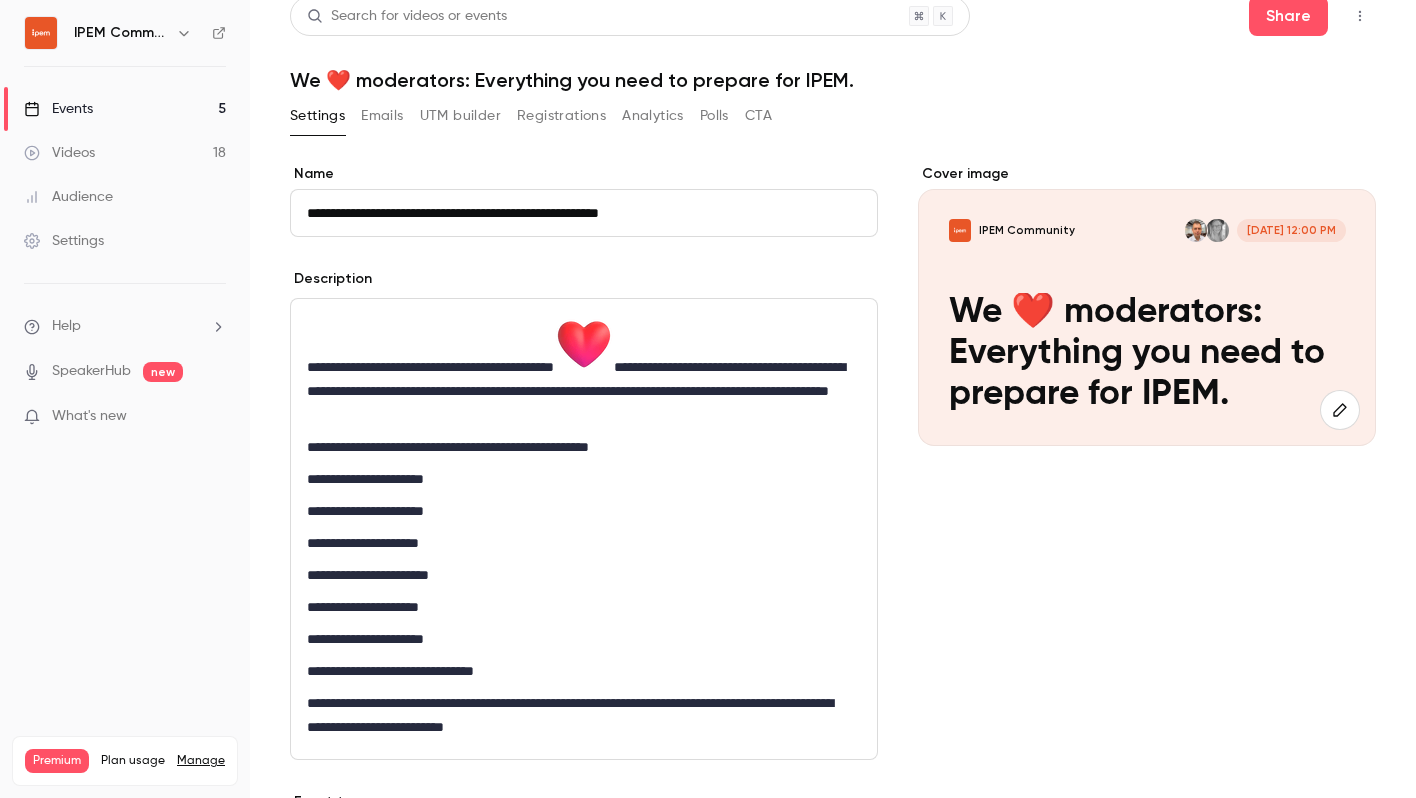 click on "Events 5" at bounding box center [125, 109] 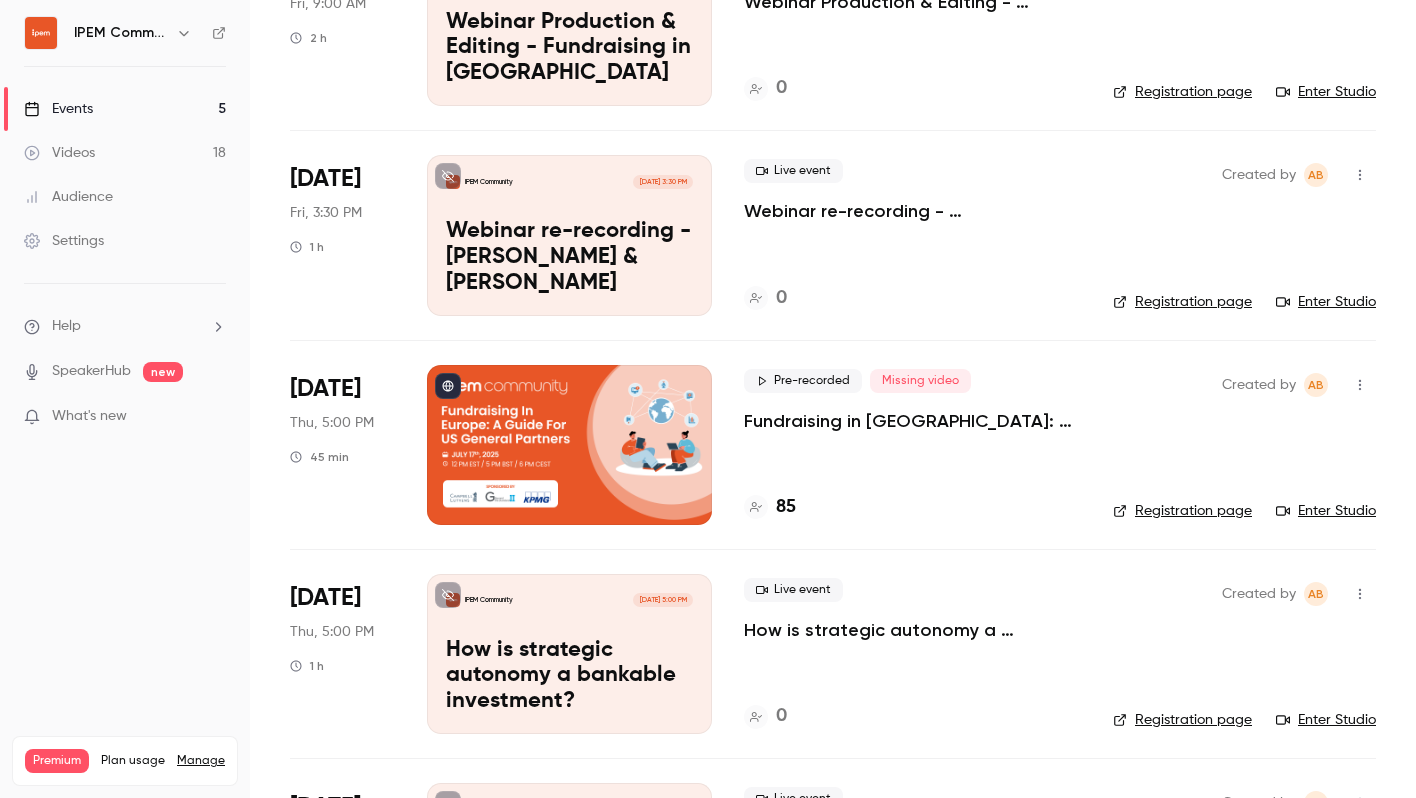 scroll, scrollTop: 407, scrollLeft: 0, axis: vertical 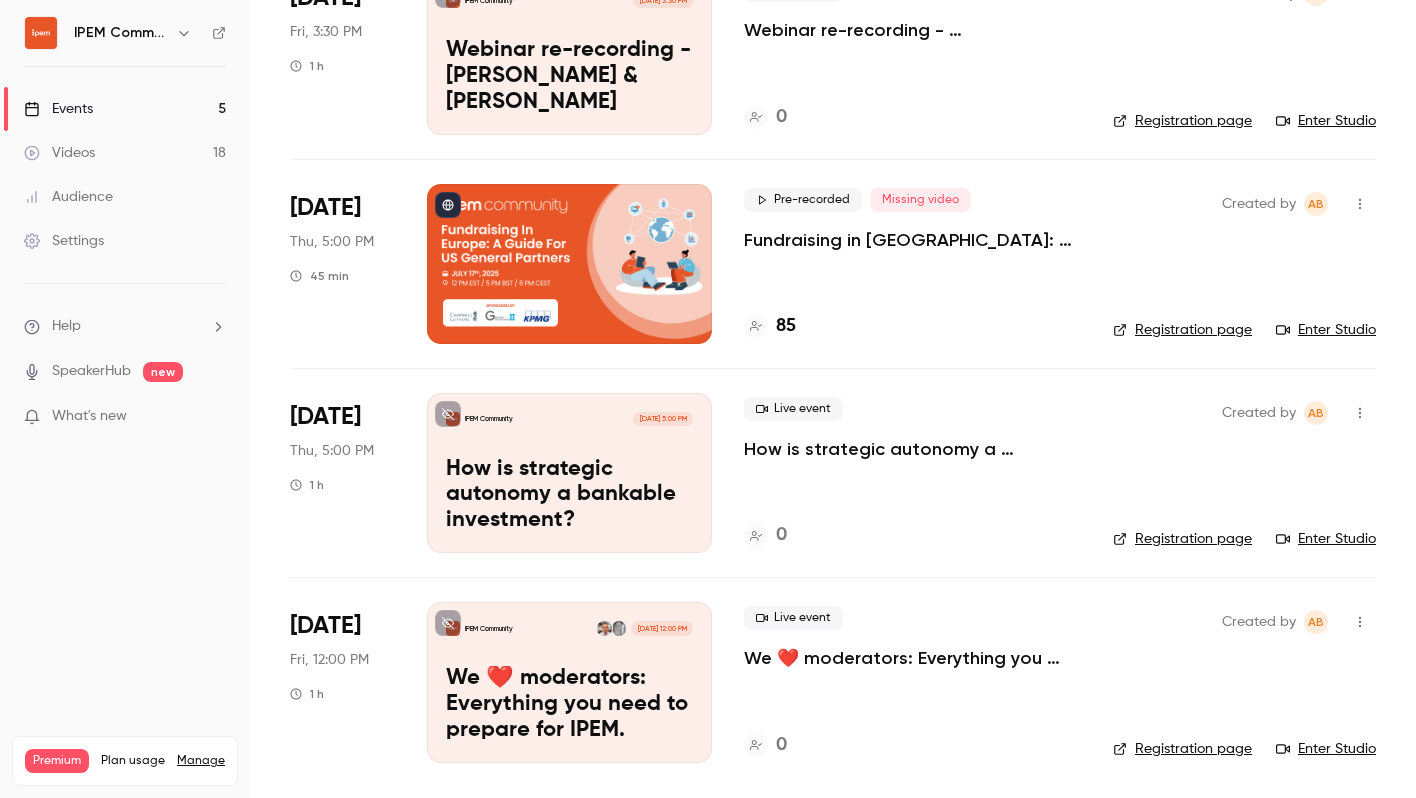 click on "Registration page" at bounding box center (1182, 749) 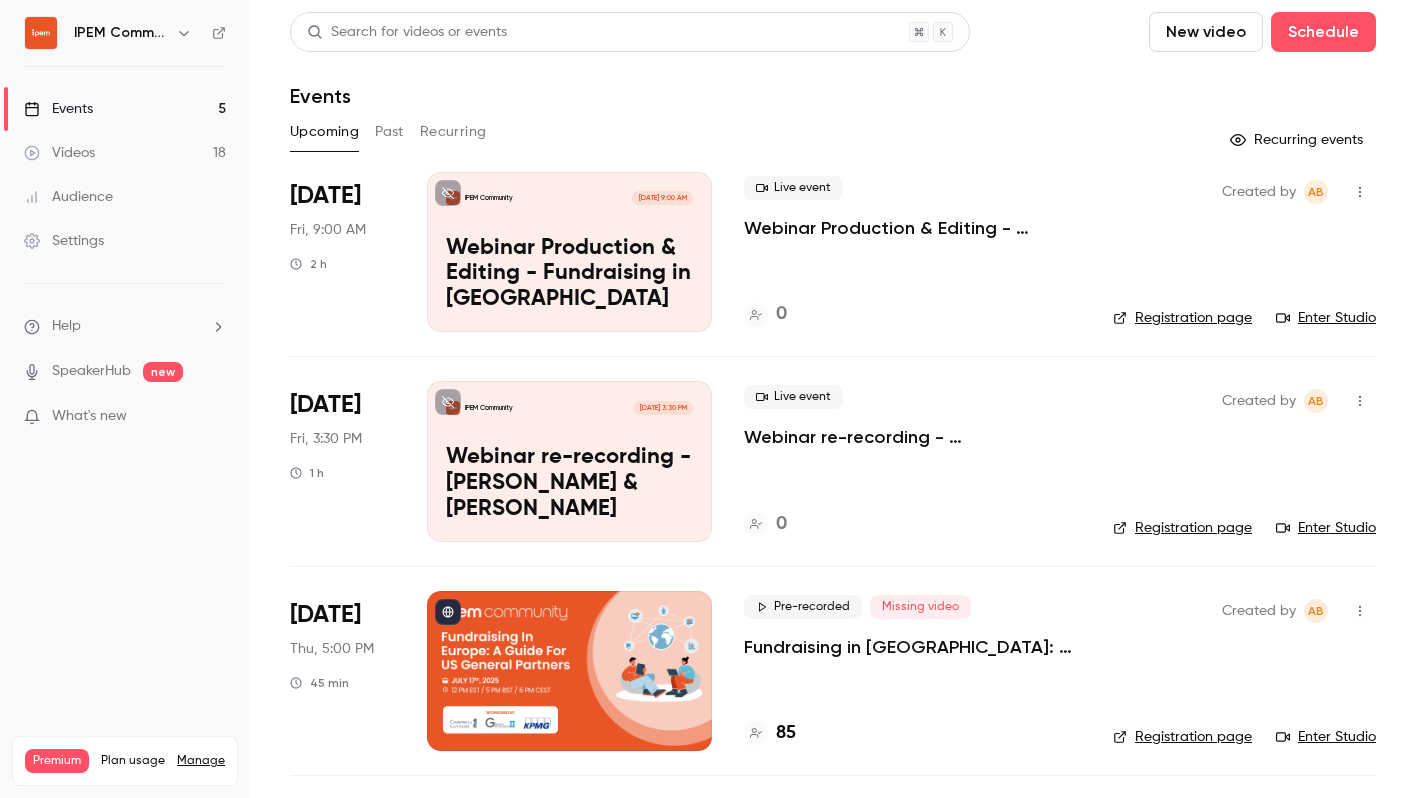 scroll, scrollTop: 407, scrollLeft: 0, axis: vertical 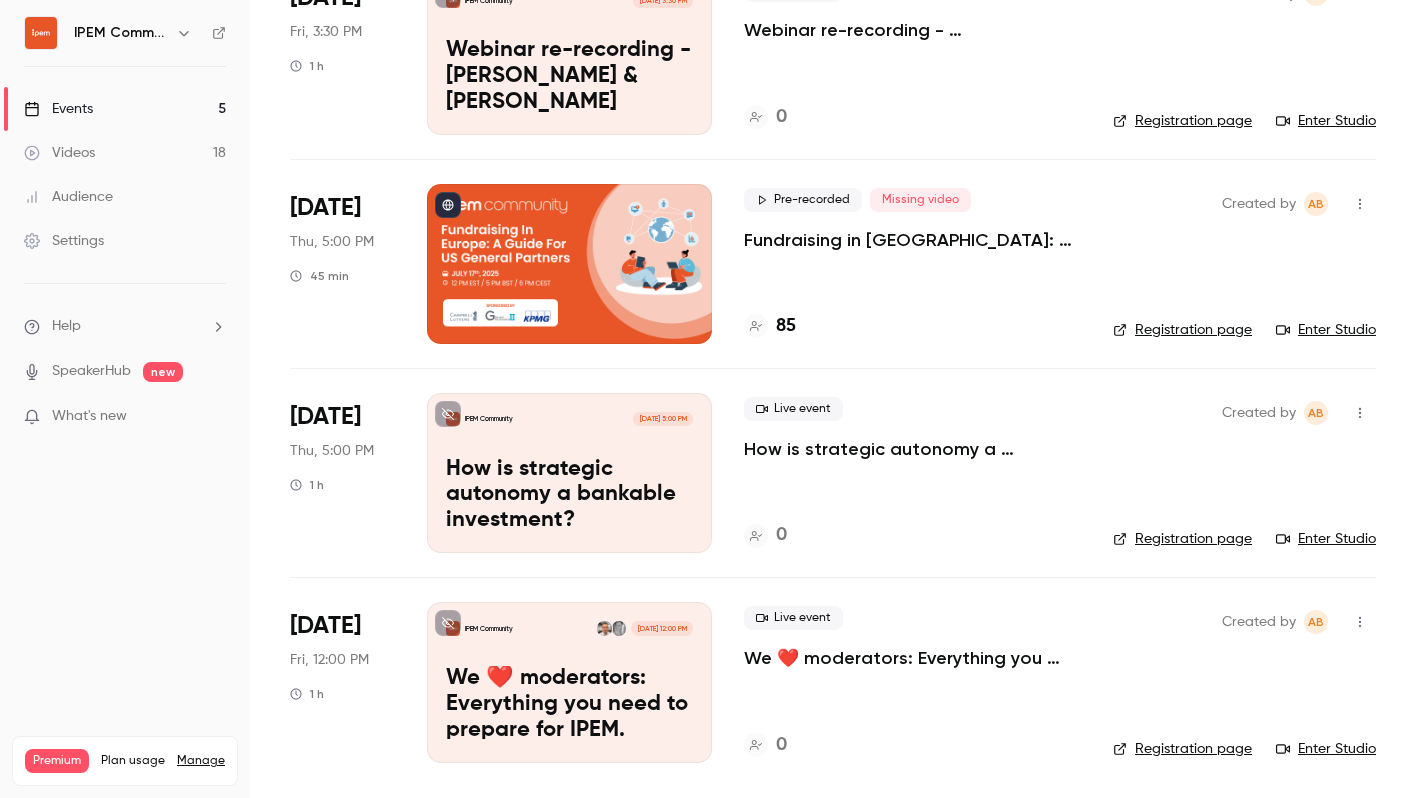 click on "We ❤️ moderators: Everything you need to prepare for IPEM." at bounding box center (912, 658) 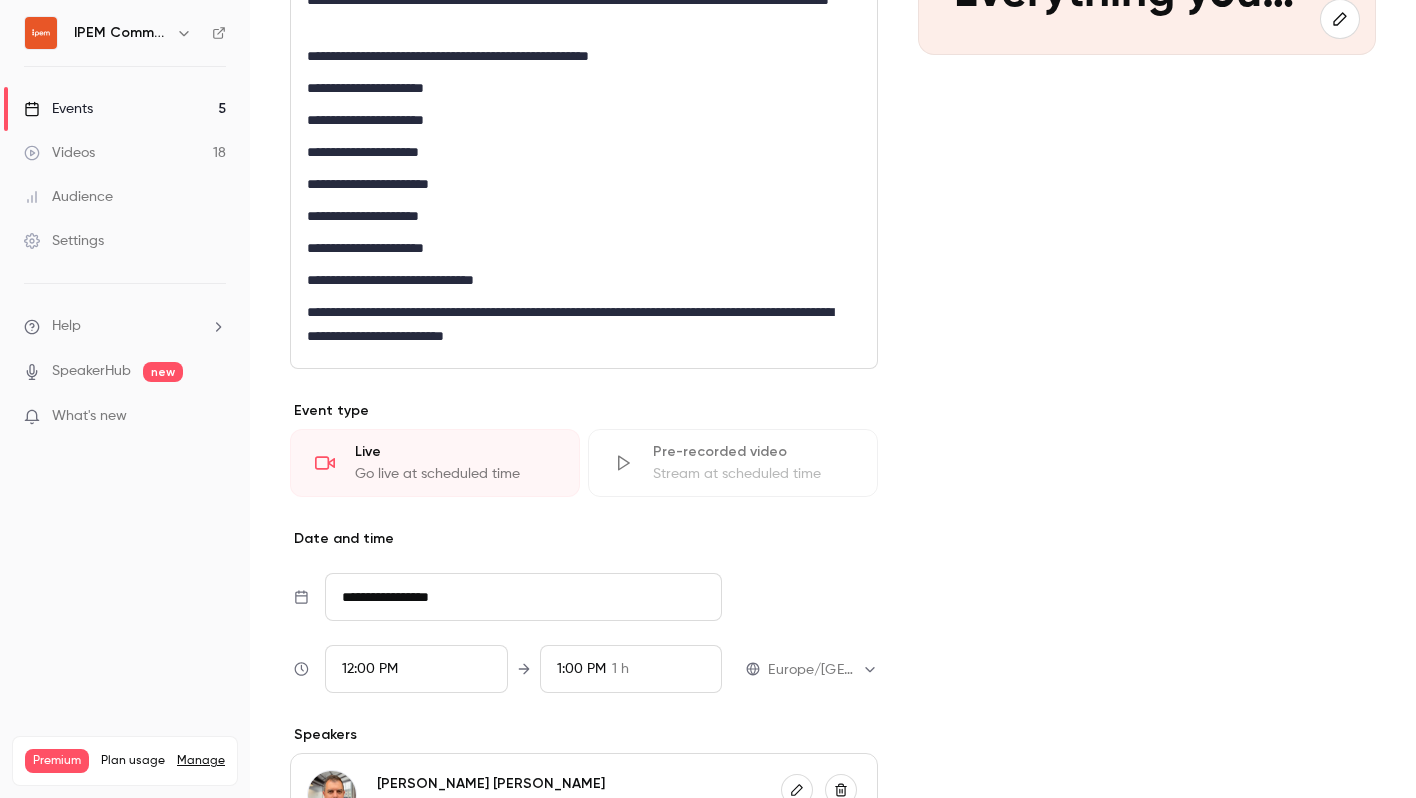scroll, scrollTop: 0, scrollLeft: 0, axis: both 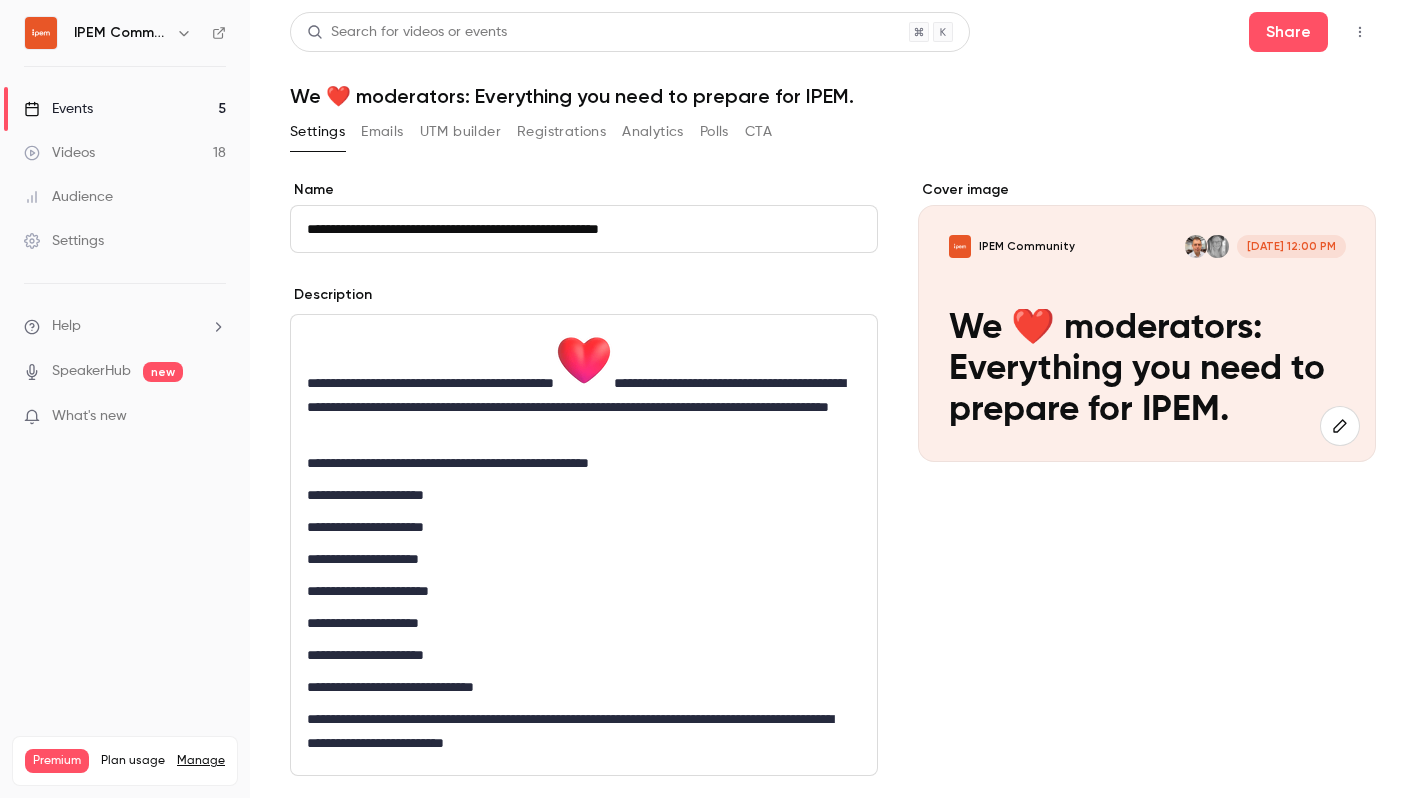 click on "Emails" at bounding box center (382, 132) 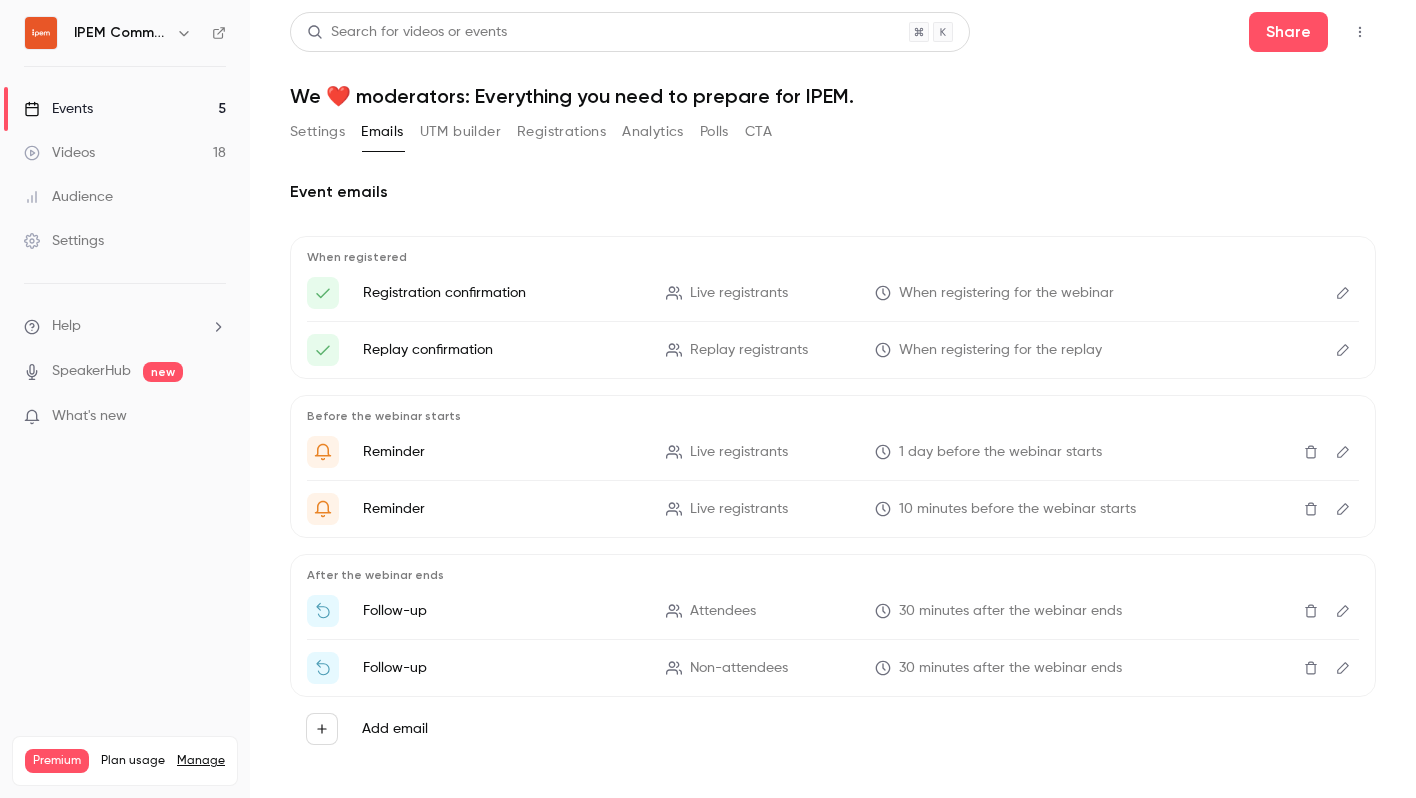 click on "UTM builder" at bounding box center (460, 132) 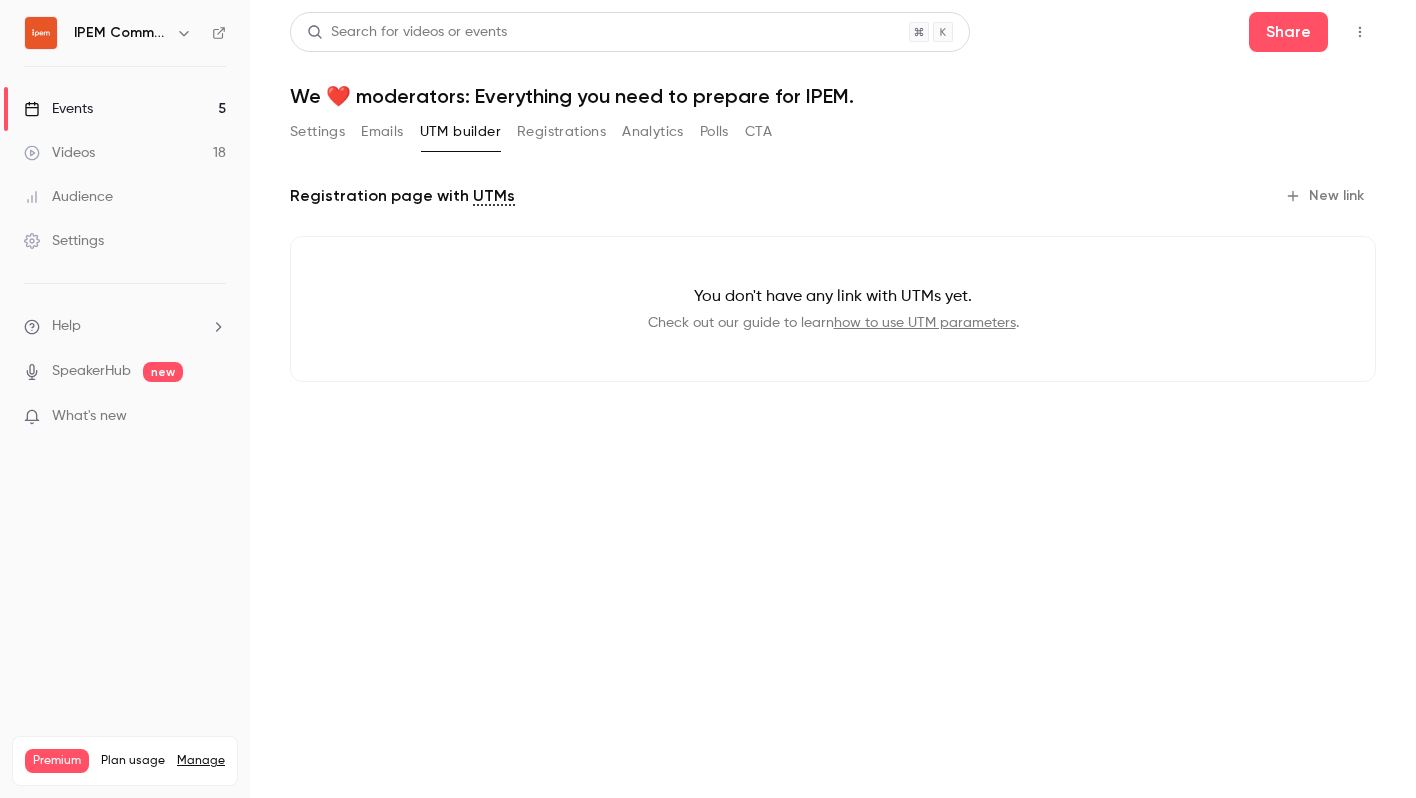 click on "Emails" at bounding box center (382, 132) 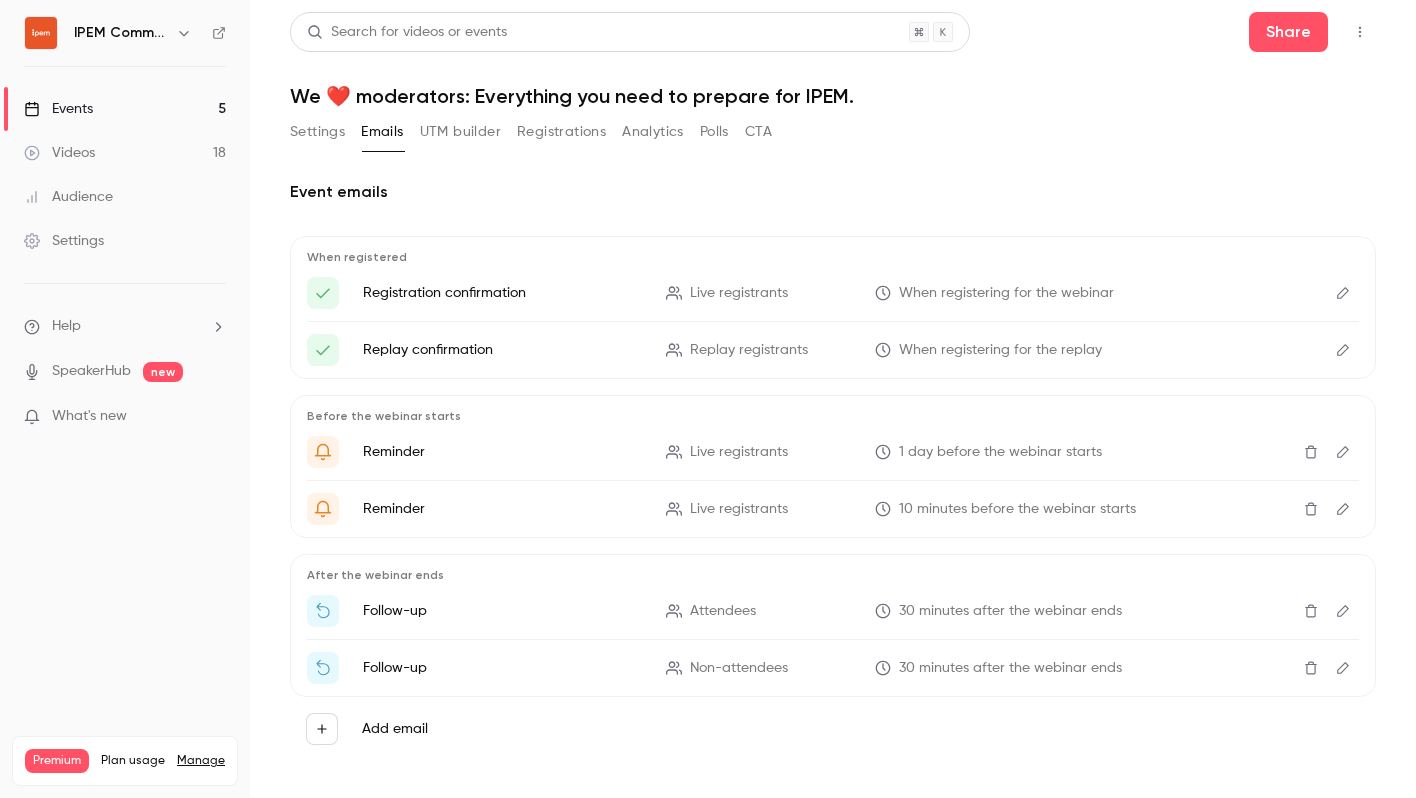 click on "Events 5" at bounding box center (125, 109) 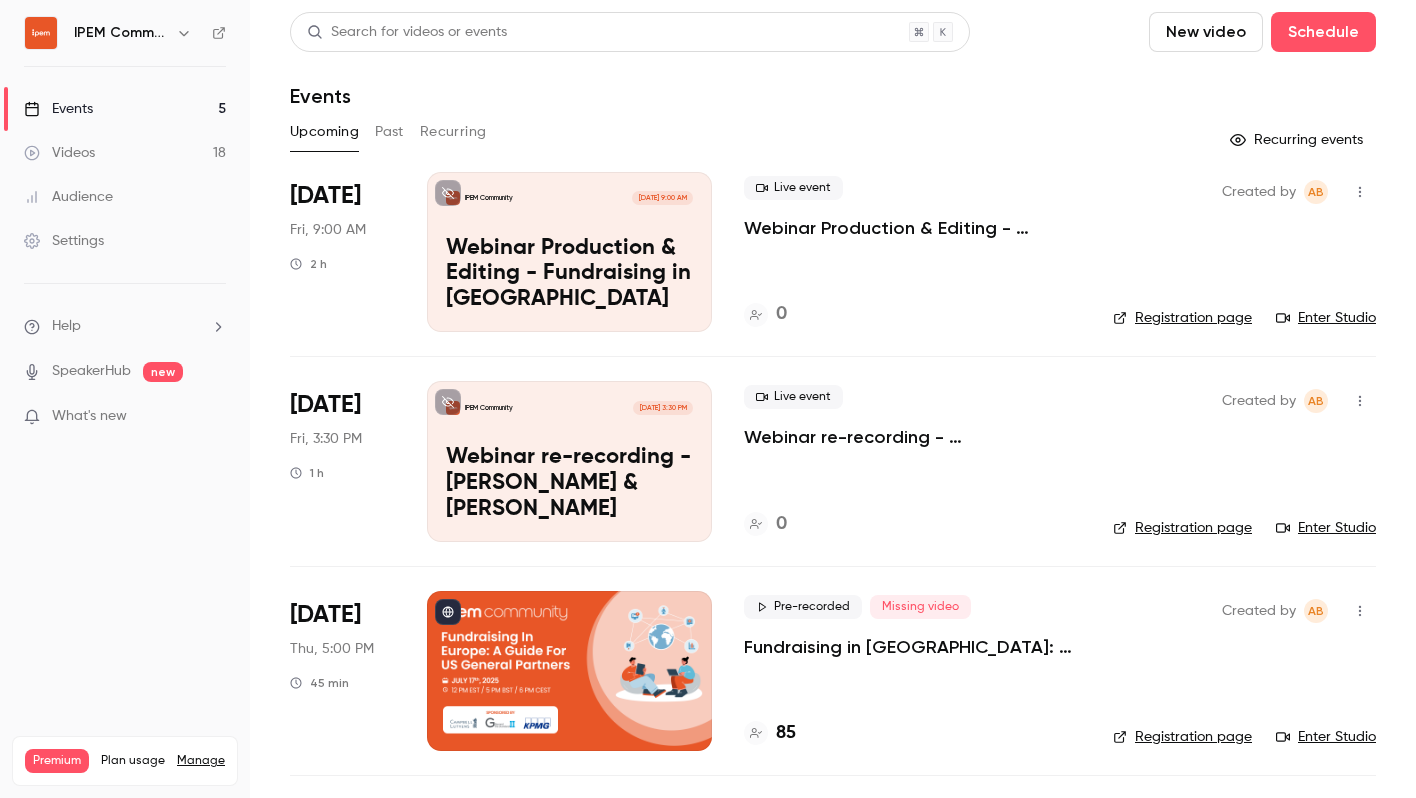click on "Fundraising in [GEOGRAPHIC_DATA]: A Guide for US General Partners" at bounding box center [912, 647] 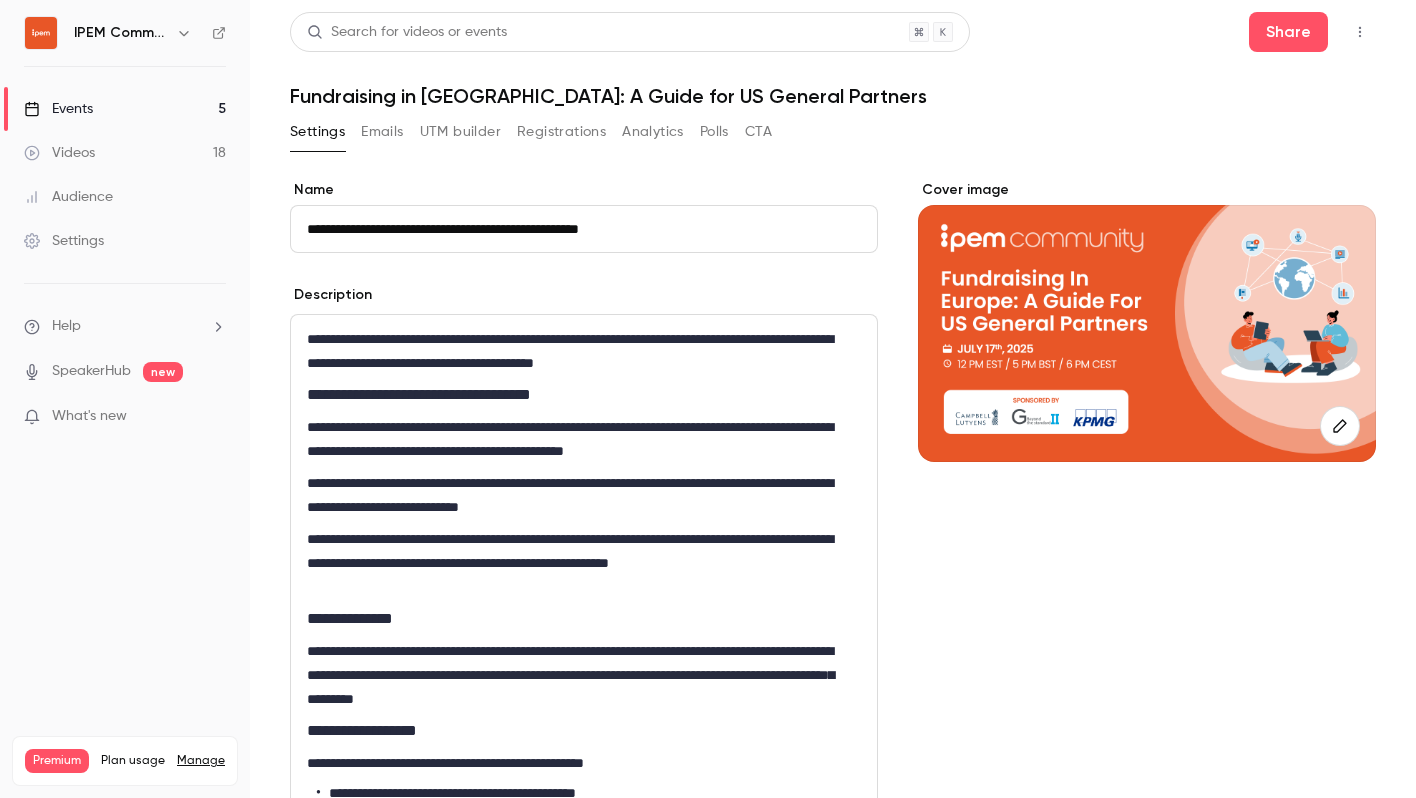 click on "Emails" at bounding box center (382, 132) 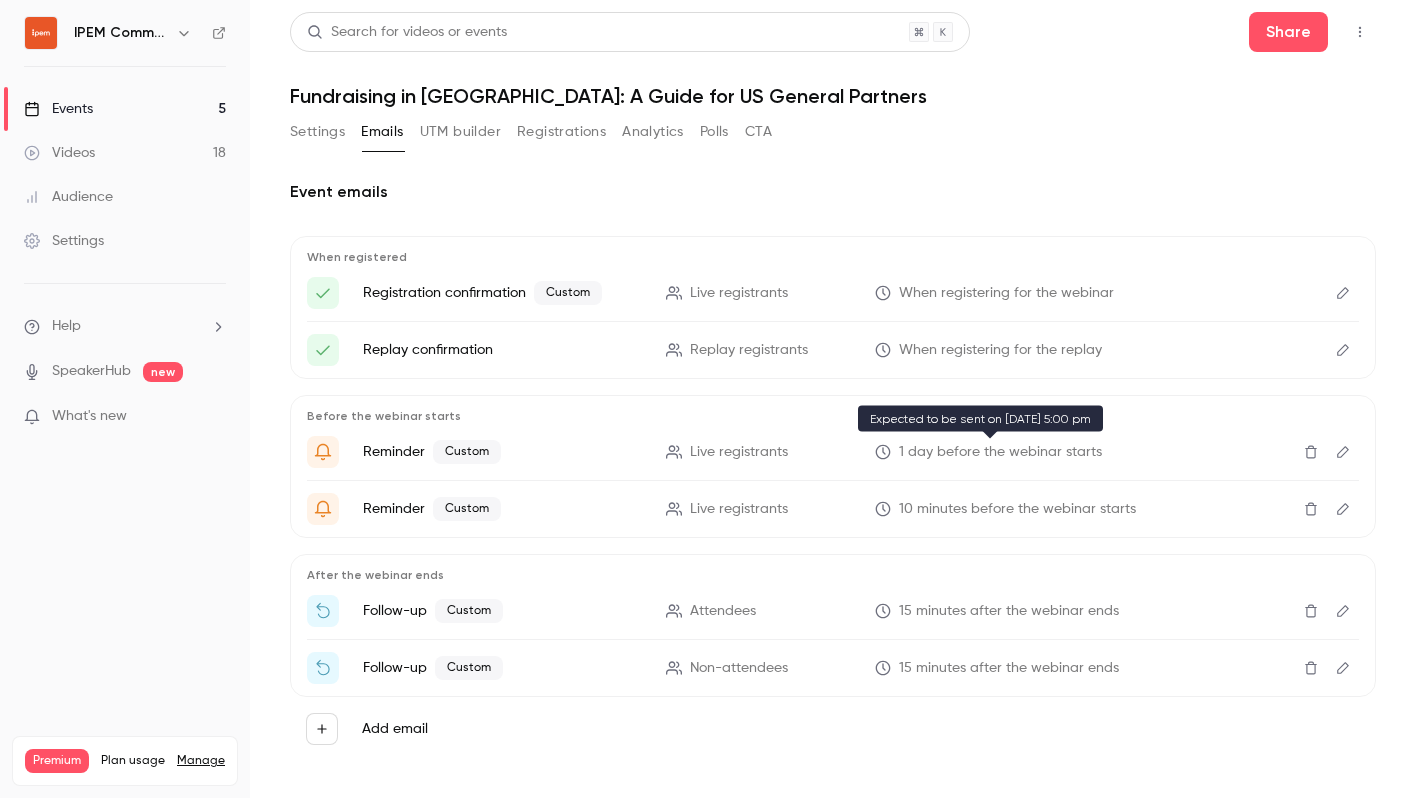 click on "1 day before the webinar starts" at bounding box center [1000, 452] 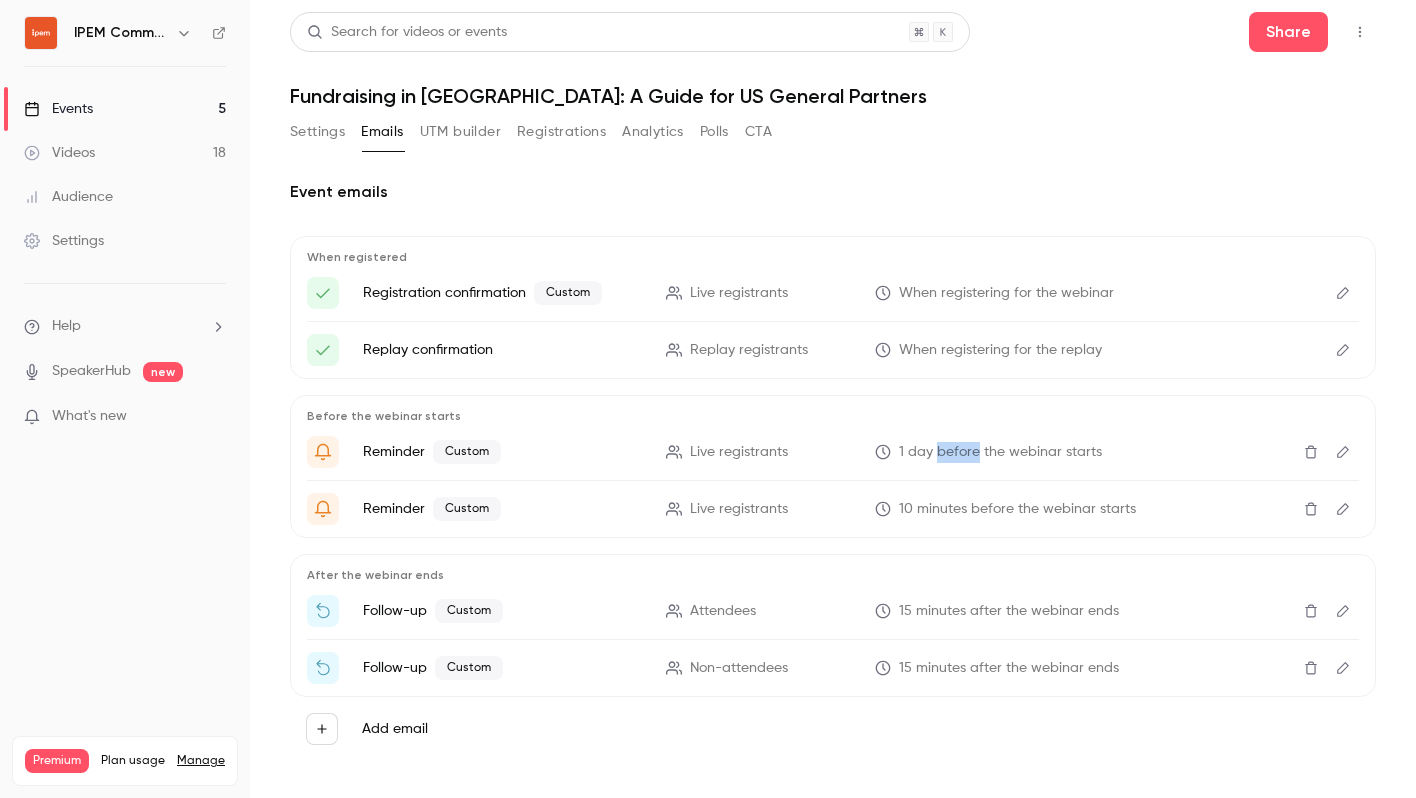 click on "1 day before the webinar starts" at bounding box center (1000, 452) 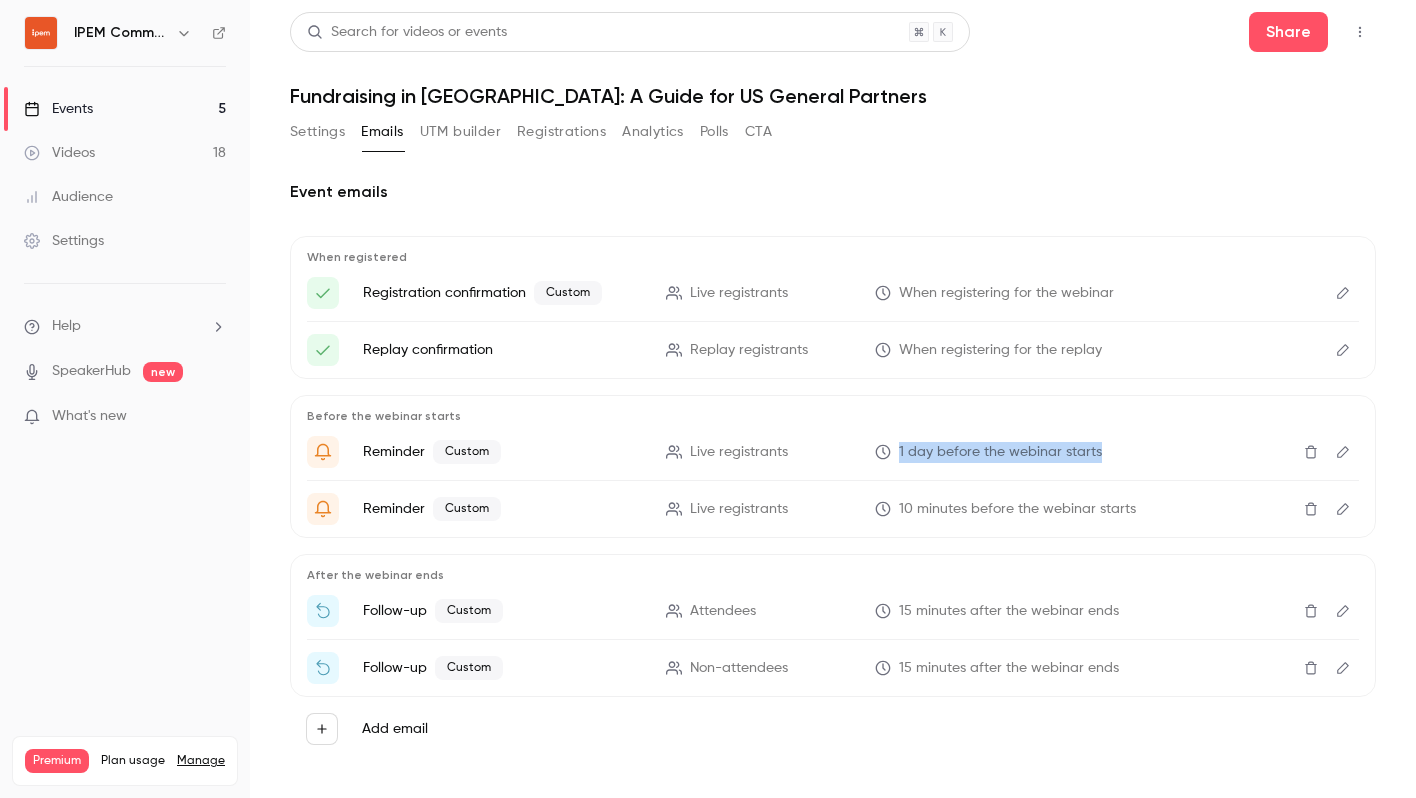 click on "1 day before the webinar starts" at bounding box center [1000, 452] 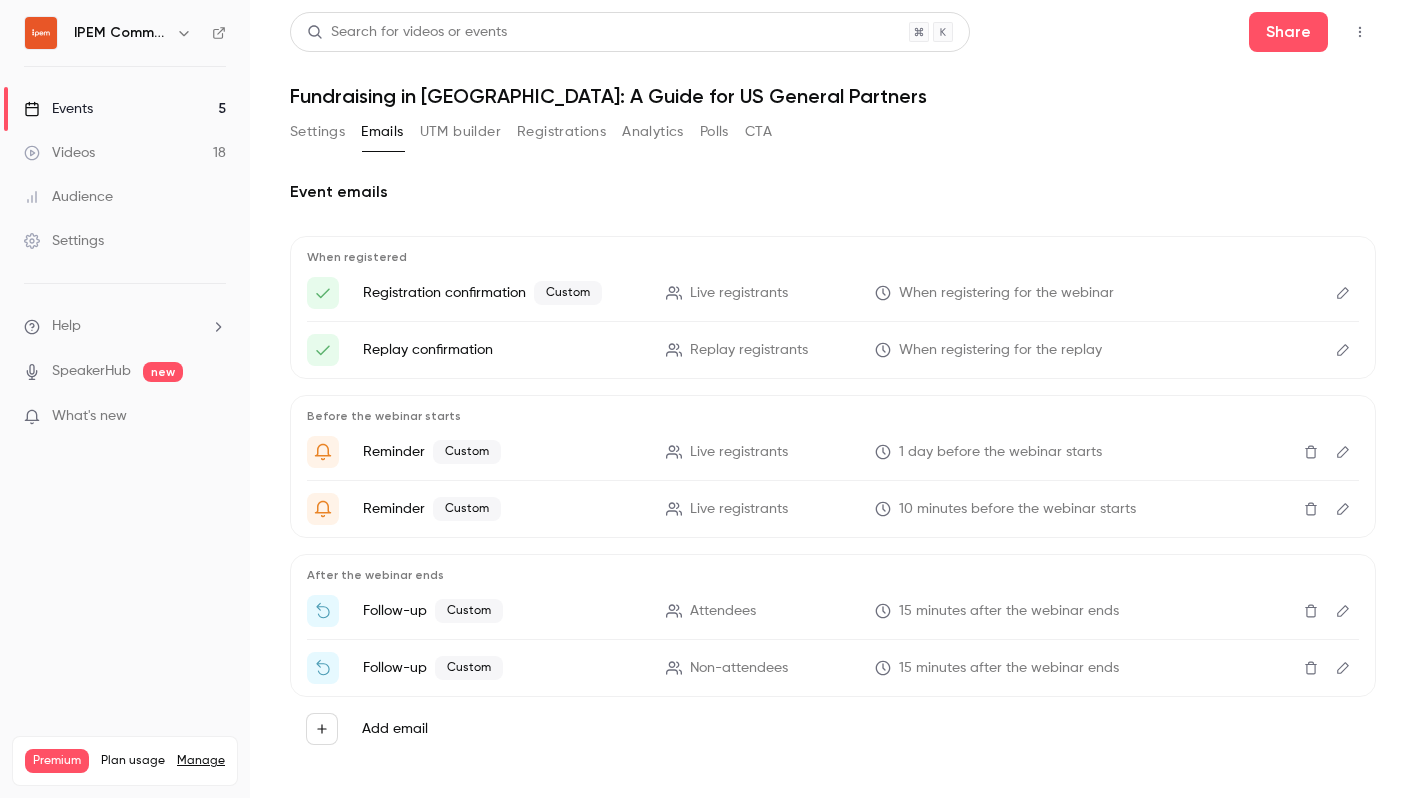 click on "10 minutes before the webinar starts" at bounding box center [1017, 509] 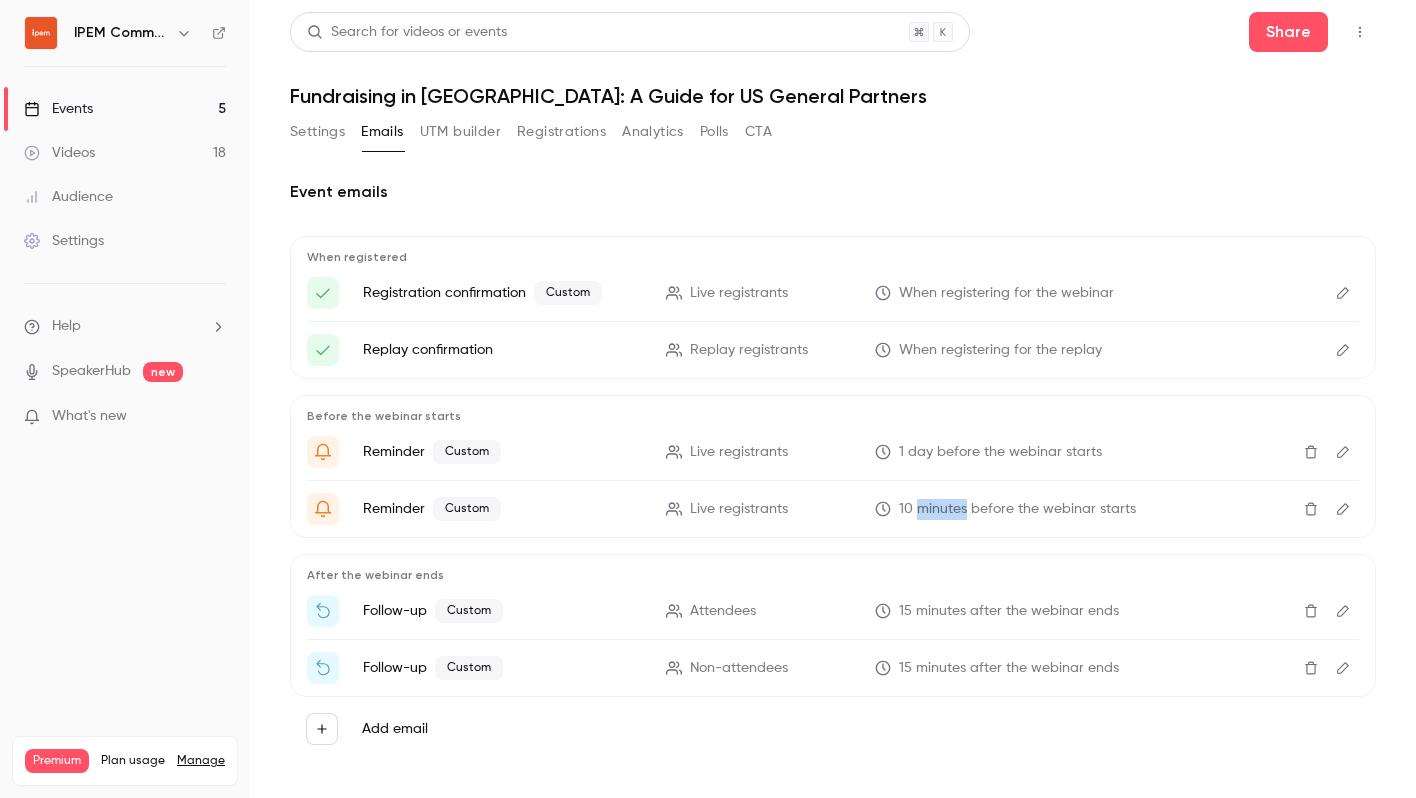 click on "10 minutes before the webinar starts" at bounding box center (1017, 509) 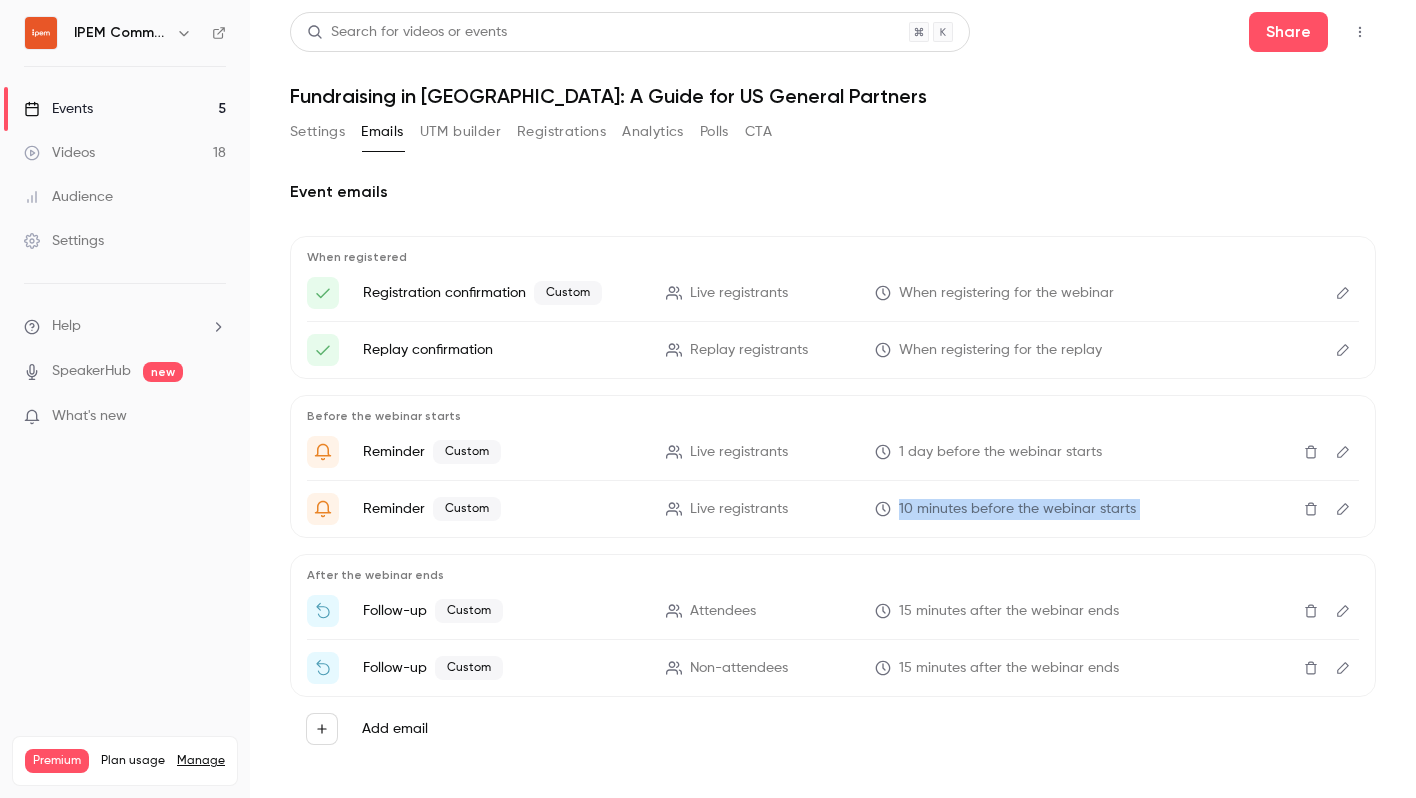 click on "10 minutes before the webinar starts" at bounding box center [1017, 509] 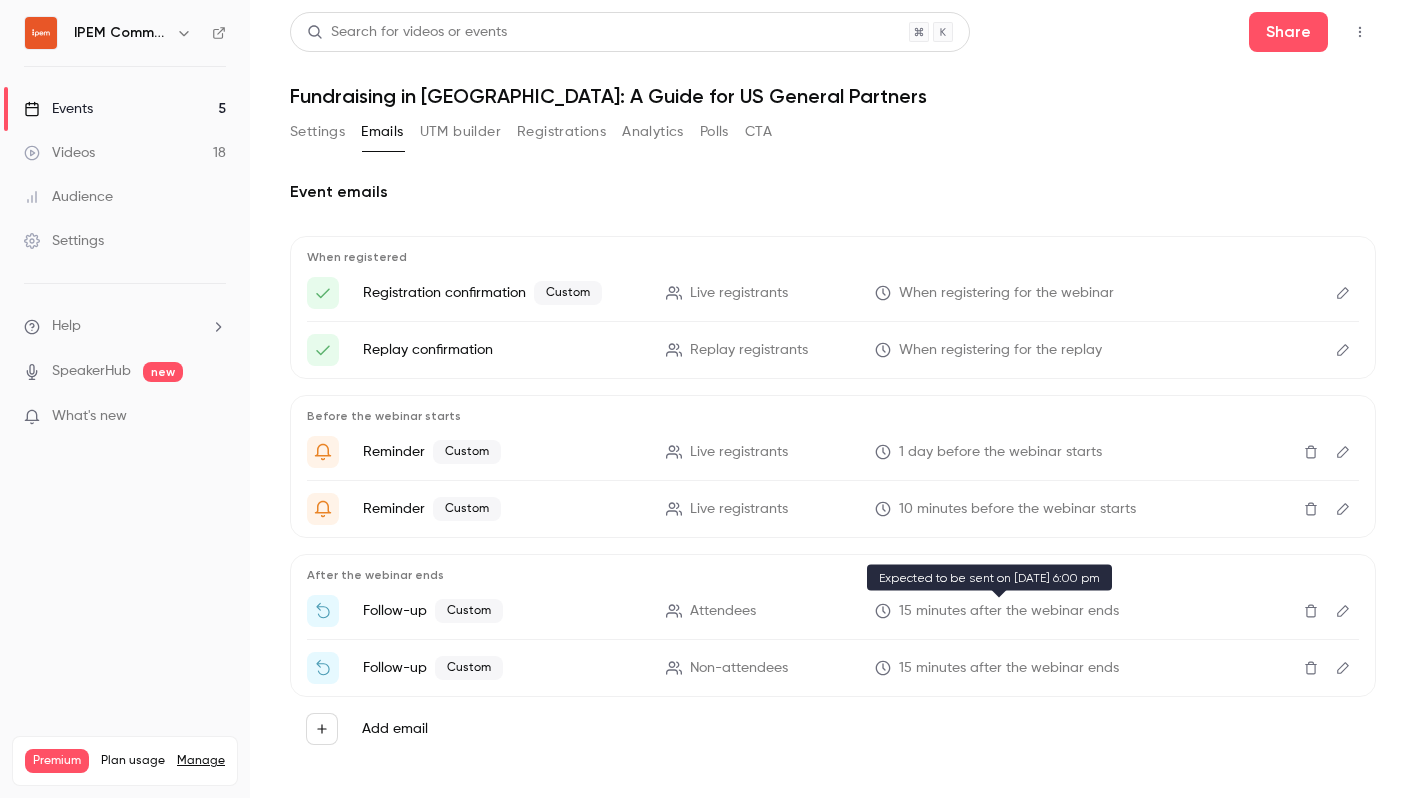 click on "15 minutes after the webinar ends" at bounding box center (1009, 611) 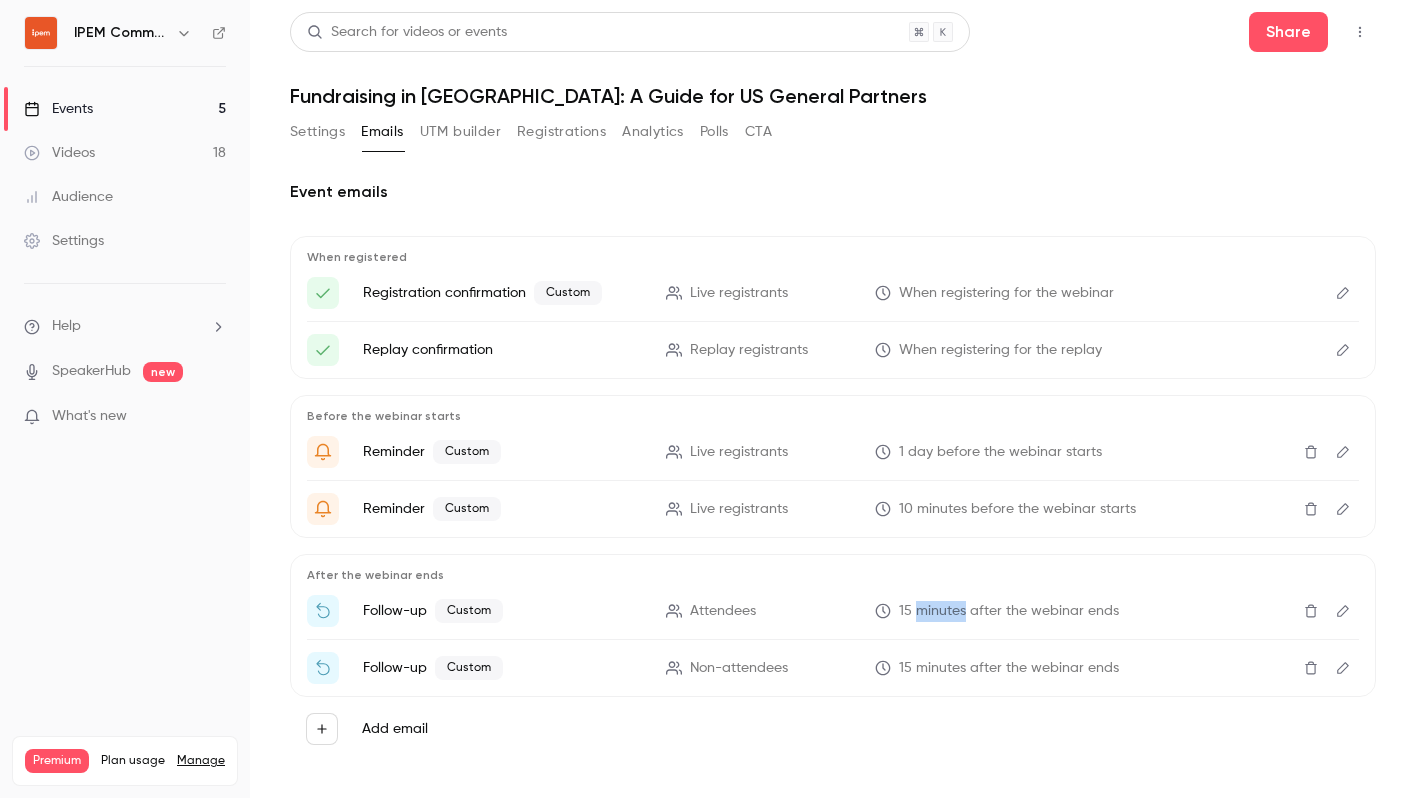 click on "15 minutes after the webinar ends" at bounding box center (1009, 611) 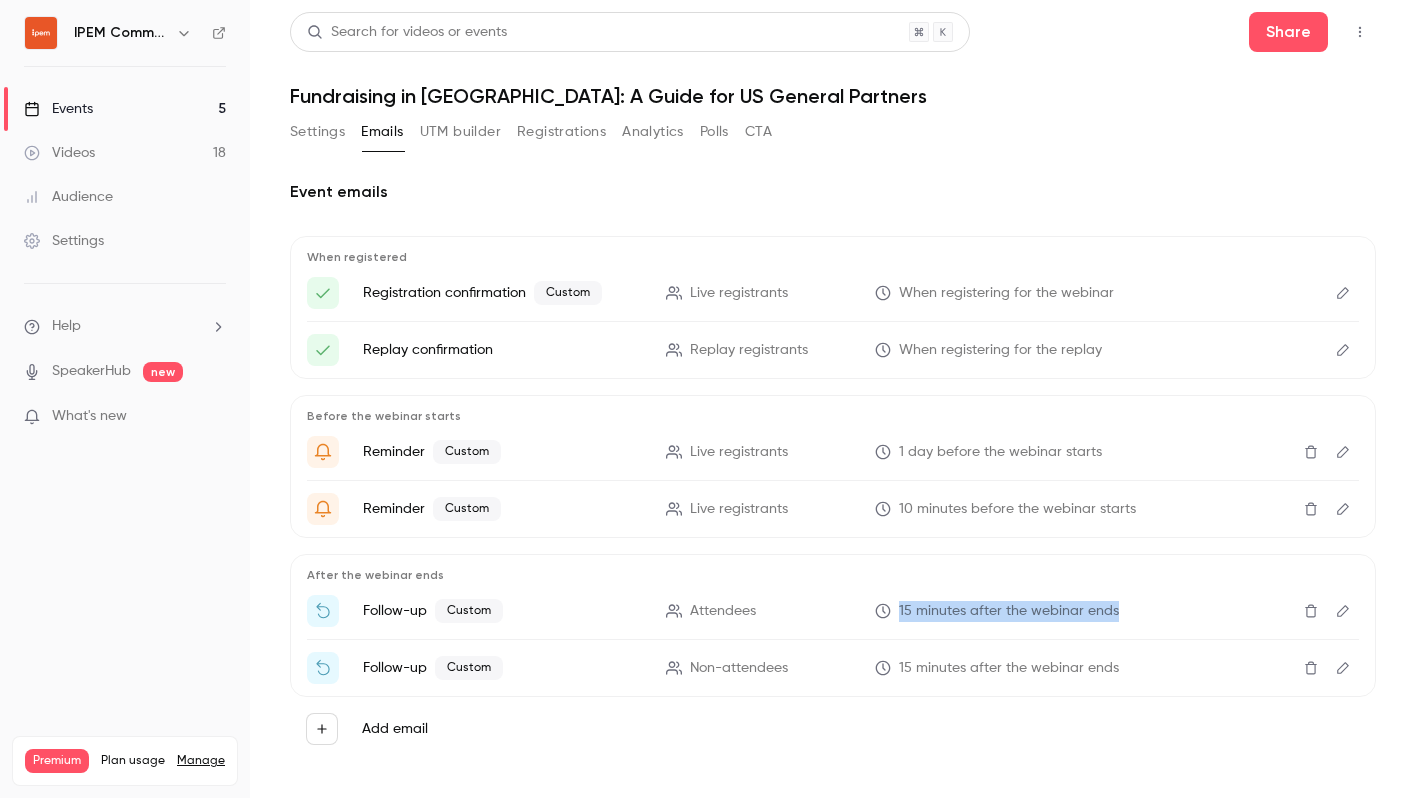 click on "15 minutes after the webinar ends" at bounding box center [1009, 611] 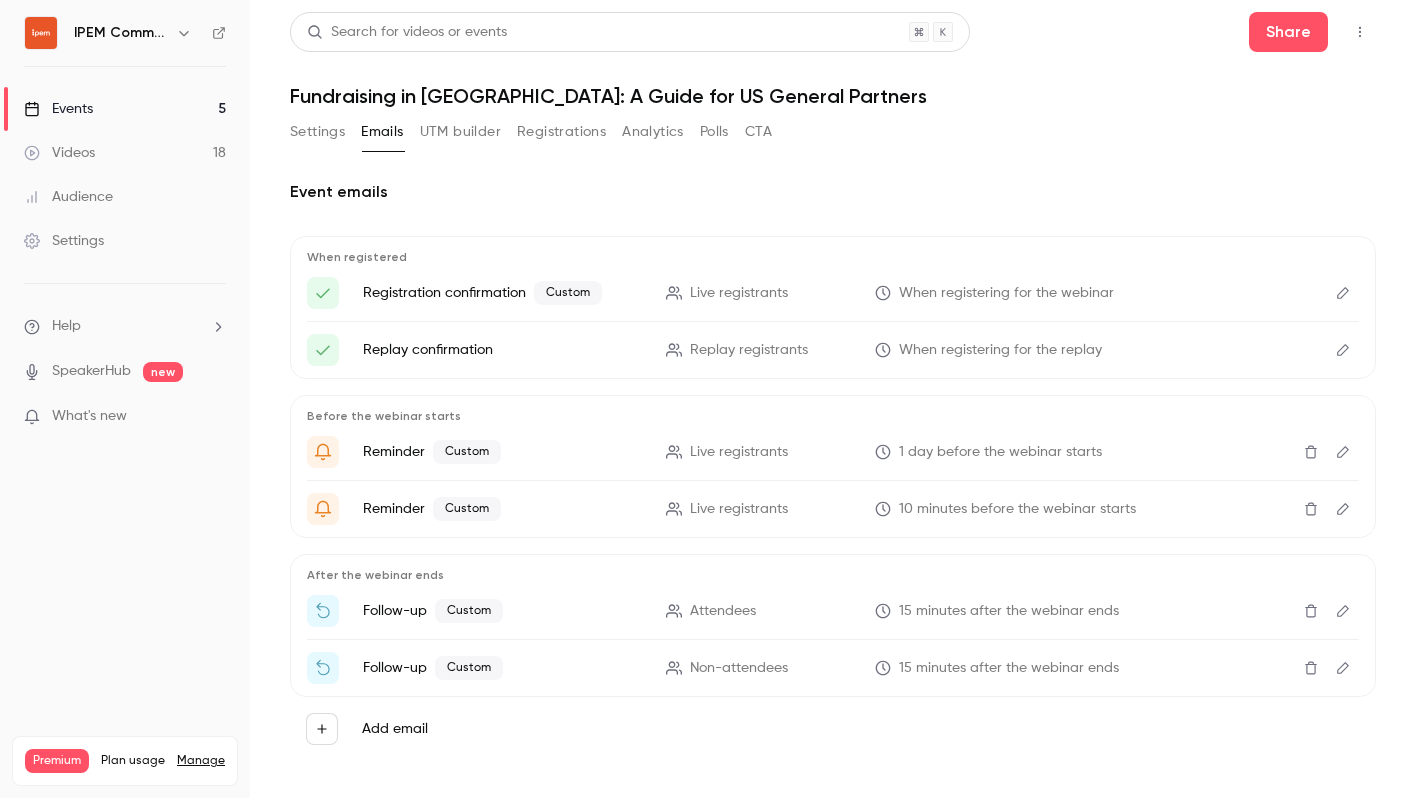 click on "Follow-up Custom Non-attendees 15 minutes after the webinar ends" at bounding box center [833, 668] 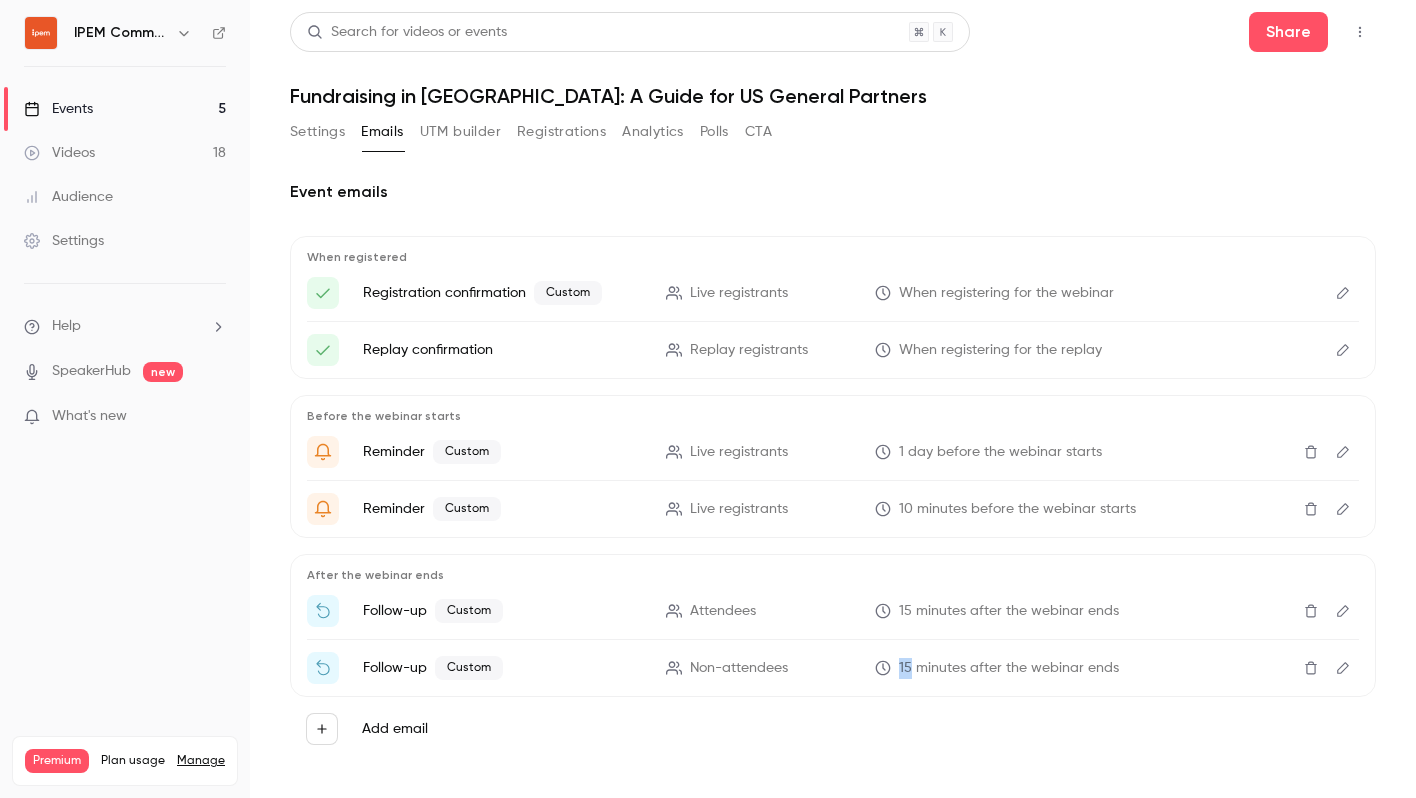 click on "Follow-up Custom Non-attendees 15 minutes after the webinar ends" at bounding box center (833, 668) 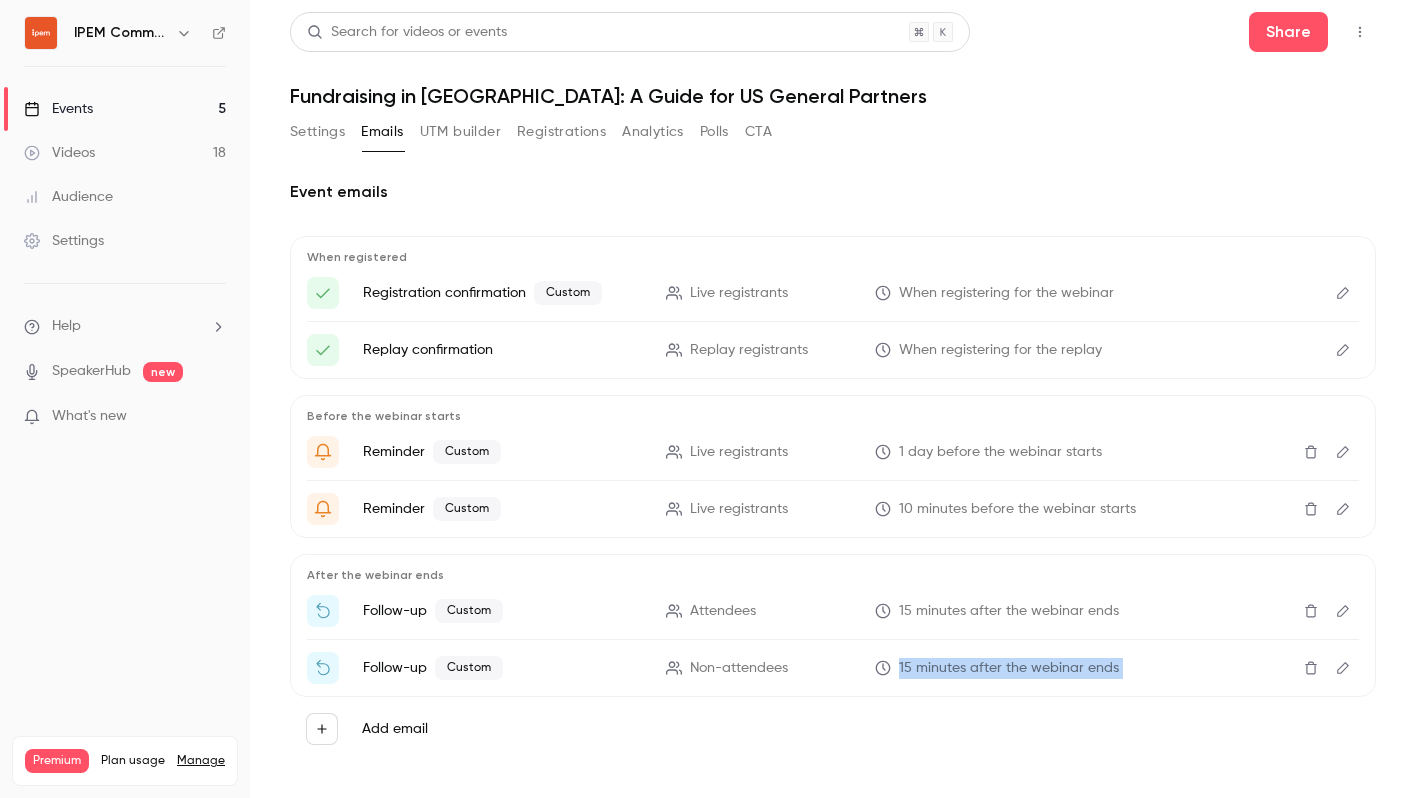 click on "Follow-up Custom Non-attendees 15 minutes after the webinar ends" at bounding box center (833, 668) 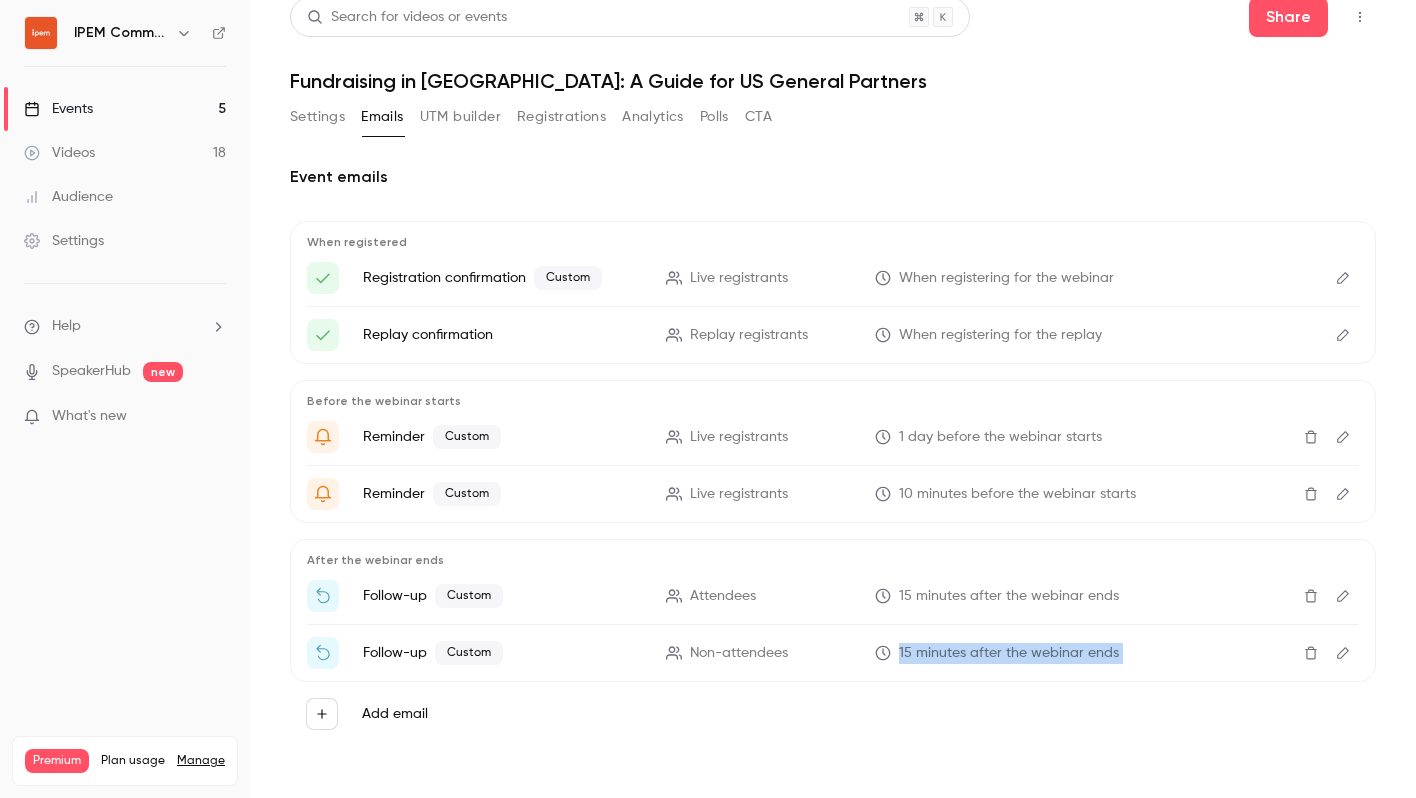 scroll, scrollTop: 0, scrollLeft: 0, axis: both 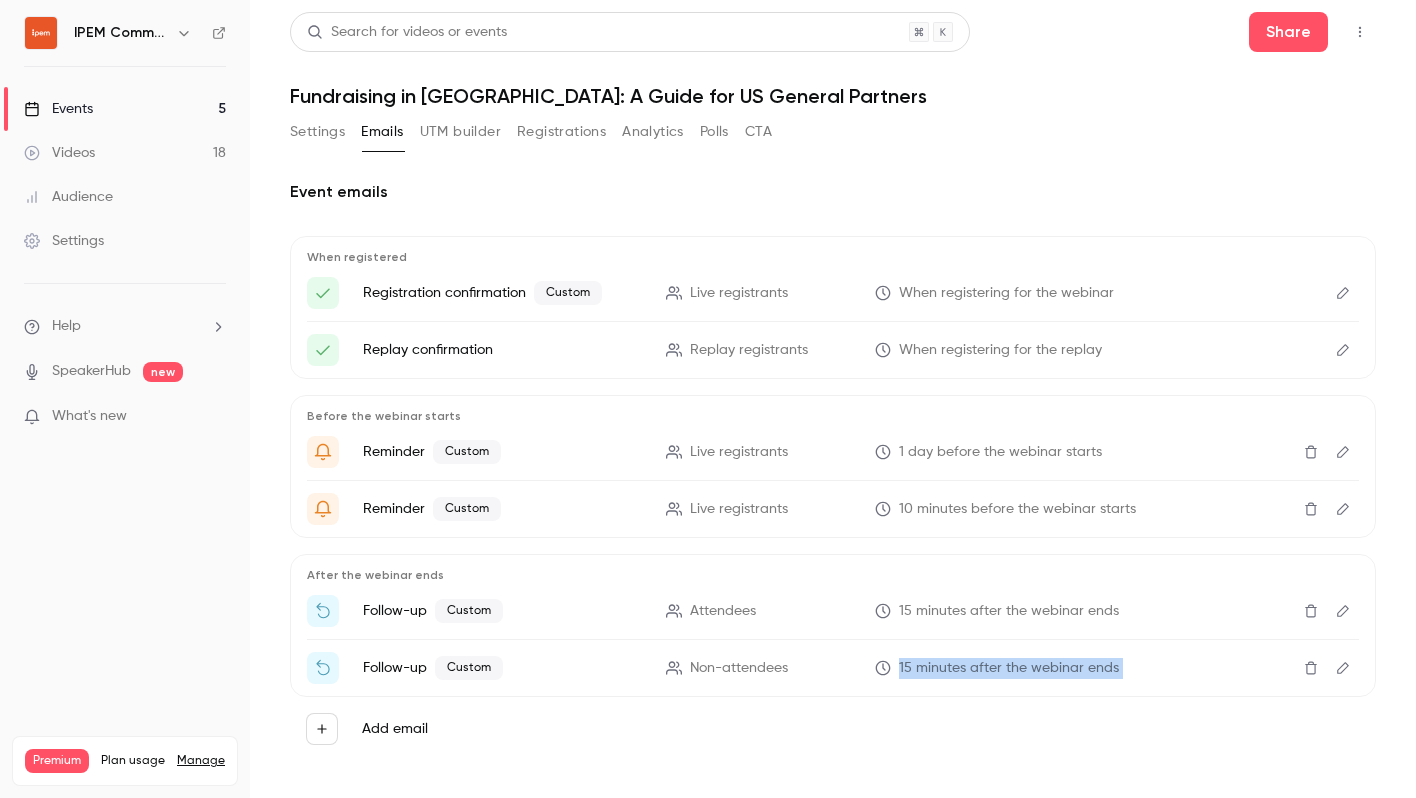 click on "Events 5" at bounding box center (125, 109) 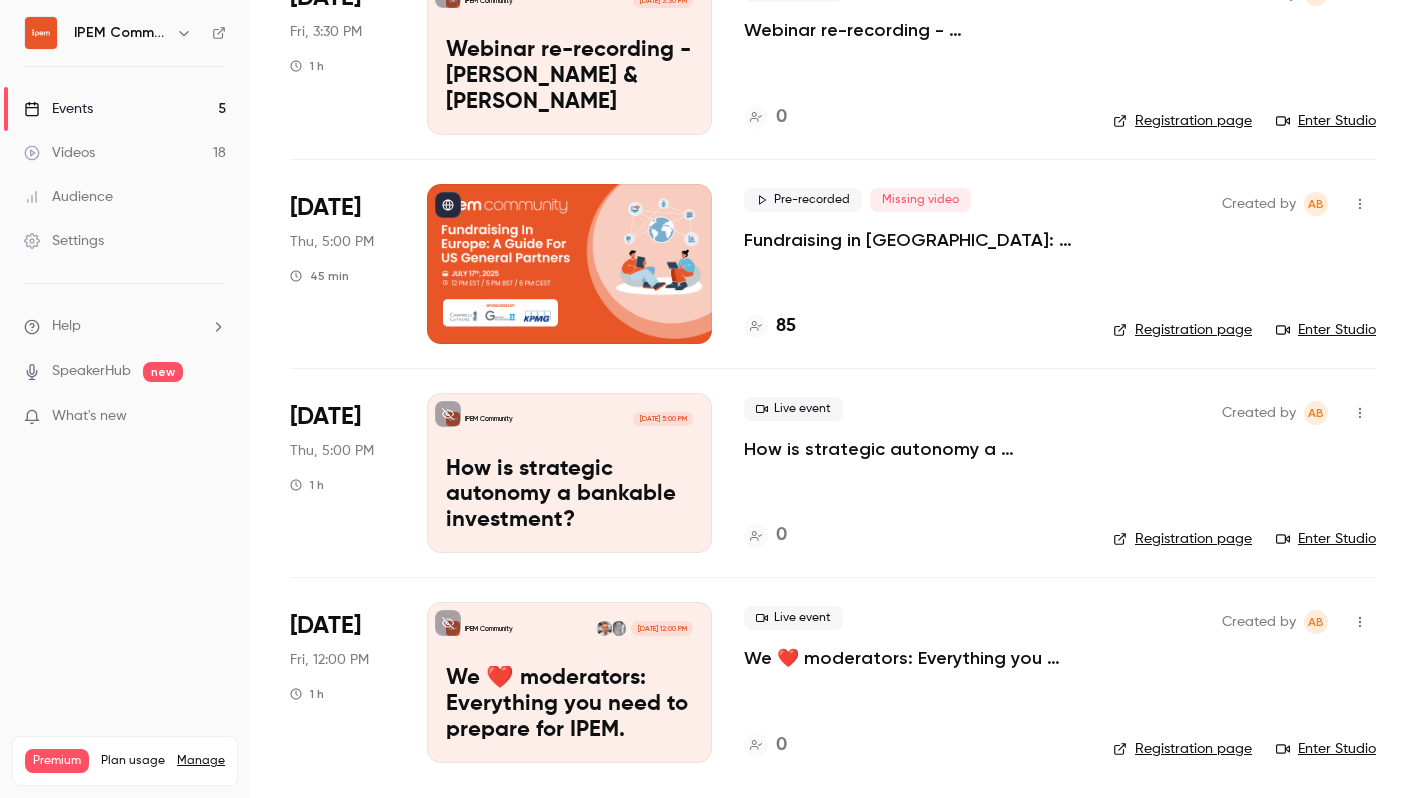 scroll, scrollTop: 0, scrollLeft: 0, axis: both 